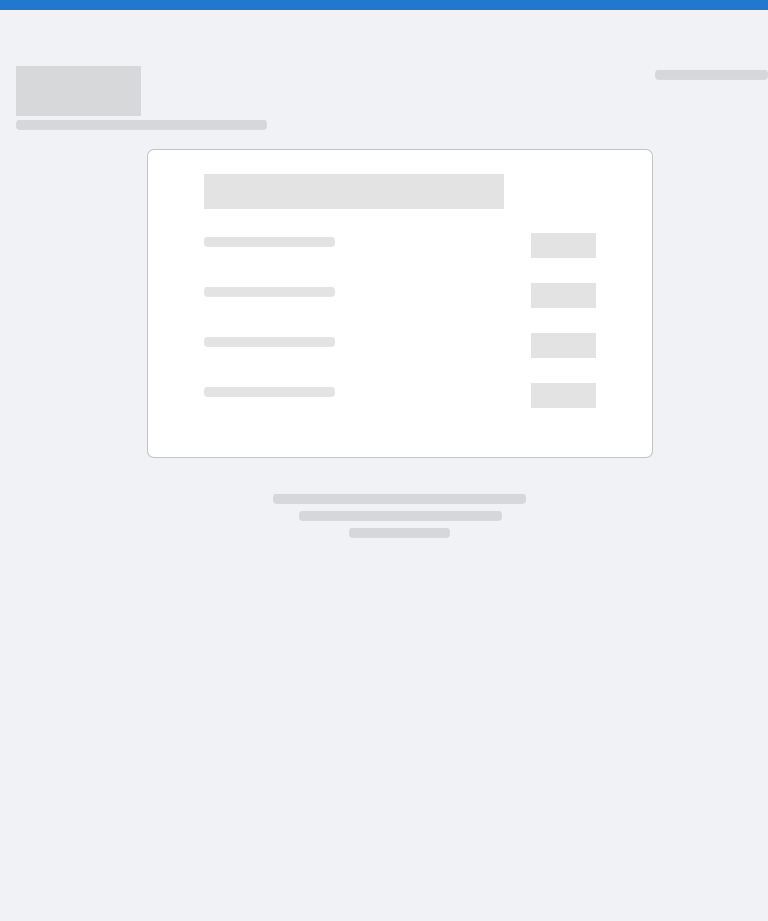 scroll, scrollTop: 0, scrollLeft: 0, axis: both 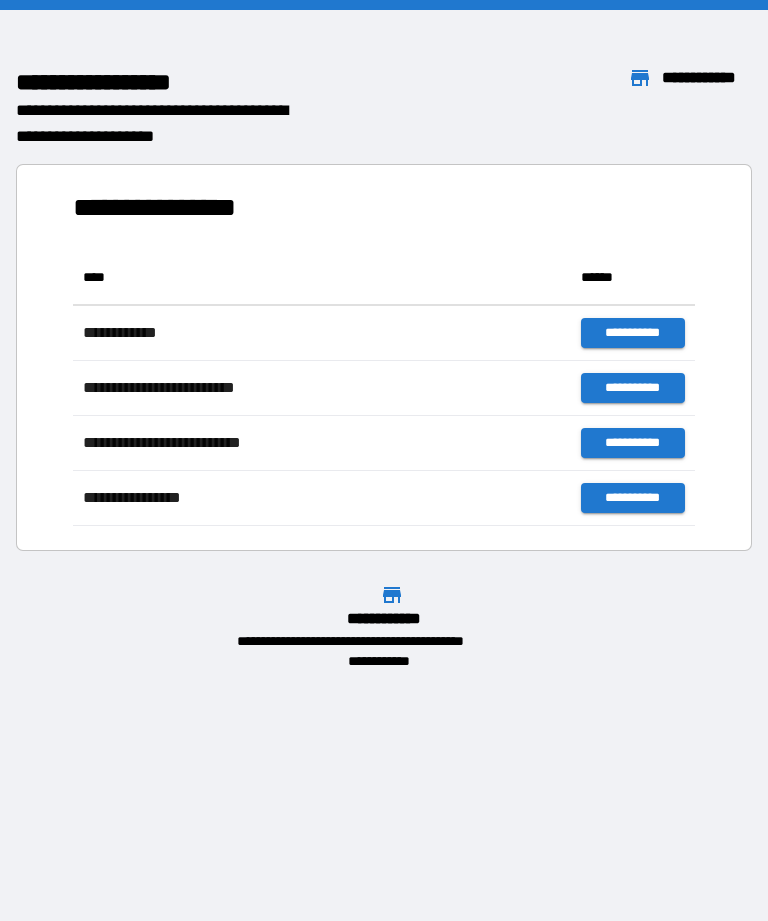 click on "**********" at bounding box center [384, 357] 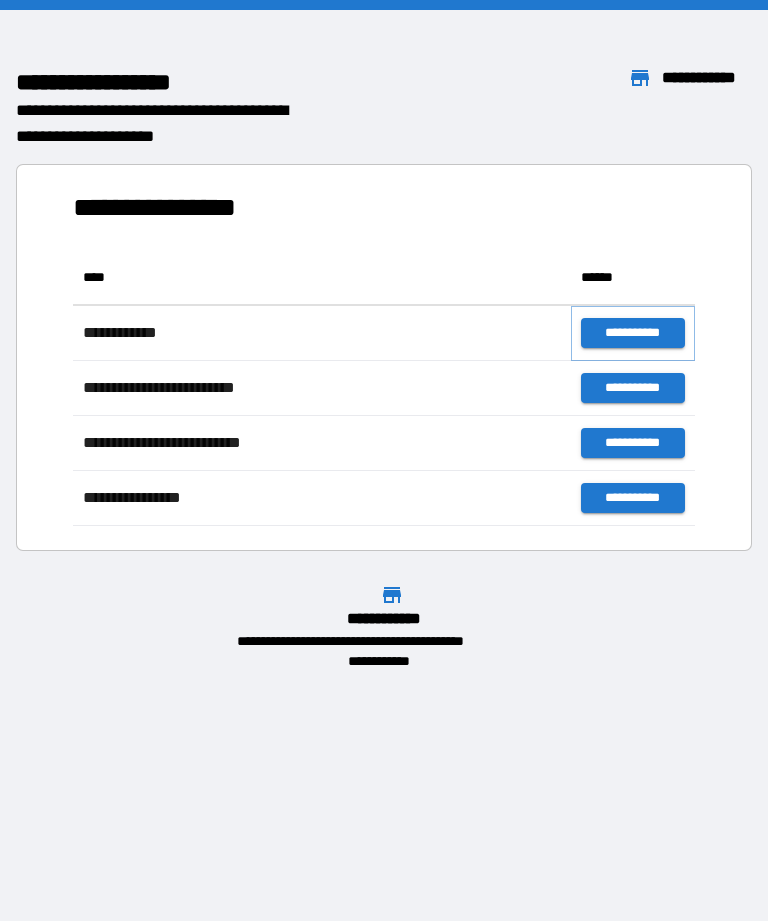 click on "**********" at bounding box center (633, 333) 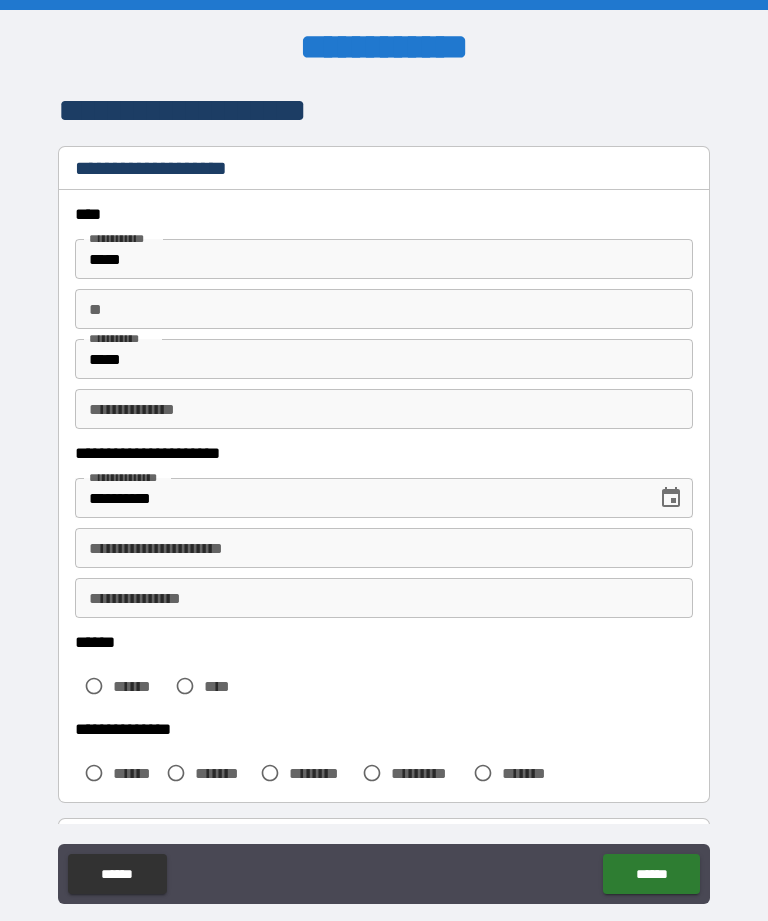 click on "**" at bounding box center [384, 309] 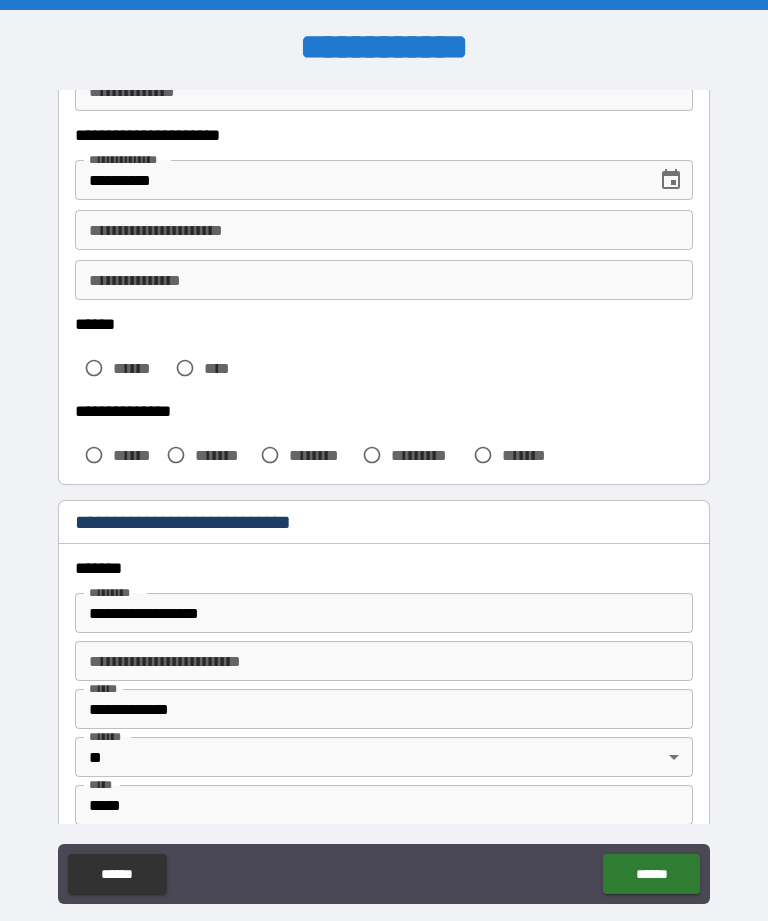 scroll, scrollTop: 322, scrollLeft: 0, axis: vertical 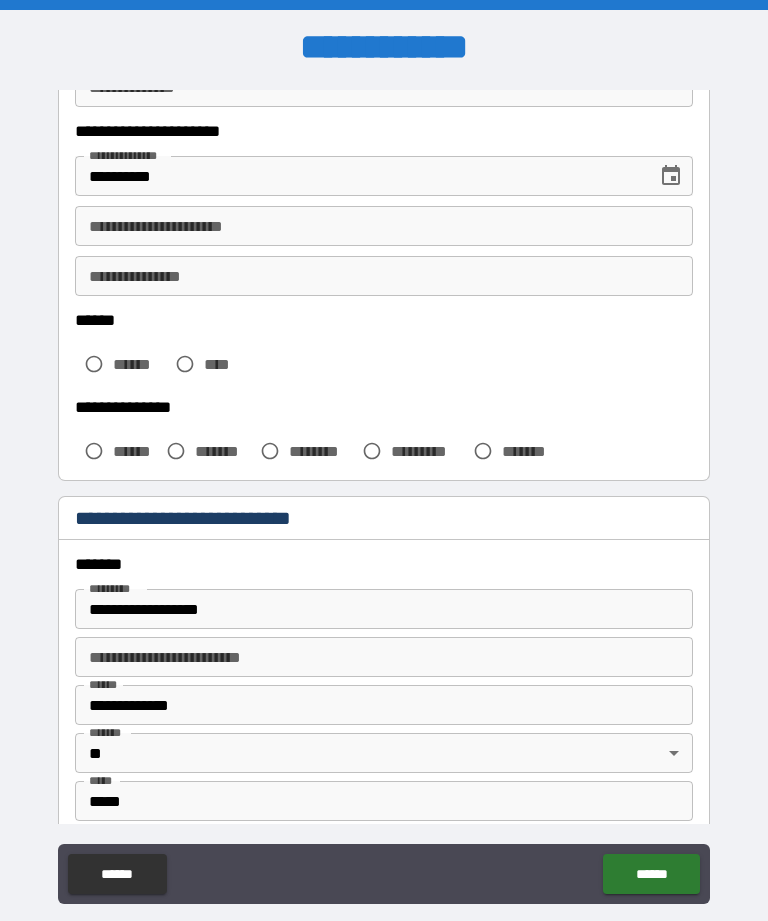 type on "*" 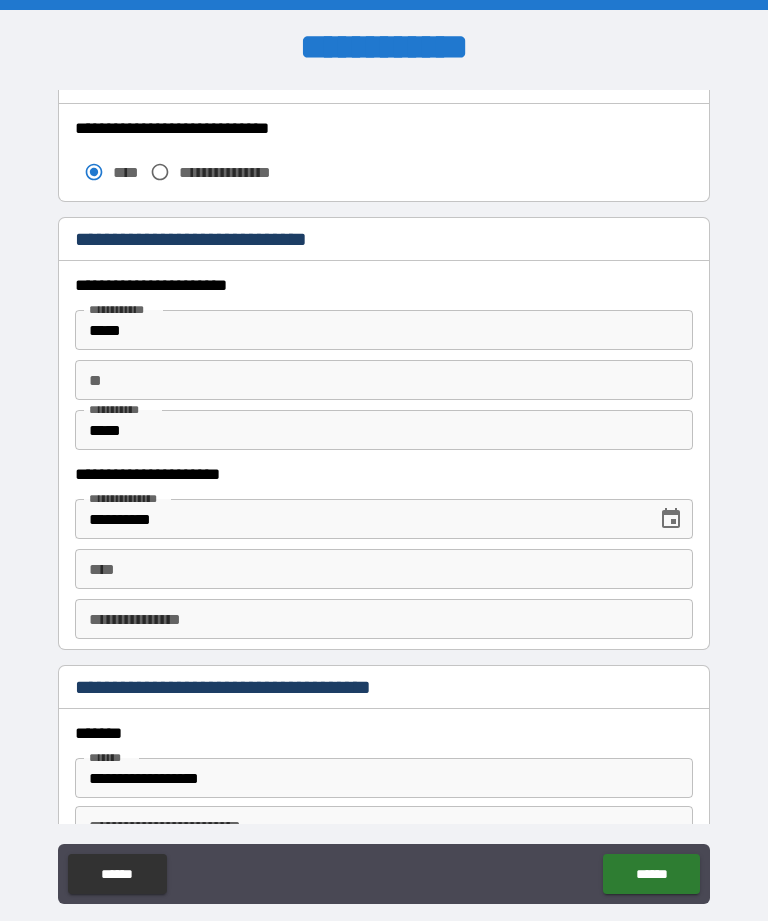 scroll, scrollTop: 1492, scrollLeft: 0, axis: vertical 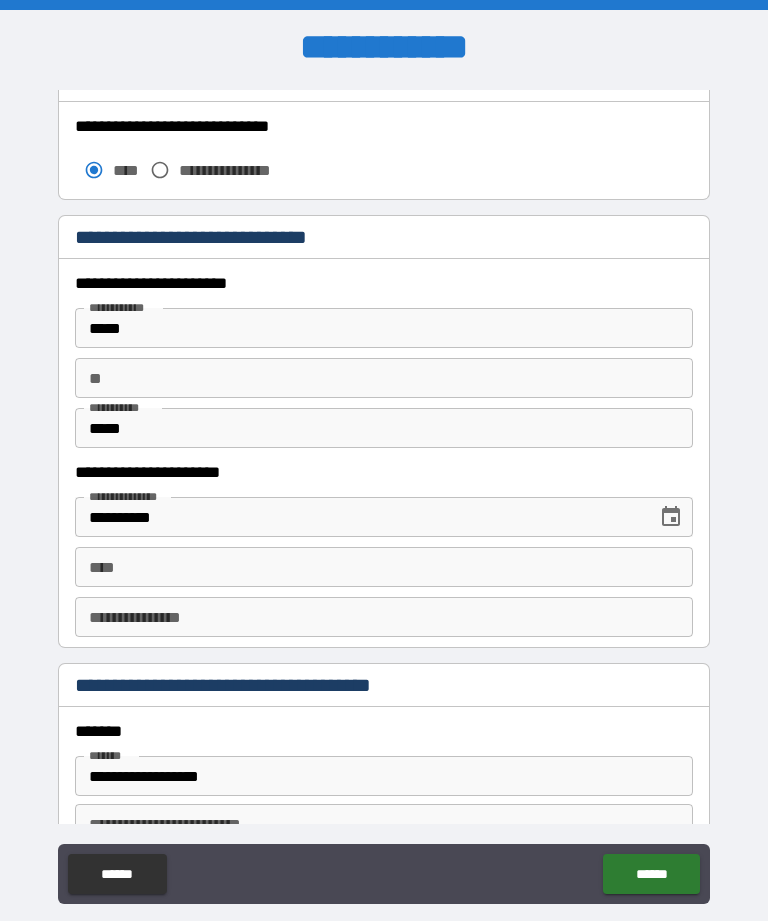 click on "** **" at bounding box center [384, 378] 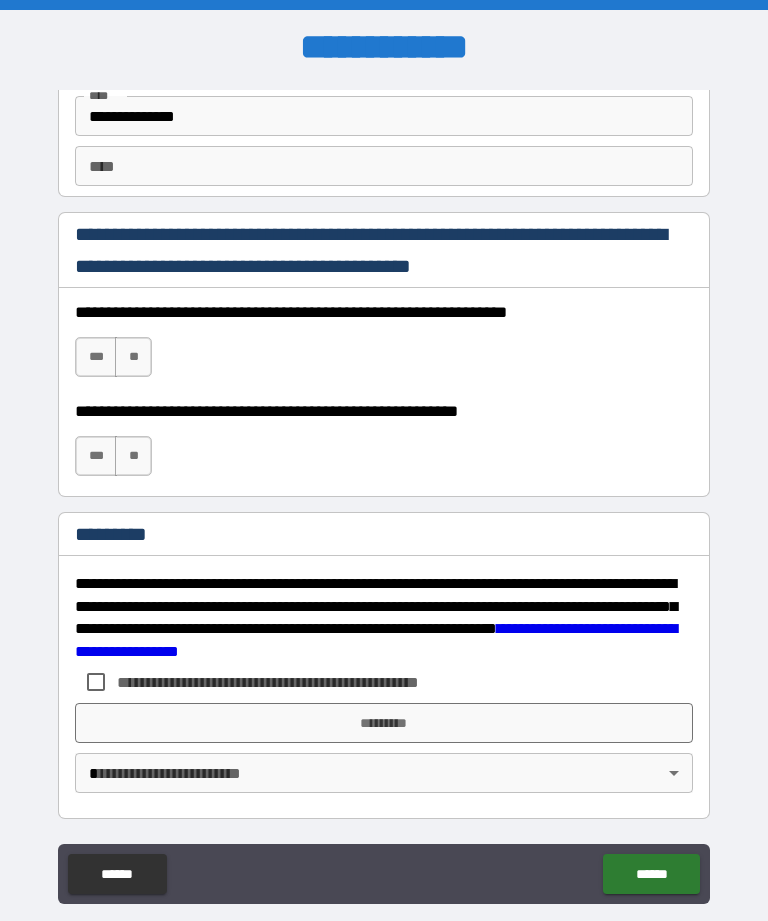 scroll, scrollTop: 2483, scrollLeft: 0, axis: vertical 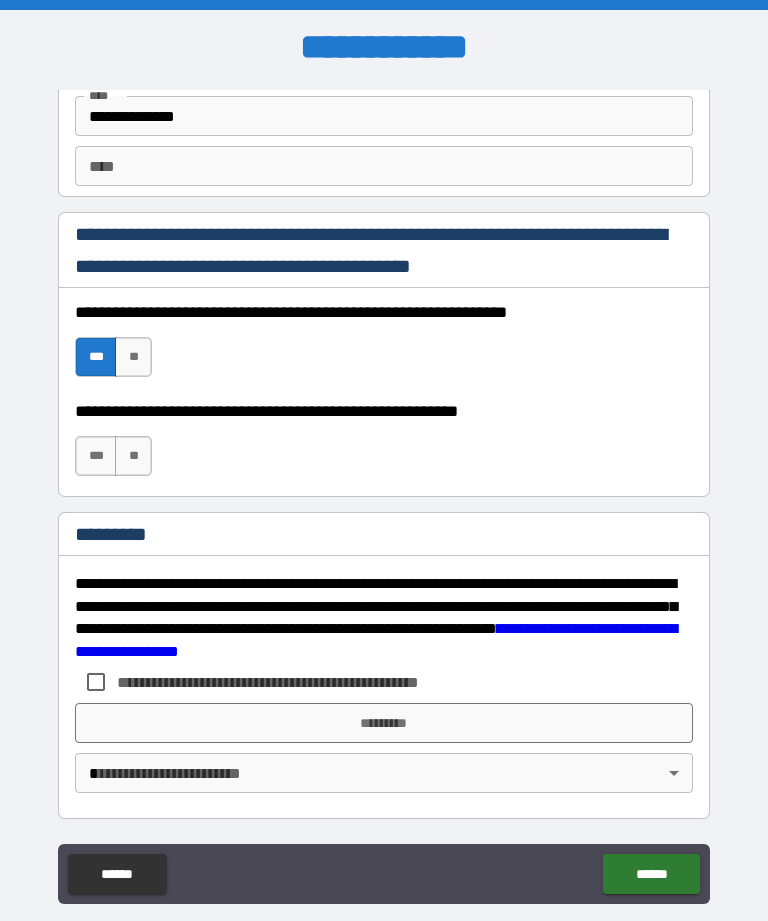 click on "***" at bounding box center (96, 456) 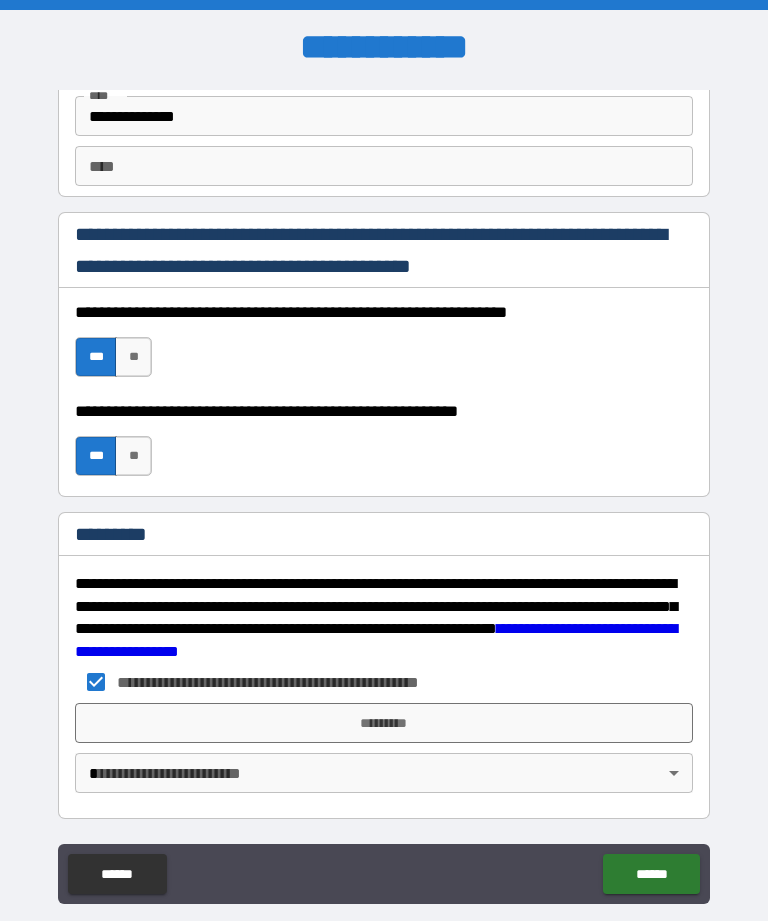 click on "*********" at bounding box center (384, 723) 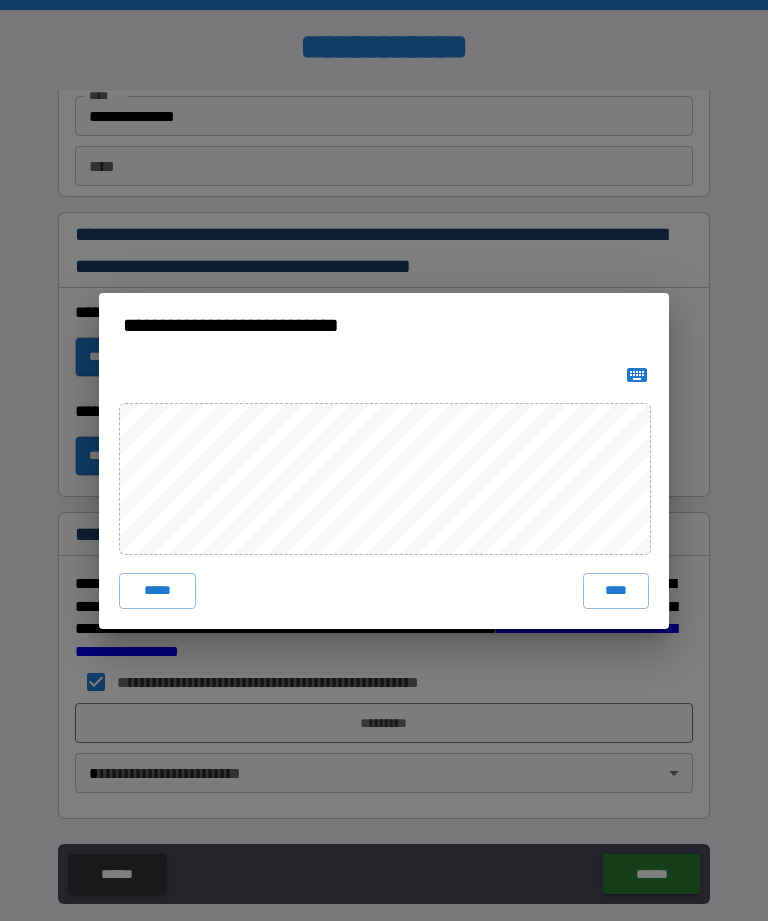 click on "****" at bounding box center [616, 591] 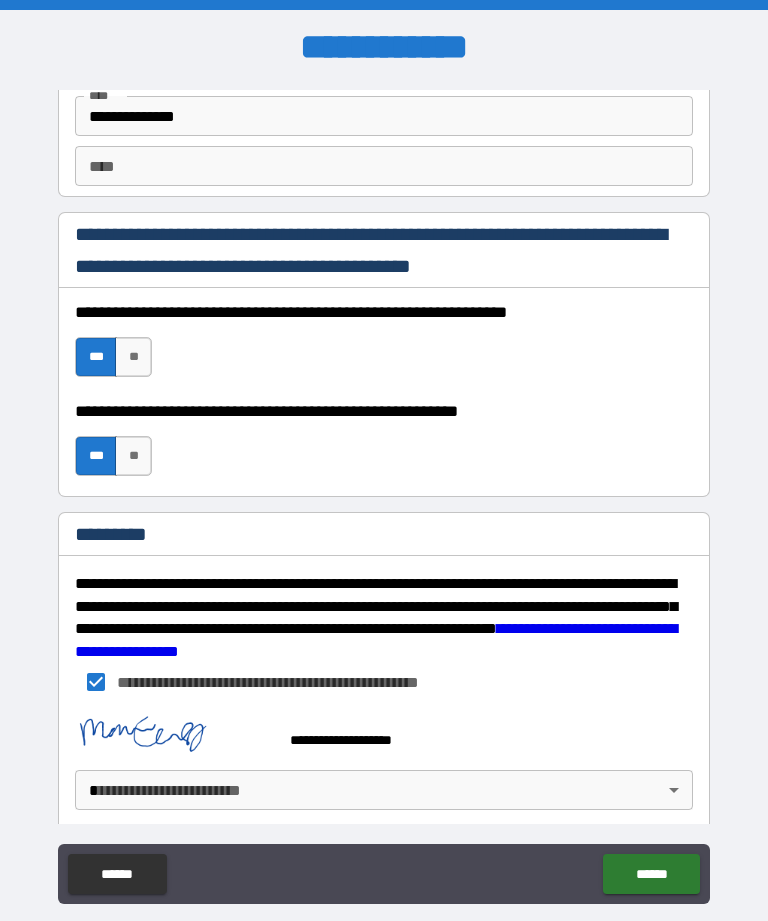 click on "******" at bounding box center [651, 874] 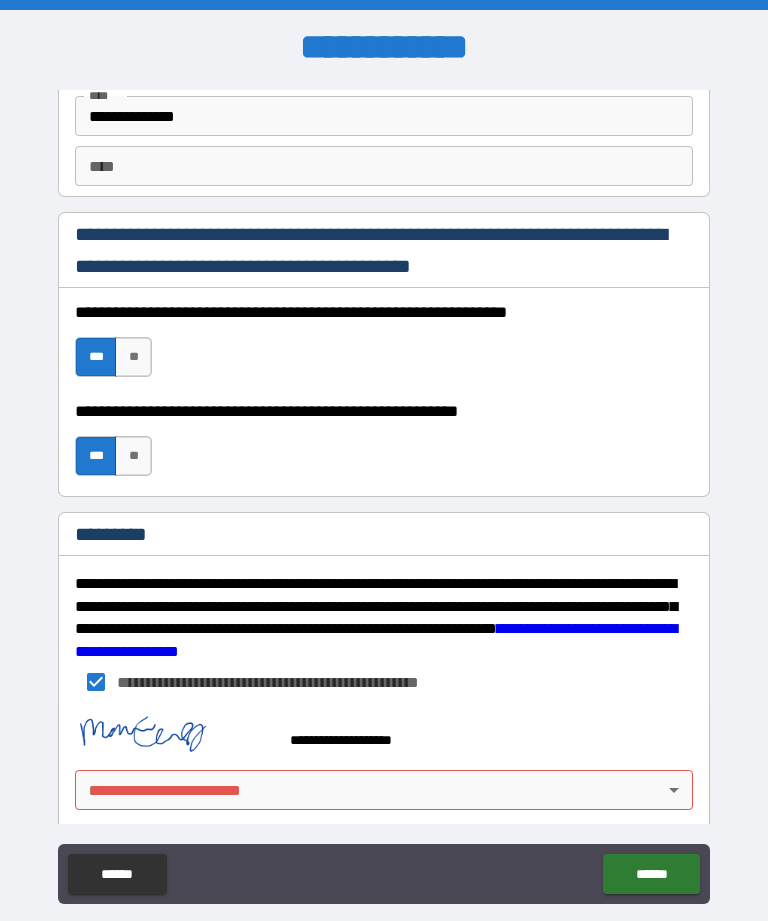 click on "**********" at bounding box center (384, 492) 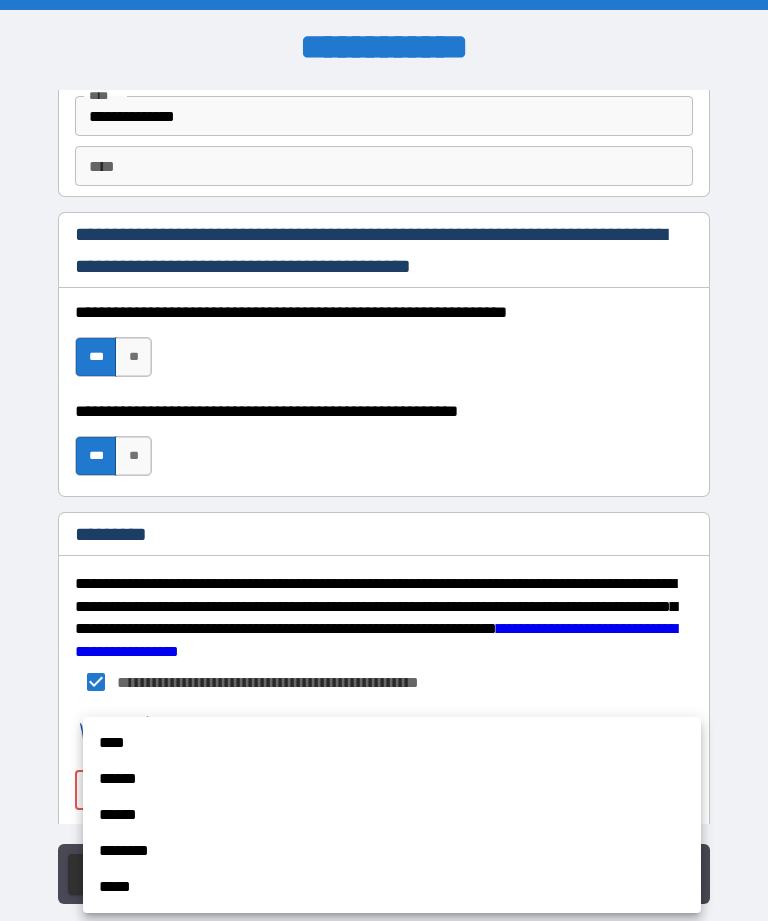 click on "****" at bounding box center [392, 743] 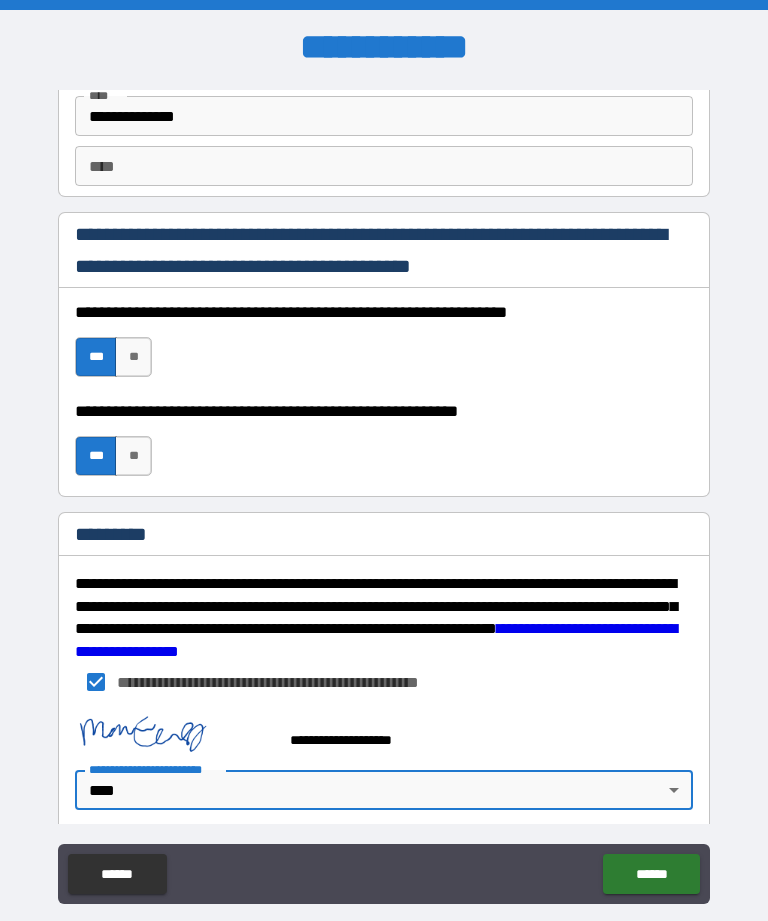 click on "******" at bounding box center (651, 874) 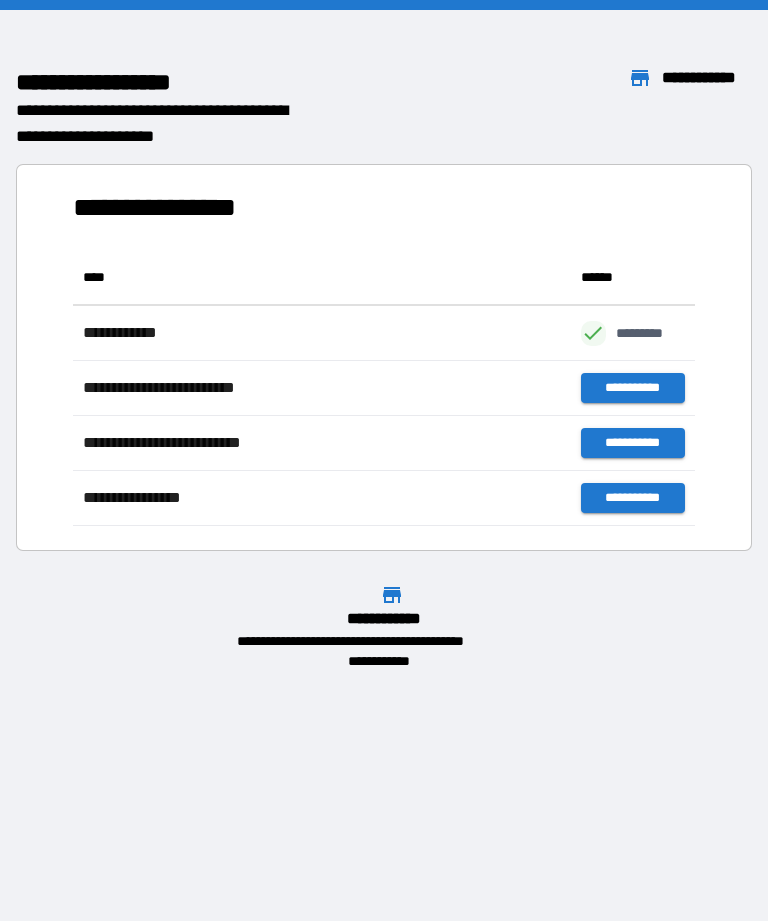 scroll, scrollTop: 1, scrollLeft: 1, axis: both 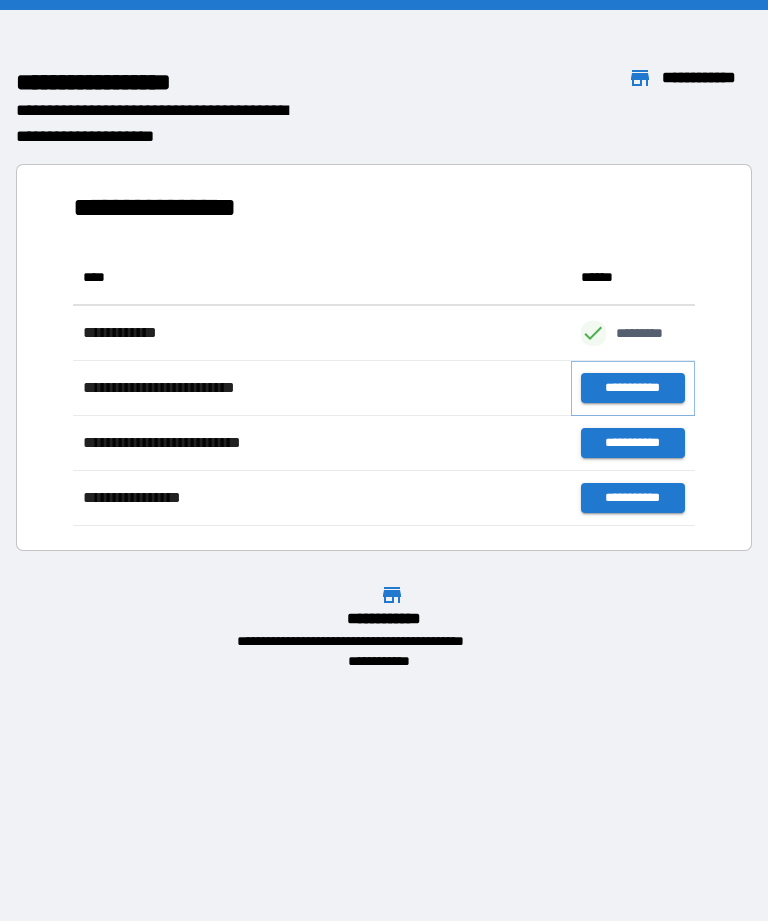 click on "**********" at bounding box center [633, 388] 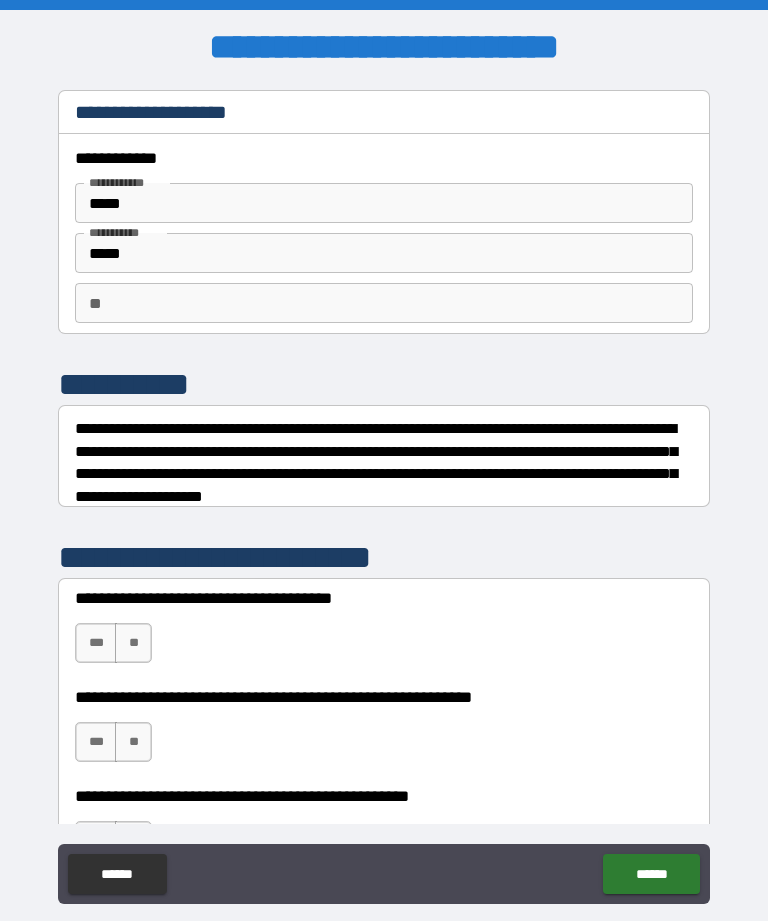 click on "**" at bounding box center [133, 742] 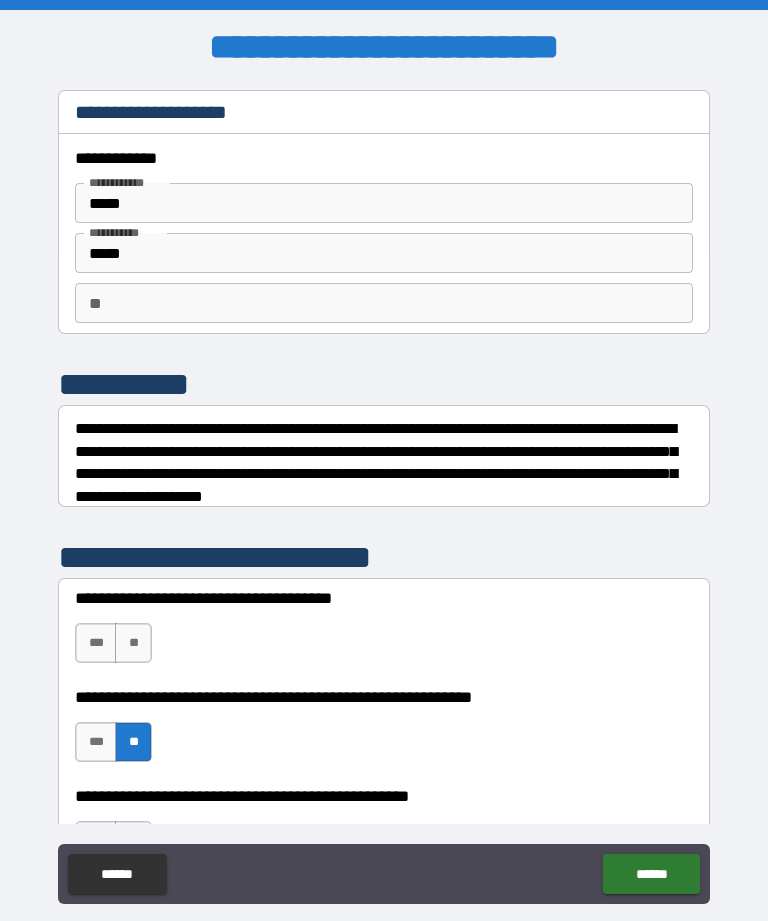 click on "**" at bounding box center [133, 742] 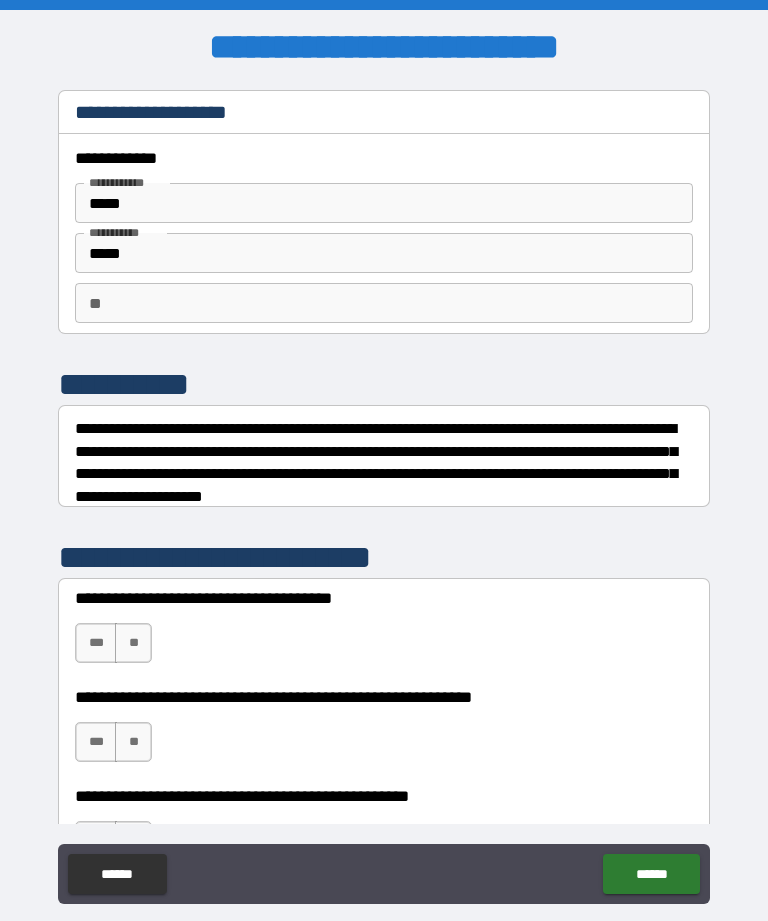 click on "**" at bounding box center (133, 742) 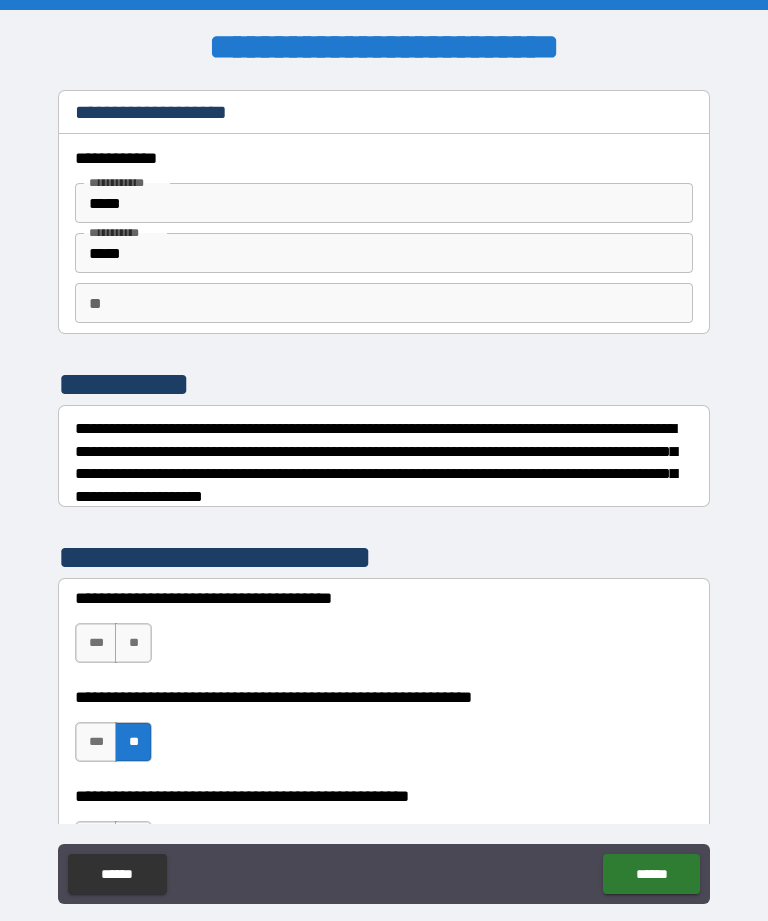 click on "***" at bounding box center (96, 643) 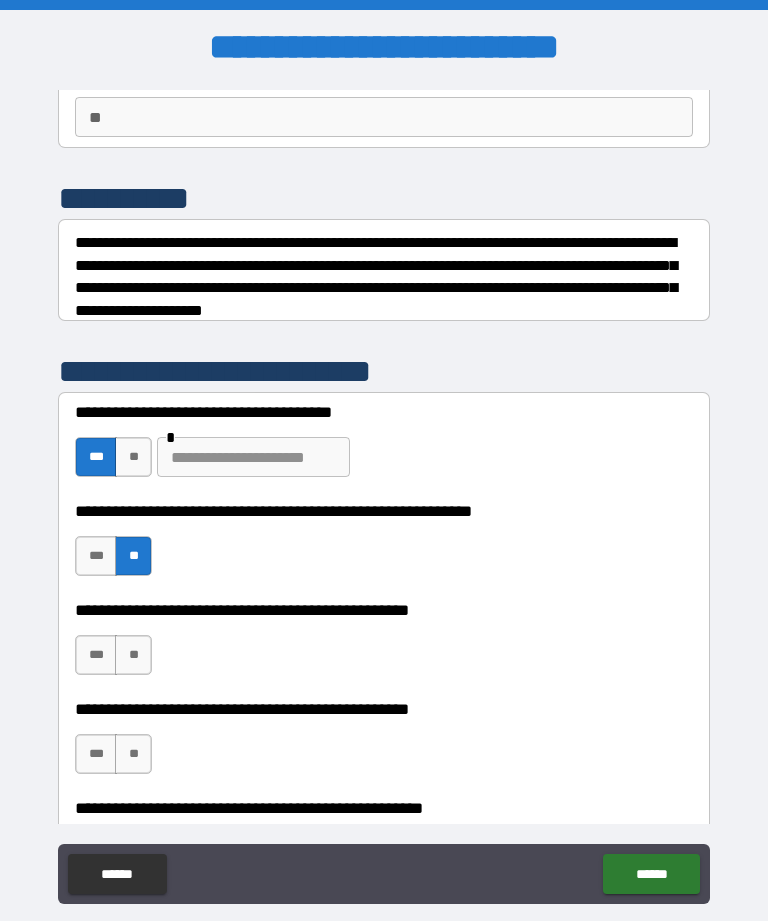scroll, scrollTop: 188, scrollLeft: 0, axis: vertical 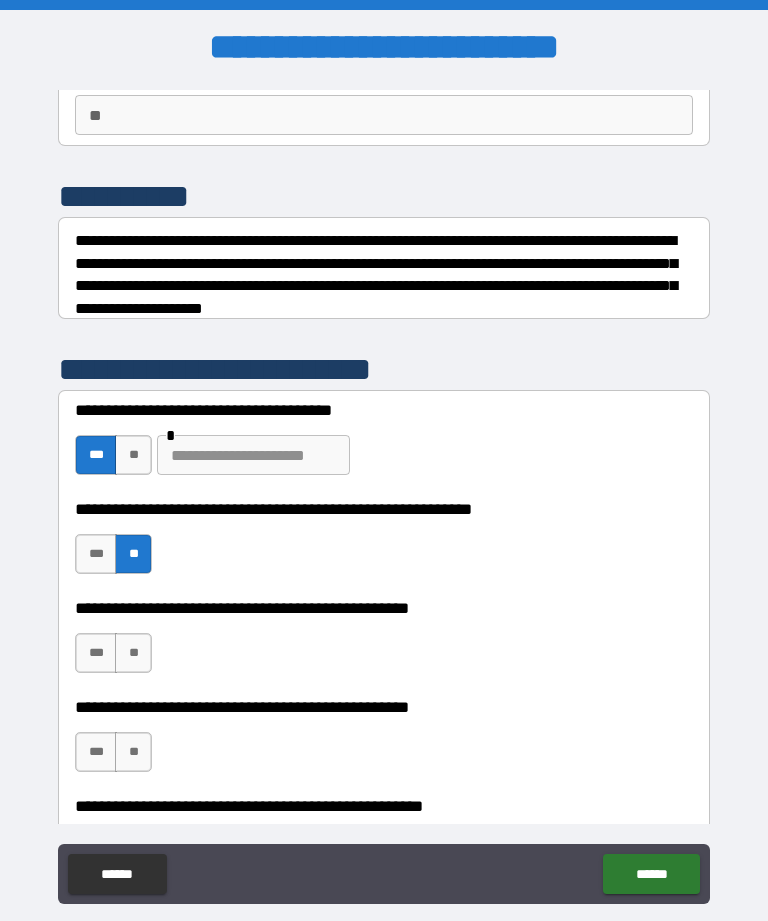 click on "**" at bounding box center [133, 653] 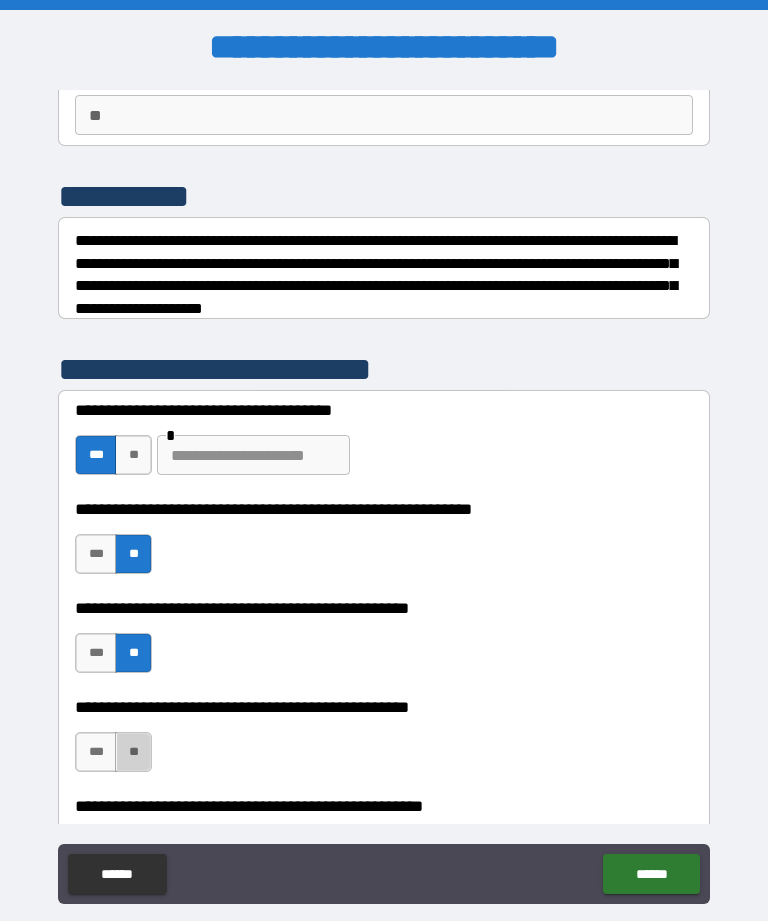 click on "**" at bounding box center [133, 752] 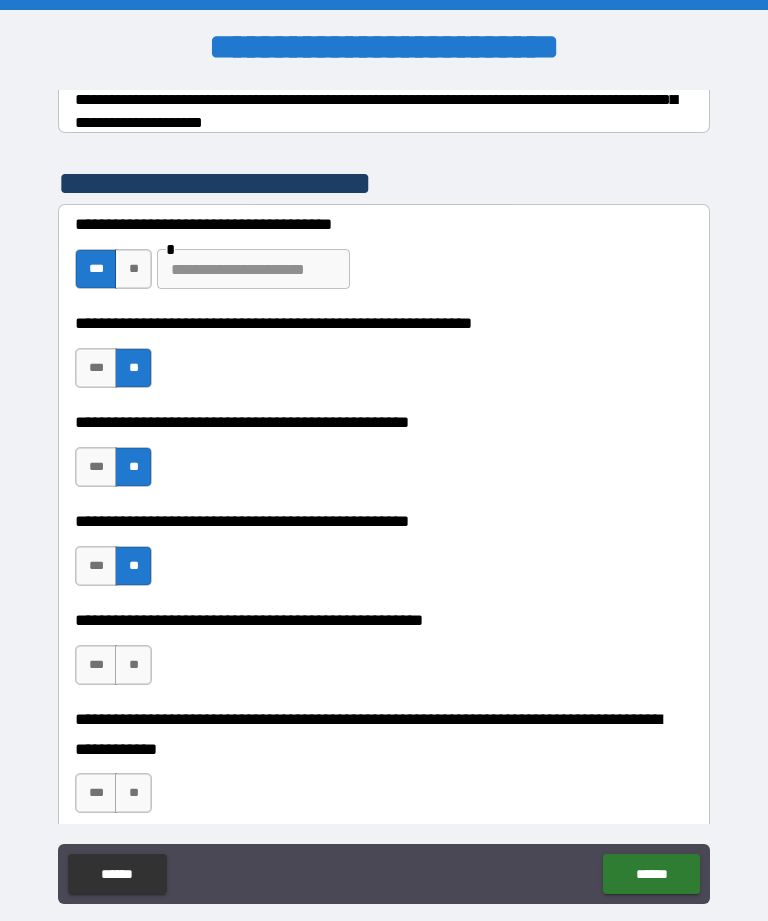 scroll, scrollTop: 383, scrollLeft: 0, axis: vertical 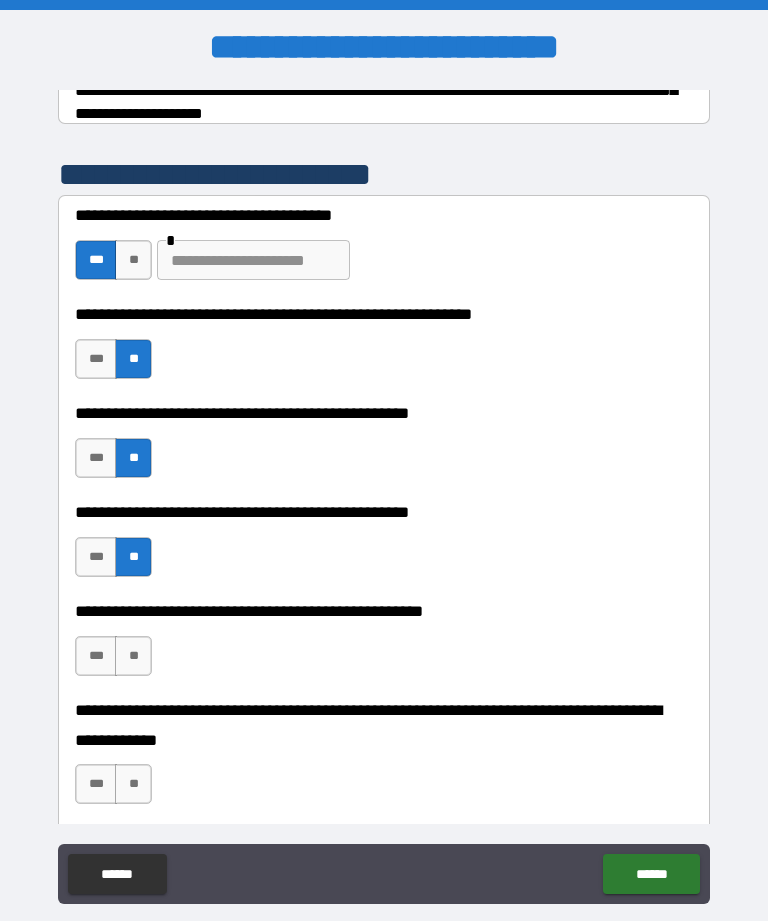 click on "**" at bounding box center (133, 656) 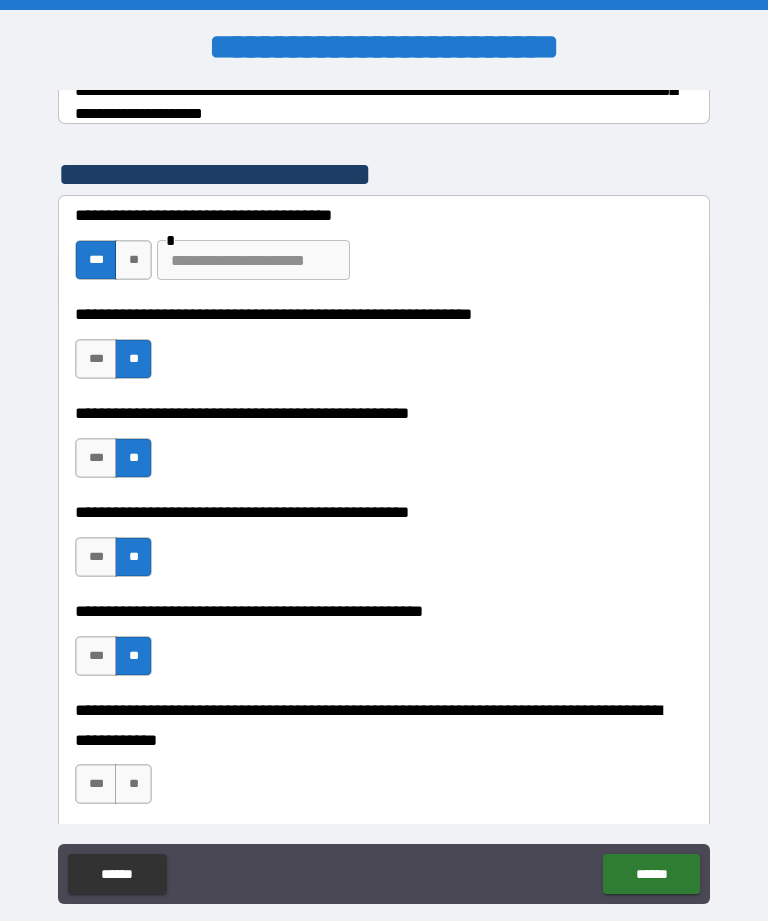 click on "**" at bounding box center [133, 784] 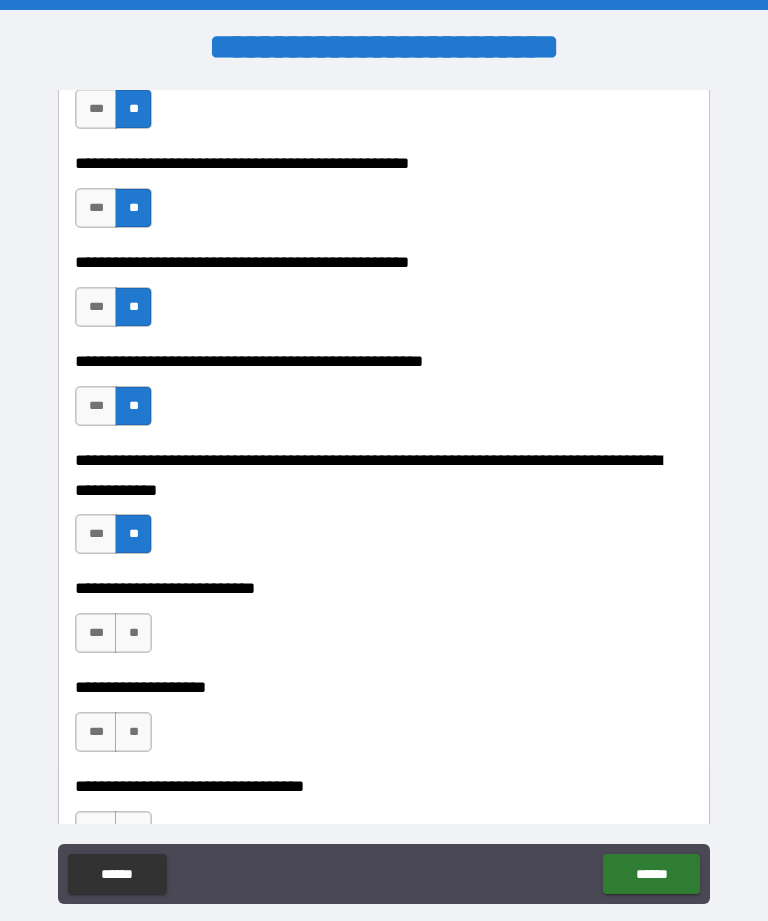 scroll, scrollTop: 637, scrollLeft: 0, axis: vertical 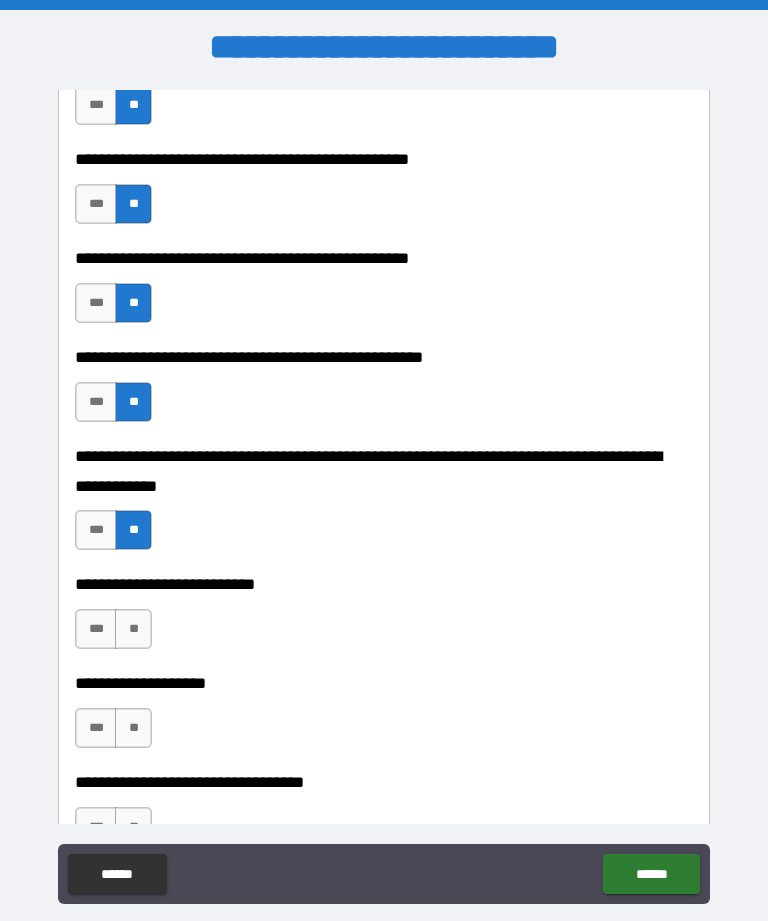 click on "**" at bounding box center (133, 629) 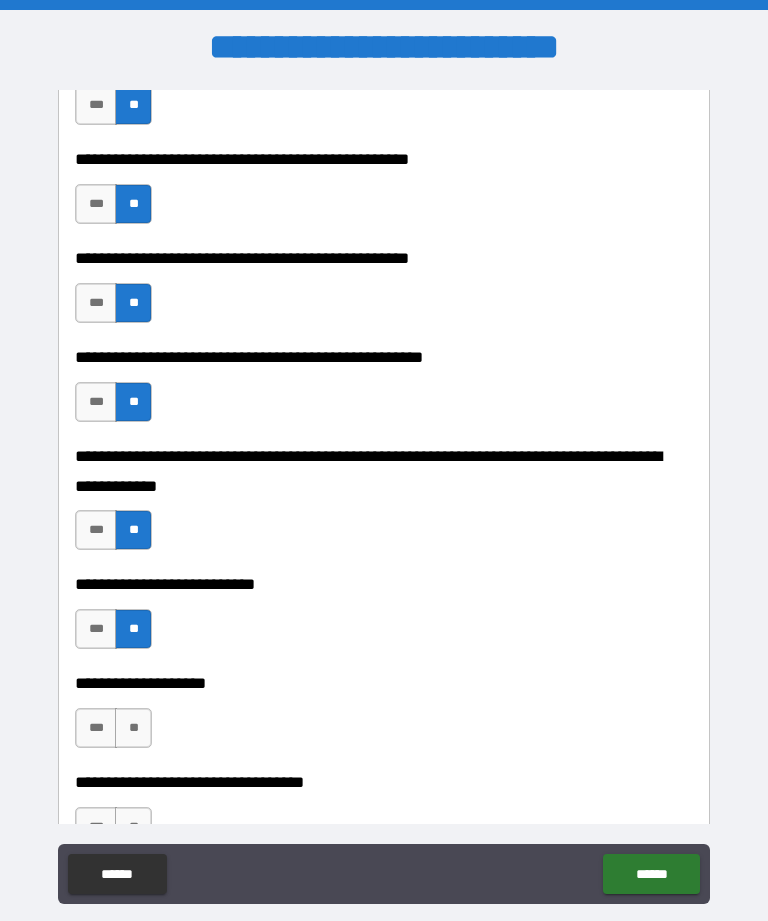 click on "**" at bounding box center (133, 728) 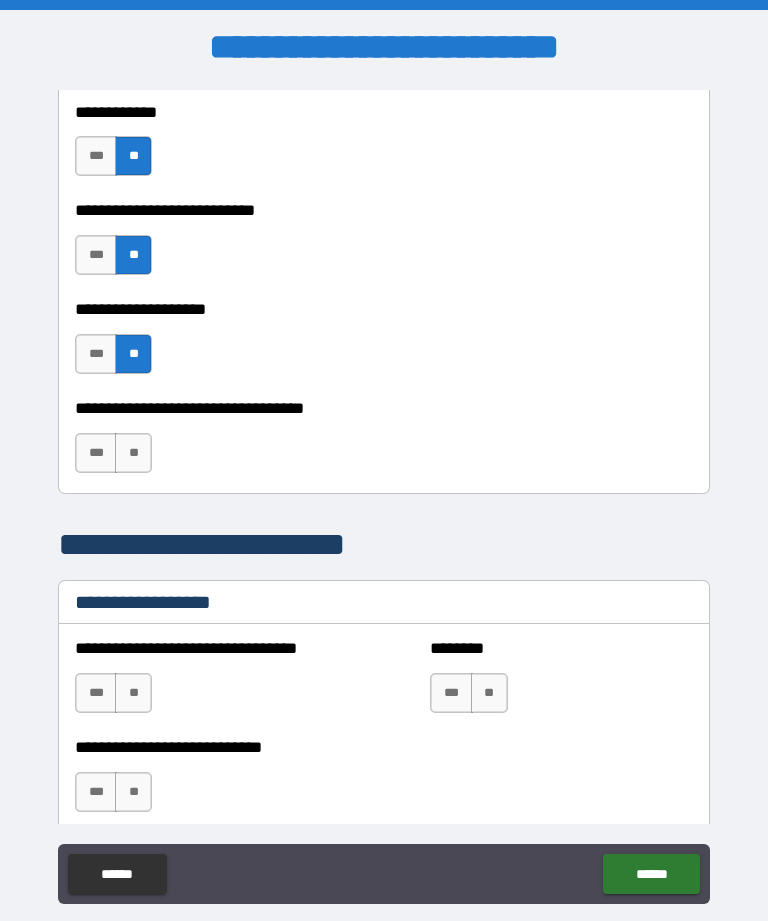 scroll, scrollTop: 1016, scrollLeft: 0, axis: vertical 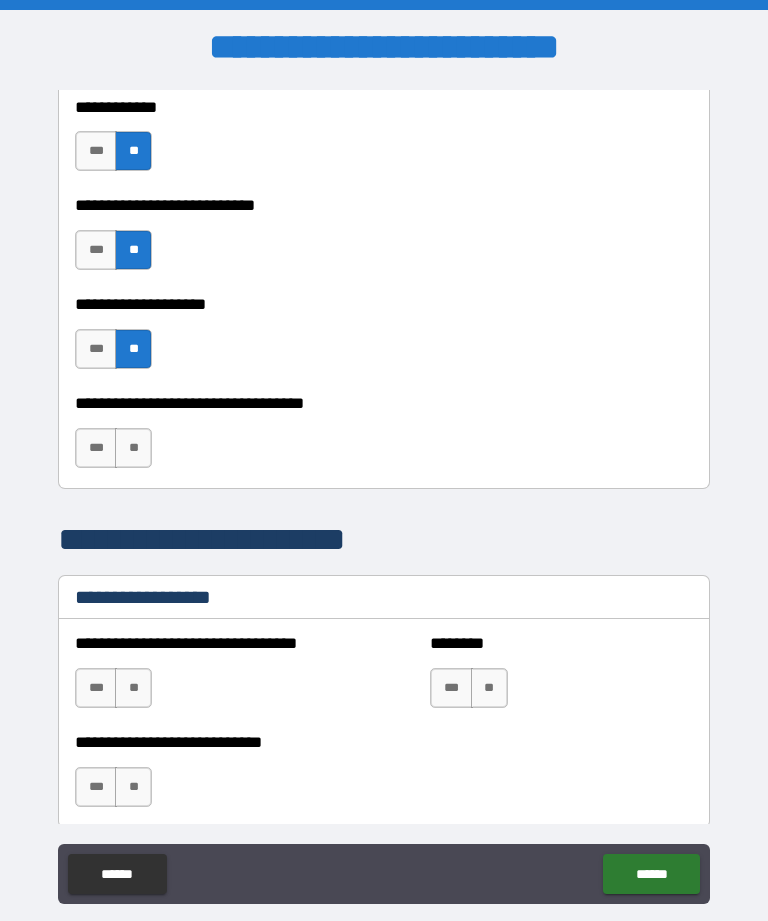 click on "**" at bounding box center [133, 448] 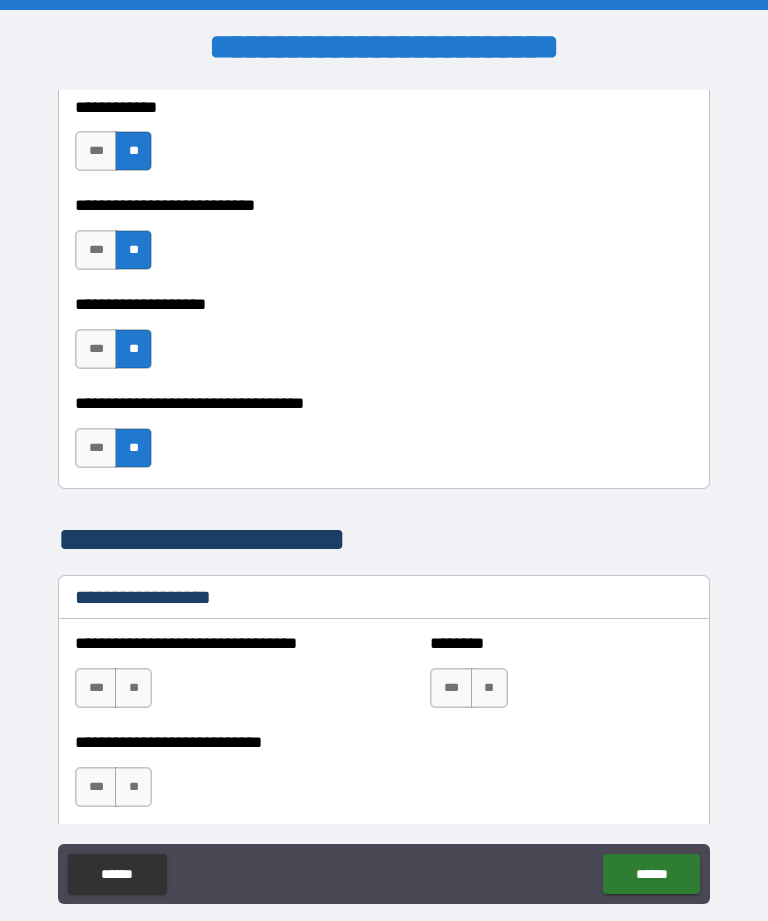 click on "**" at bounding box center [133, 688] 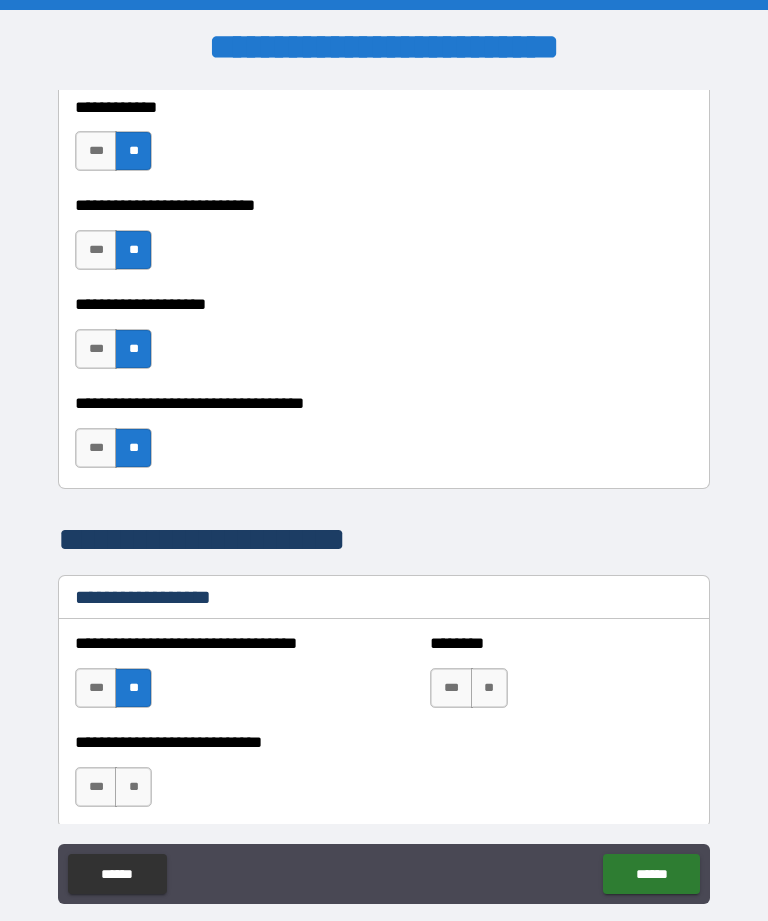 click on "**" at bounding box center [133, 787] 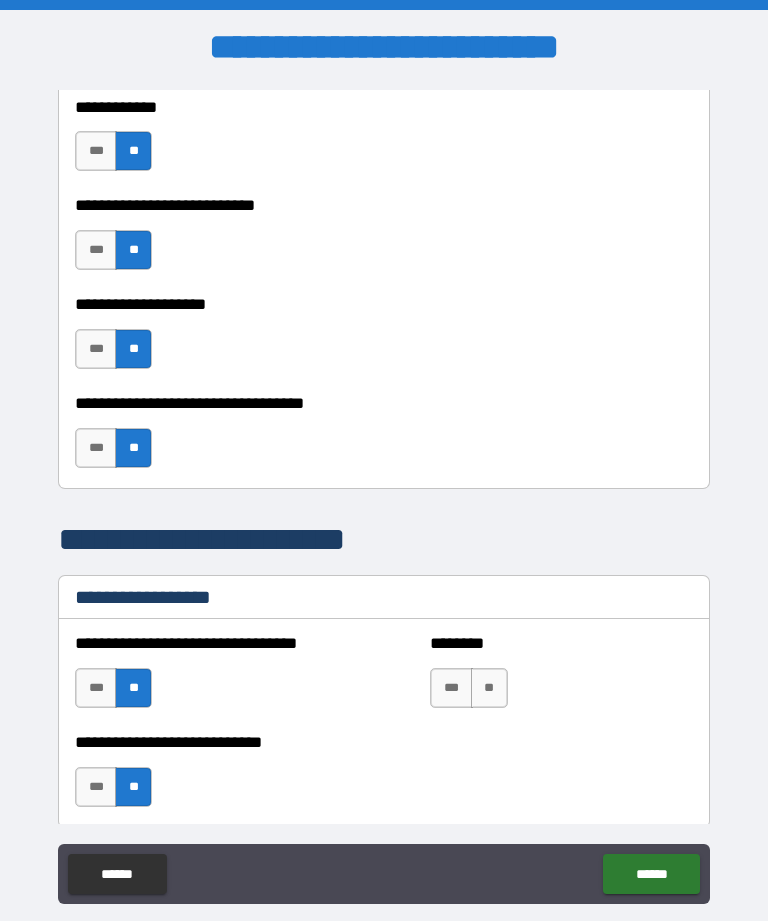click on "**" at bounding box center [489, 688] 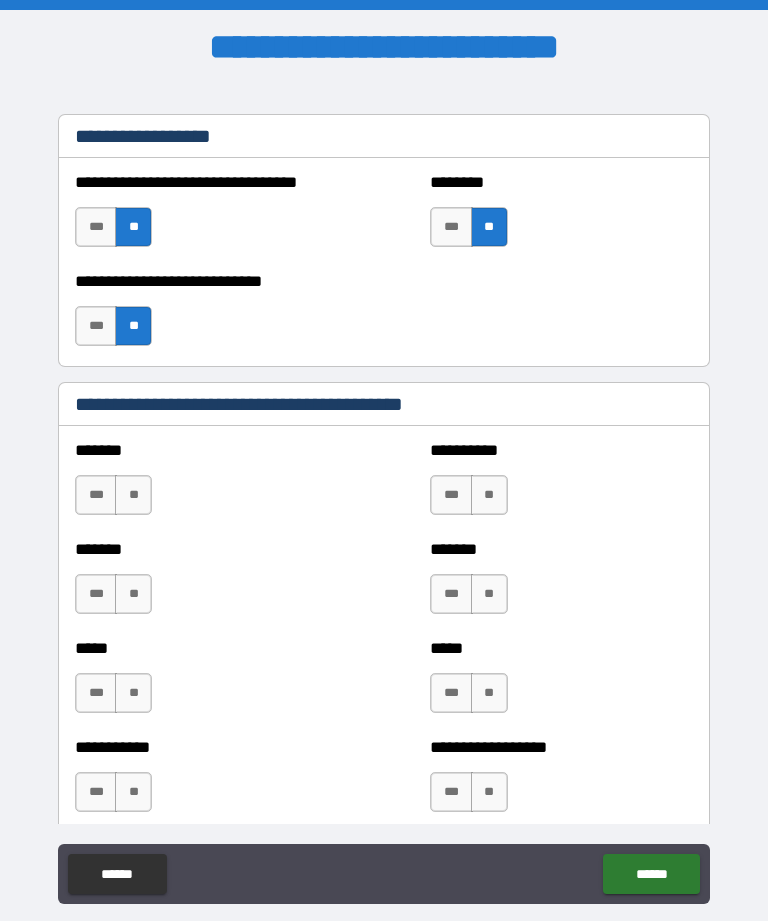 scroll, scrollTop: 1478, scrollLeft: 0, axis: vertical 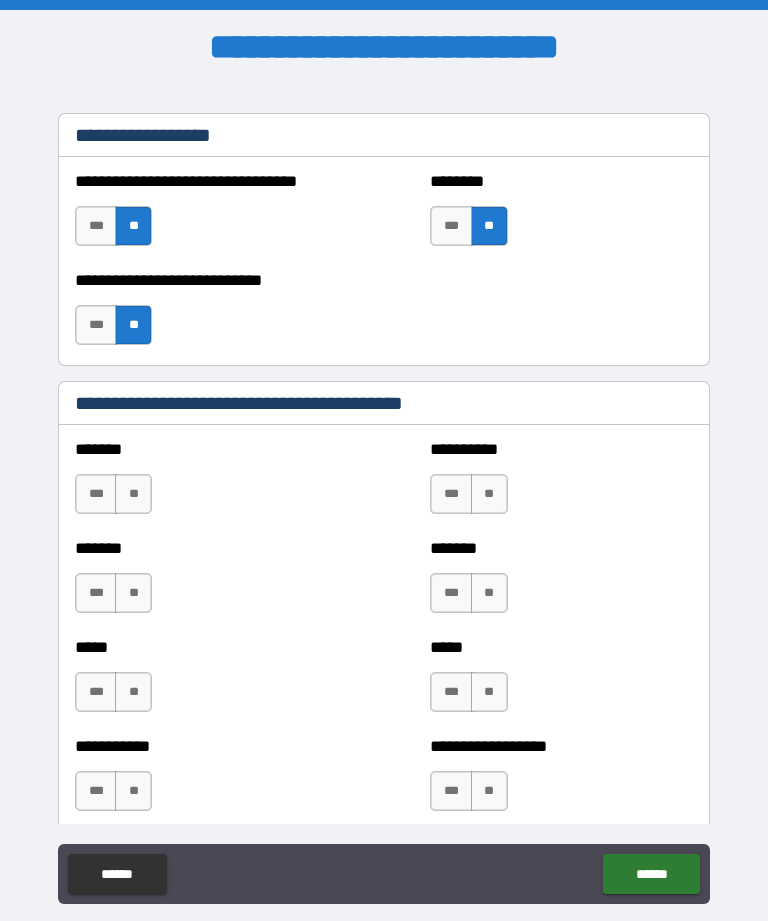 click on "**" at bounding box center [133, 494] 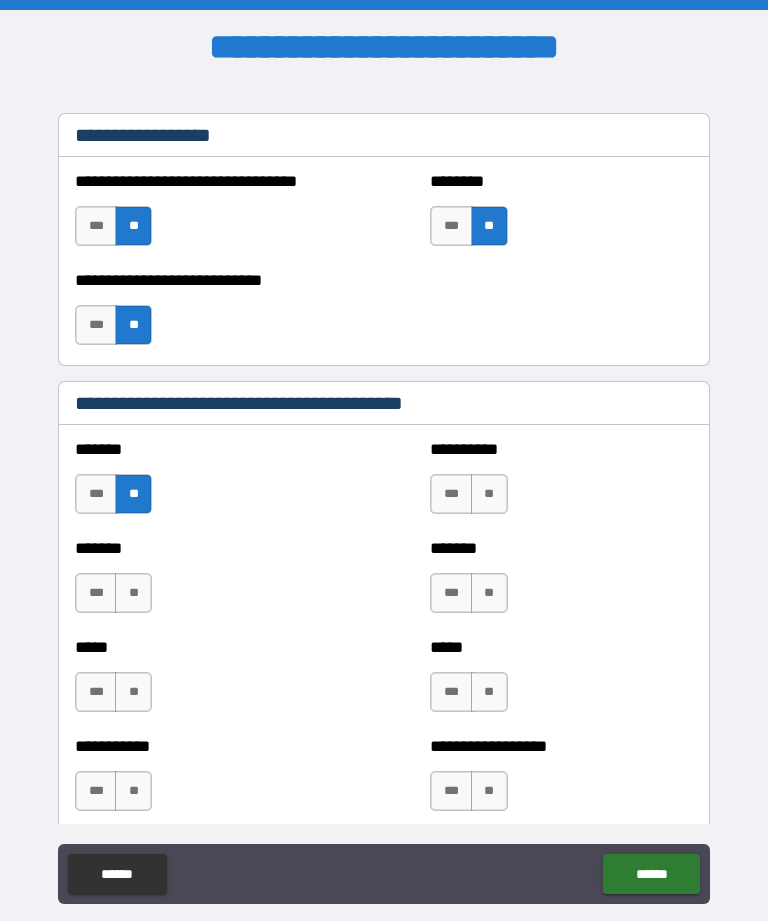 click on "**" at bounding box center [133, 593] 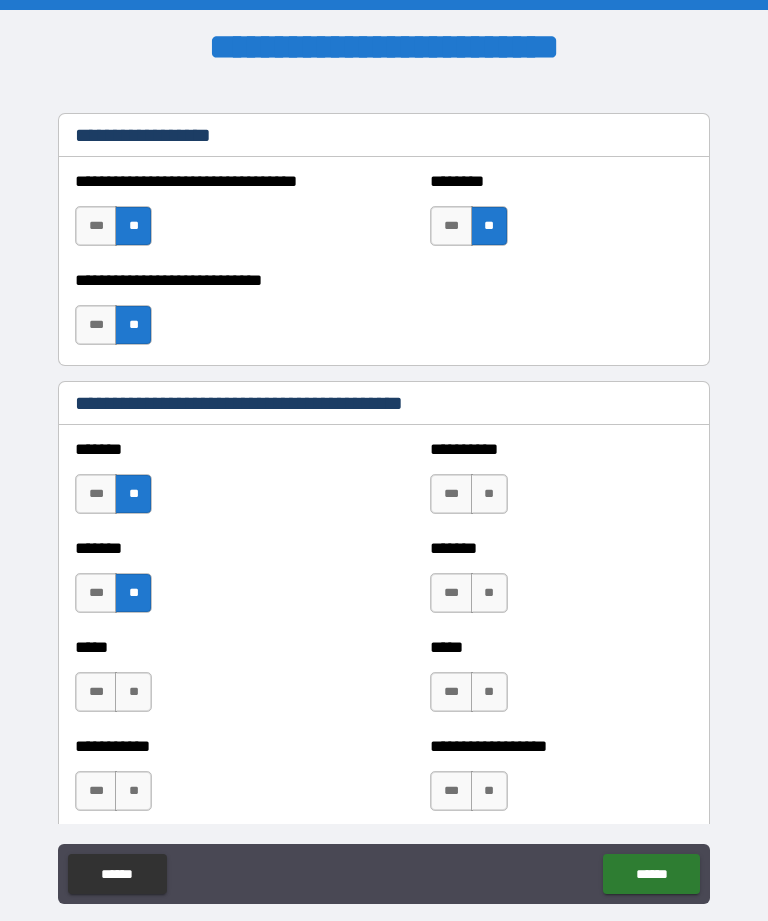 click on "**" at bounding box center (133, 692) 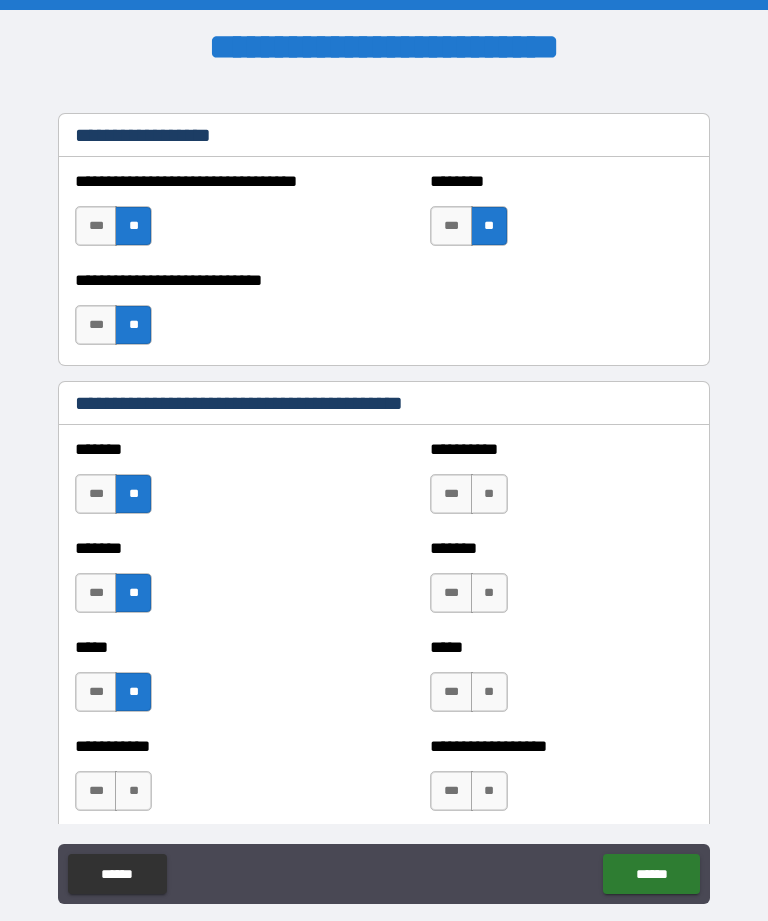 click on "**" at bounding box center [133, 791] 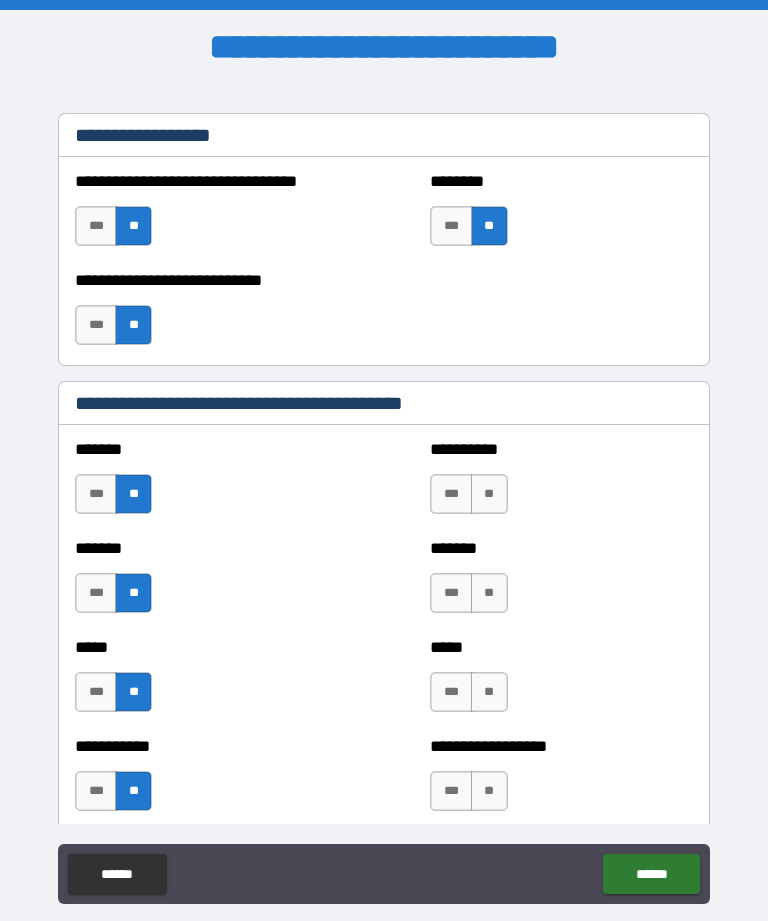 click on "**" at bounding box center (489, 791) 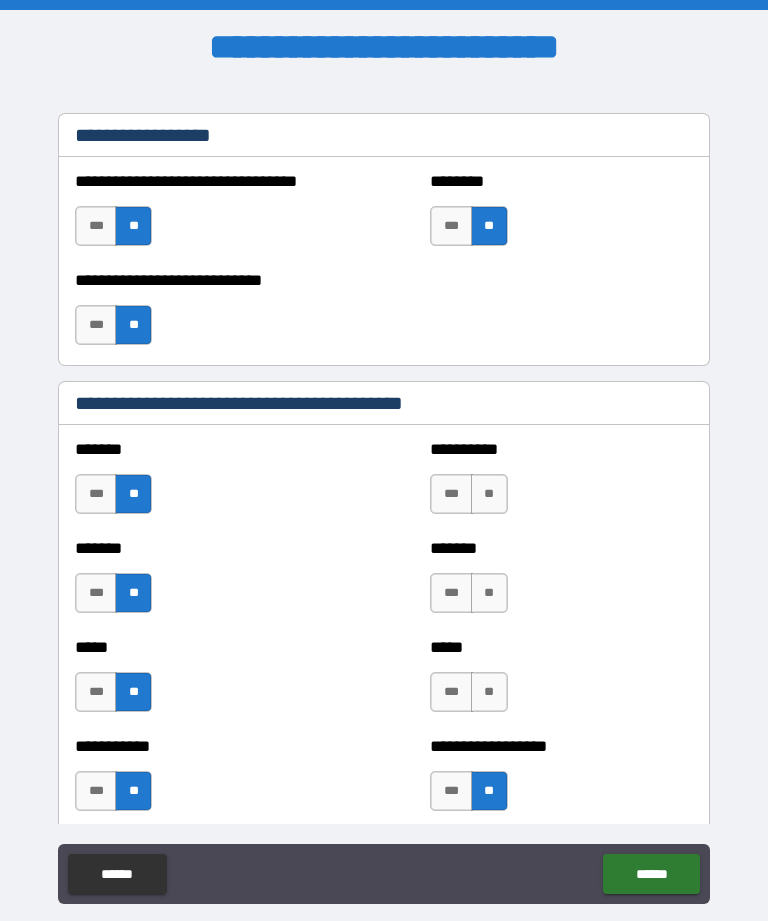 click on "**" at bounding box center (489, 692) 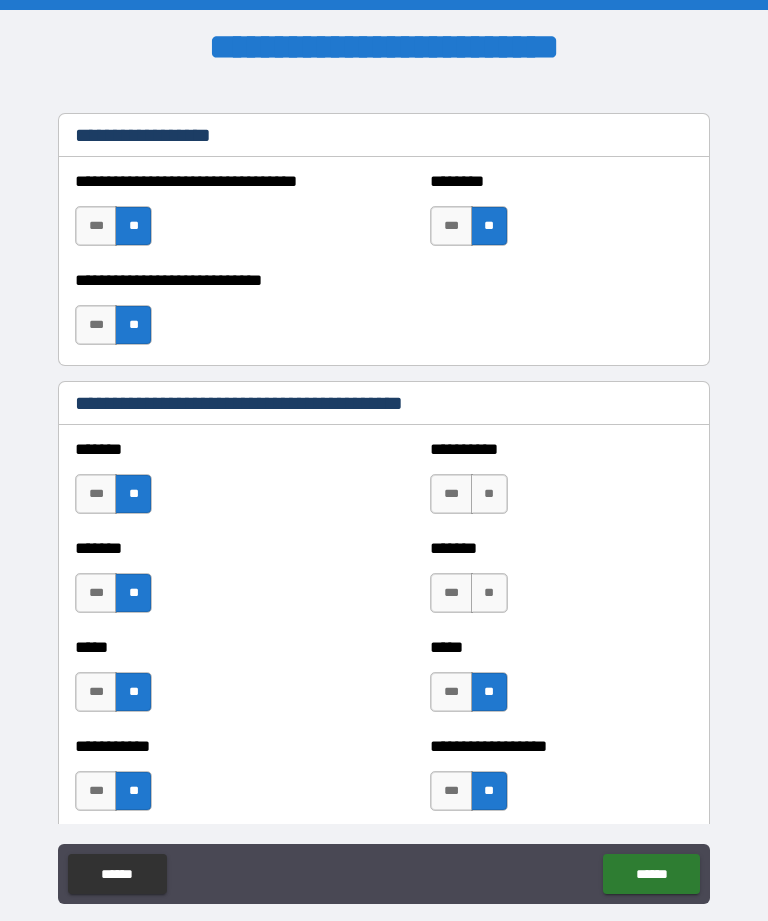 click on "**" at bounding box center (489, 593) 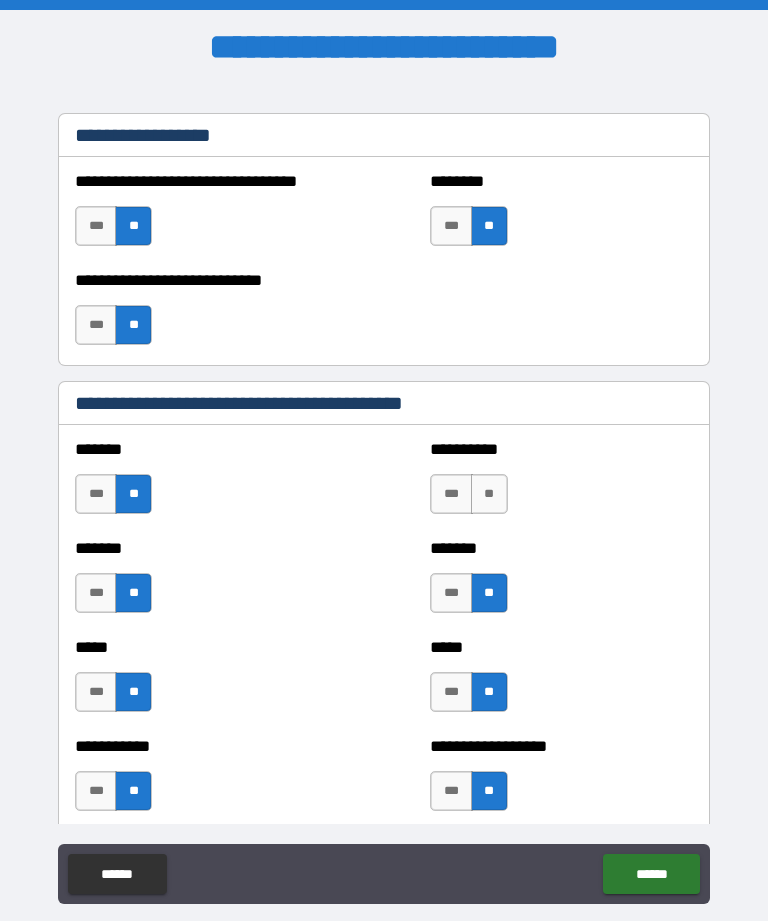 click on "**" at bounding box center [489, 494] 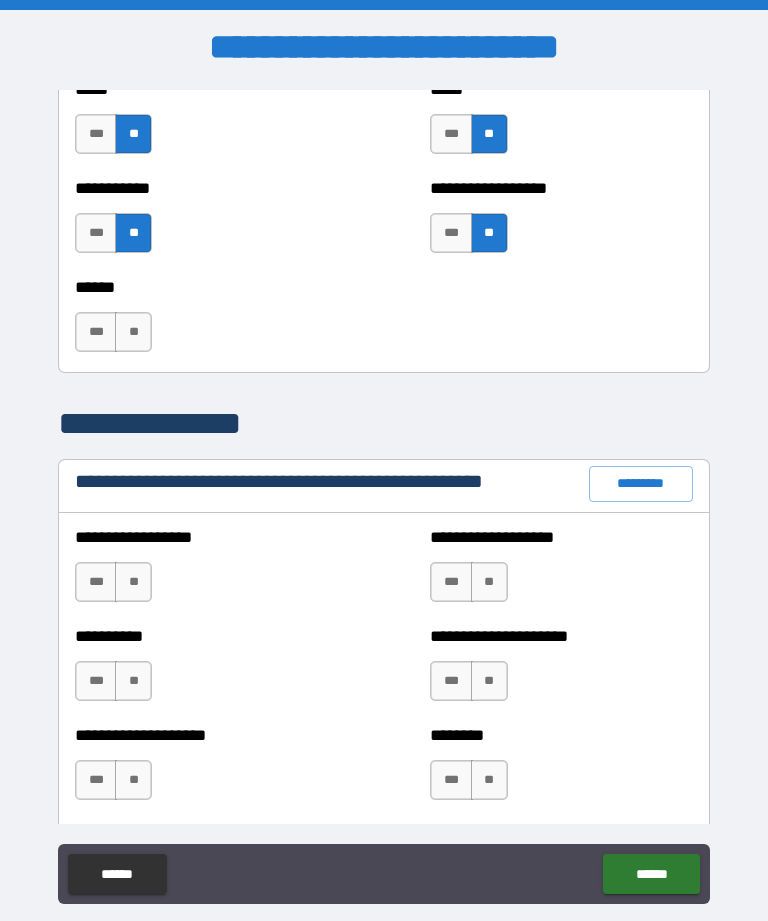 scroll, scrollTop: 2037, scrollLeft: 0, axis: vertical 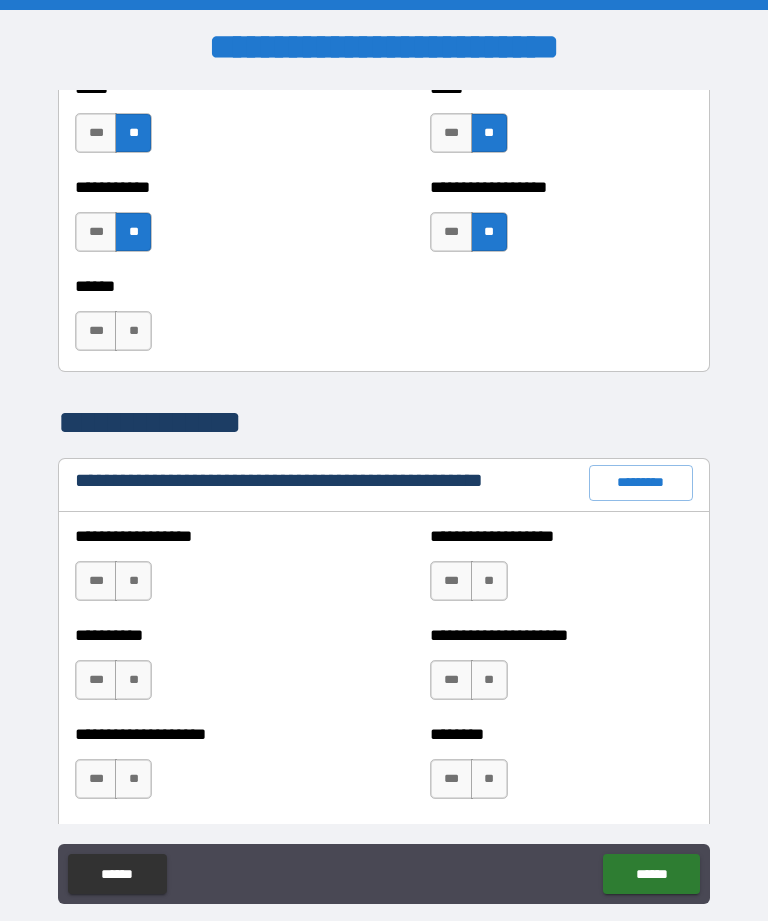 click on "**" at bounding box center [133, 331] 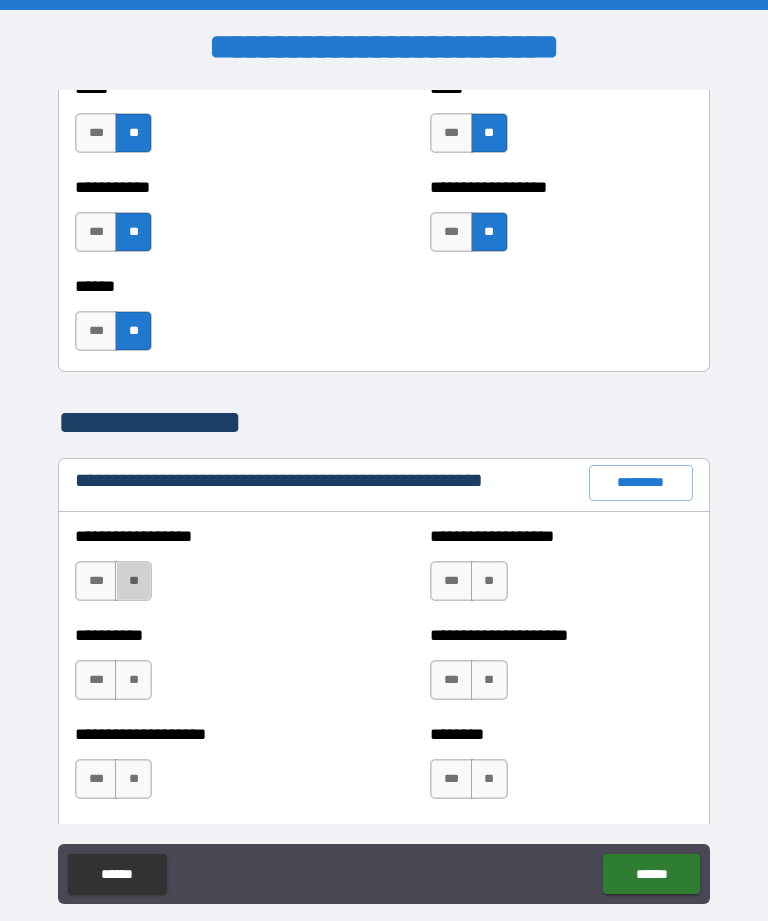 click on "**" at bounding box center (133, 581) 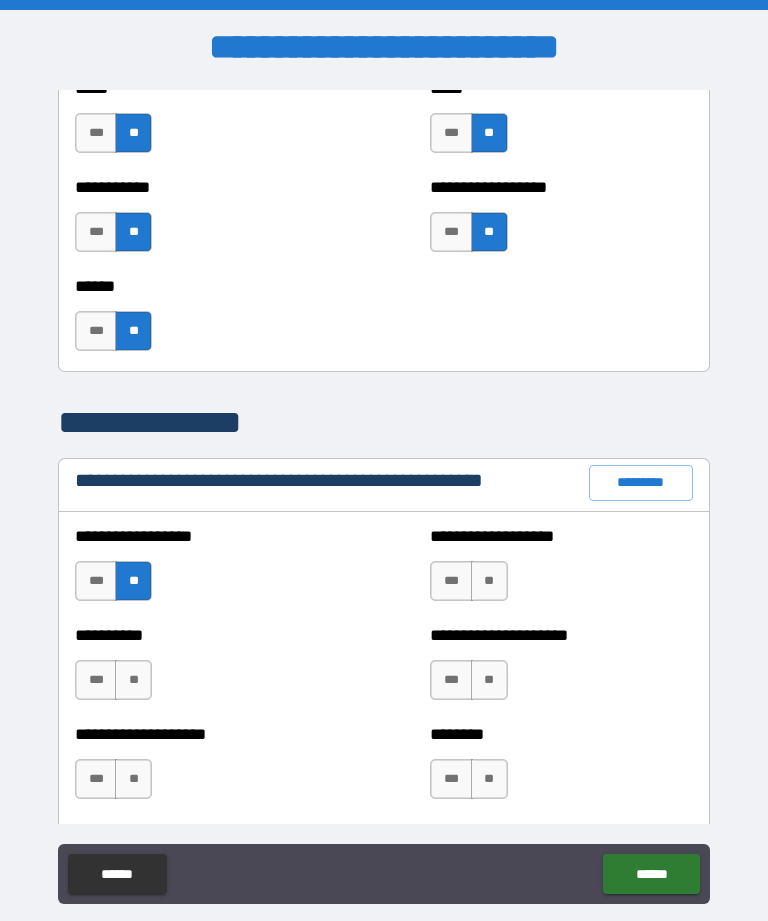 click on "**" at bounding box center (133, 680) 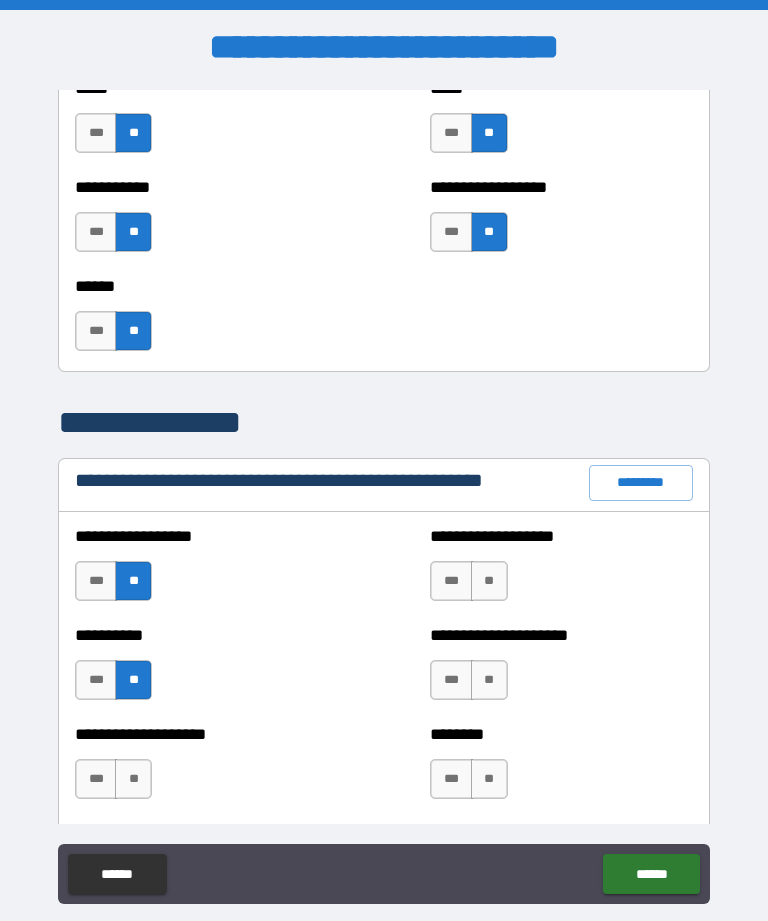 click on "**" at bounding box center [133, 779] 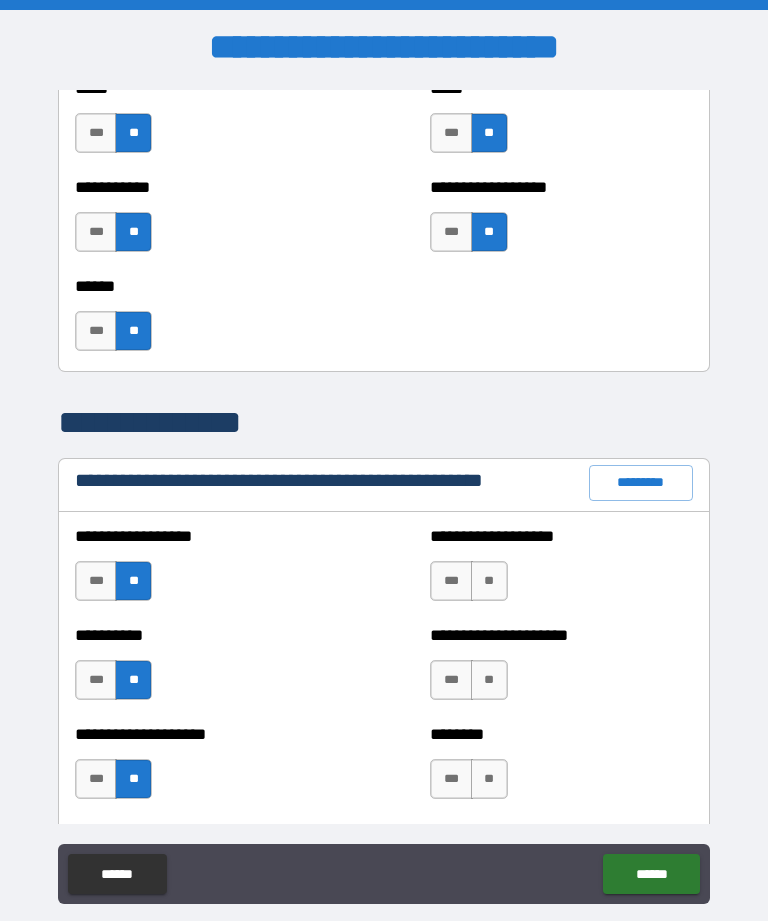 click on "**" at bounding box center [489, 581] 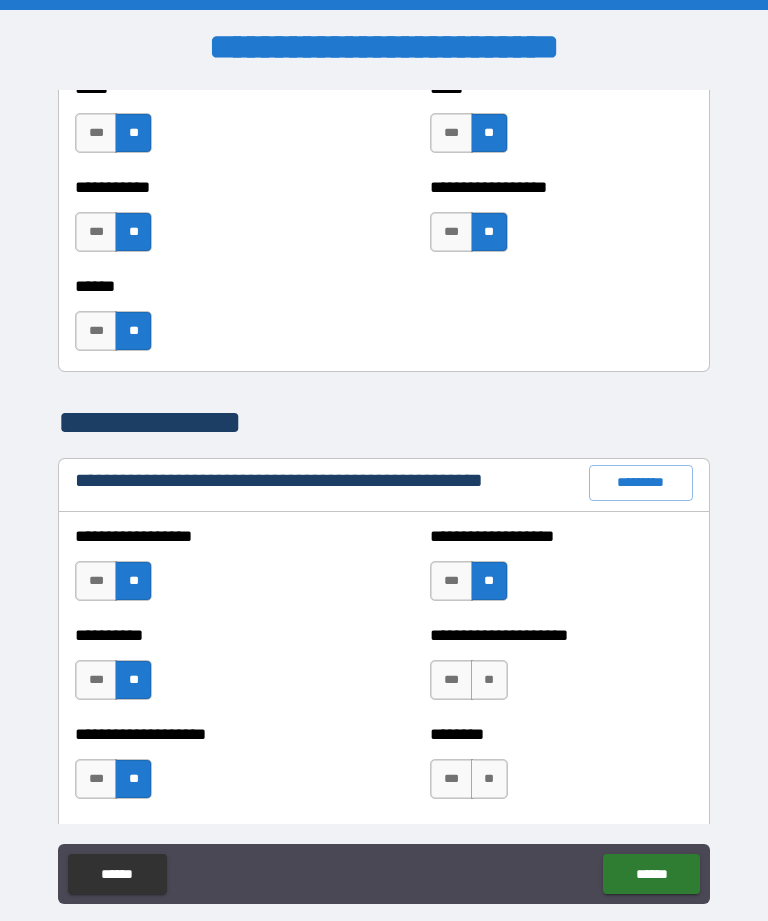click on "**" at bounding box center [489, 680] 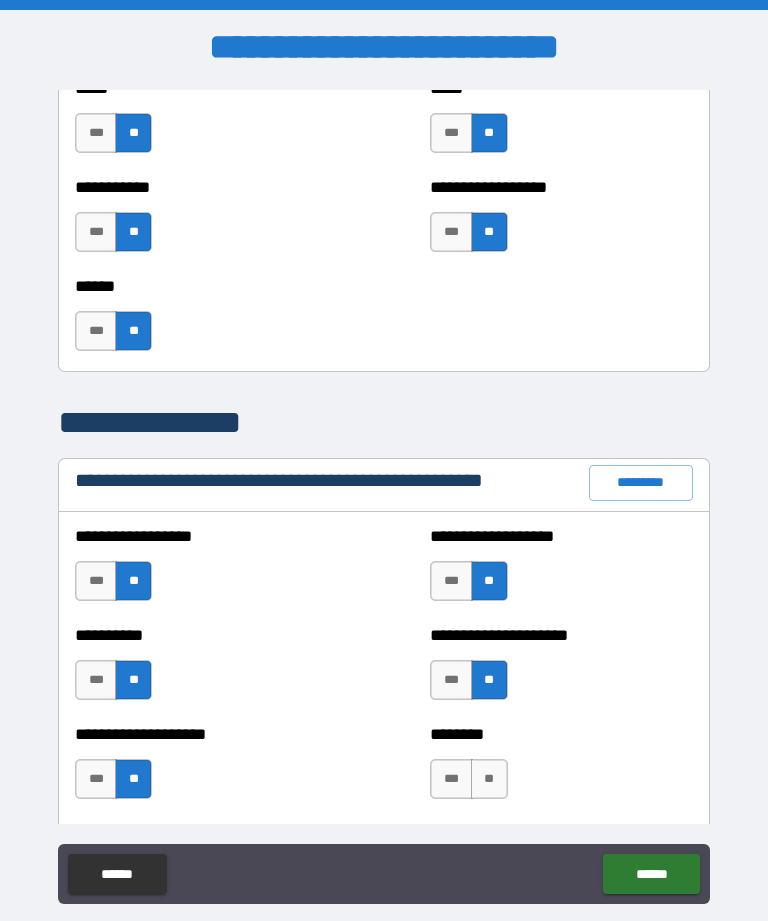 click on "**" at bounding box center [489, 779] 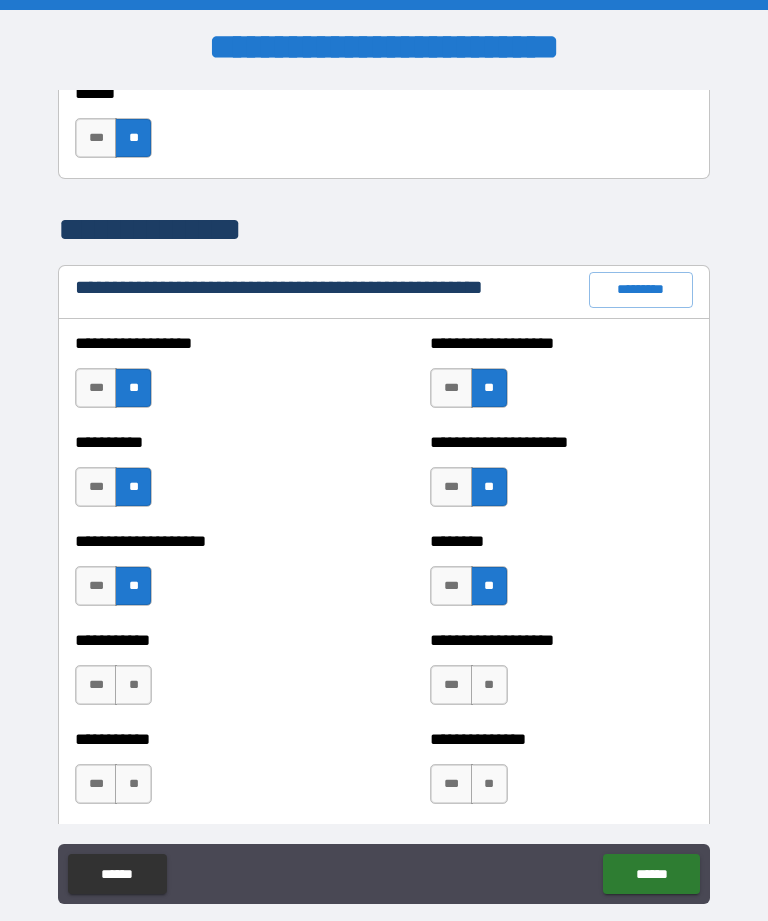 scroll, scrollTop: 2290, scrollLeft: 0, axis: vertical 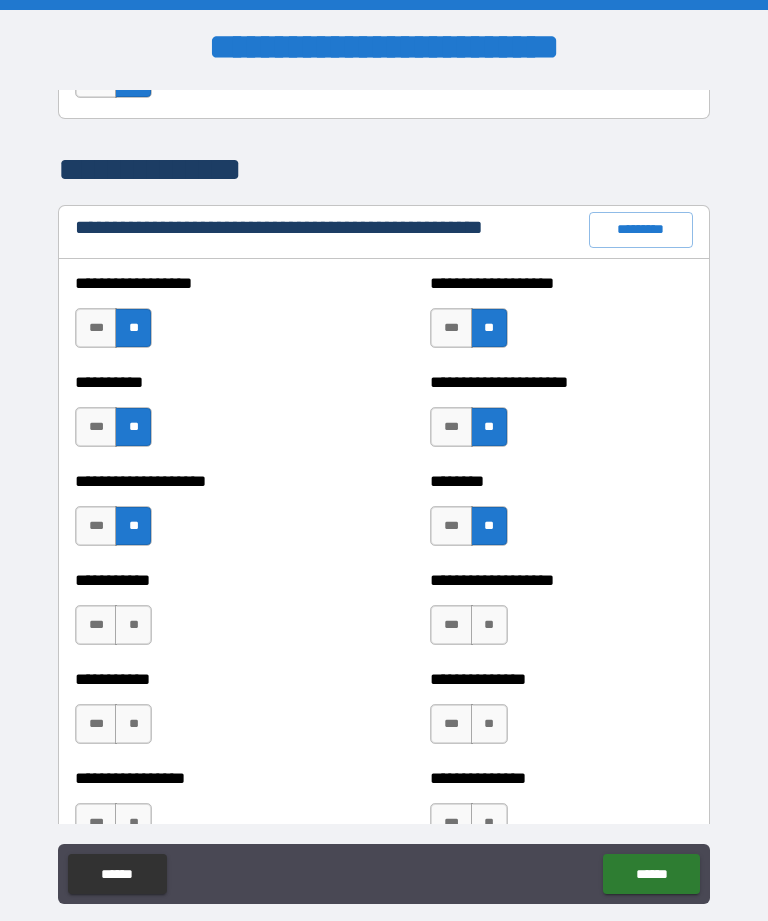 click on "**" at bounding box center (133, 625) 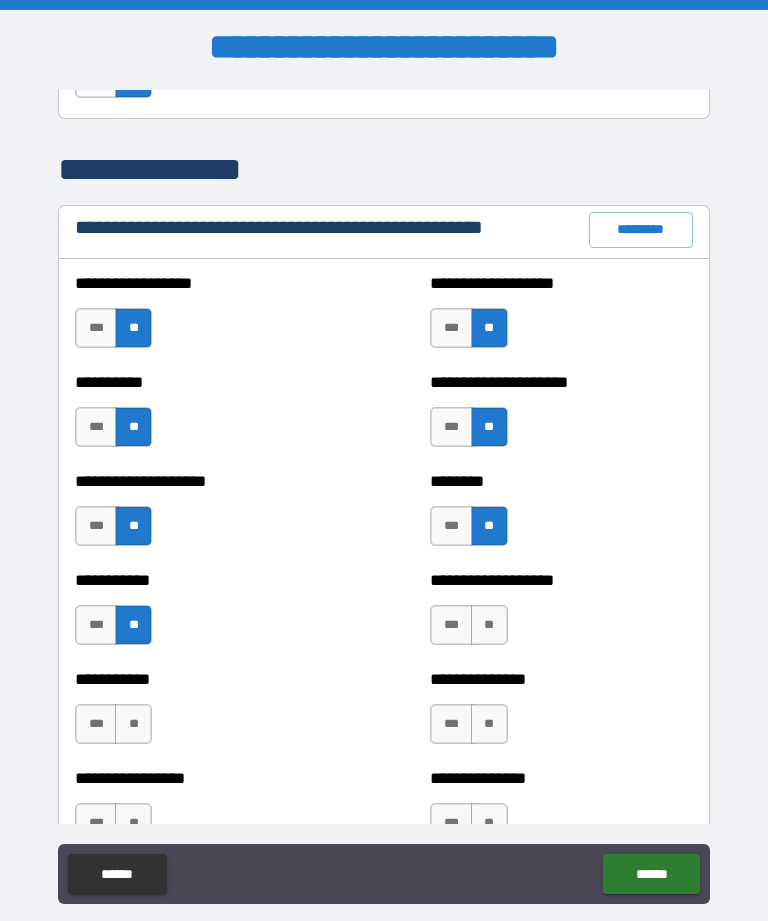 click on "**" at bounding box center (489, 625) 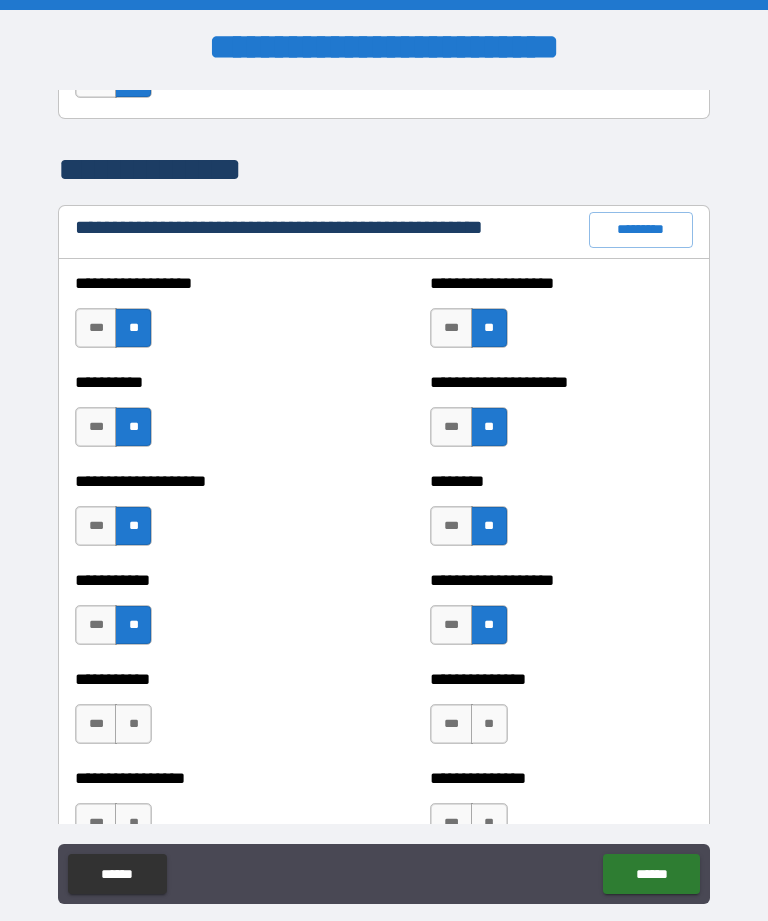 click on "**" at bounding box center [489, 724] 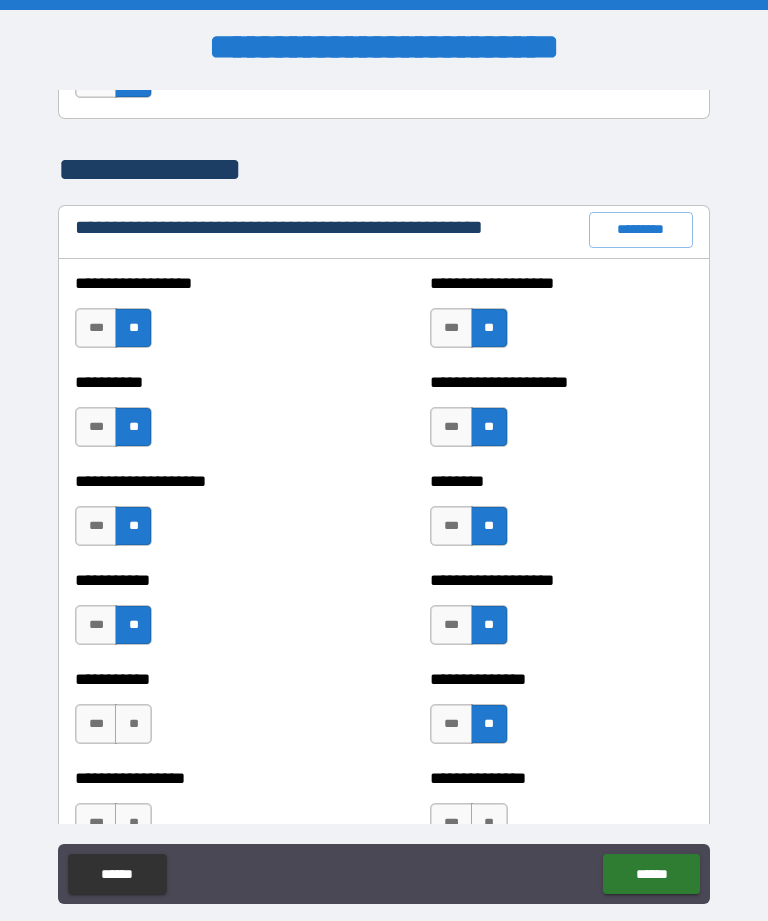 click on "**" at bounding box center (133, 724) 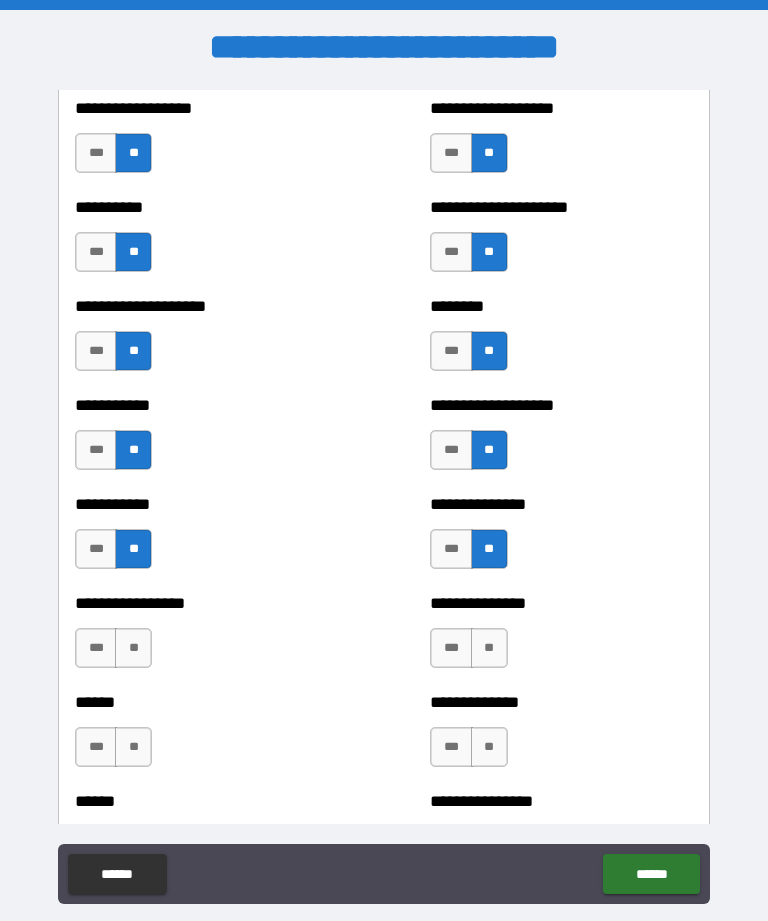 scroll, scrollTop: 2474, scrollLeft: 0, axis: vertical 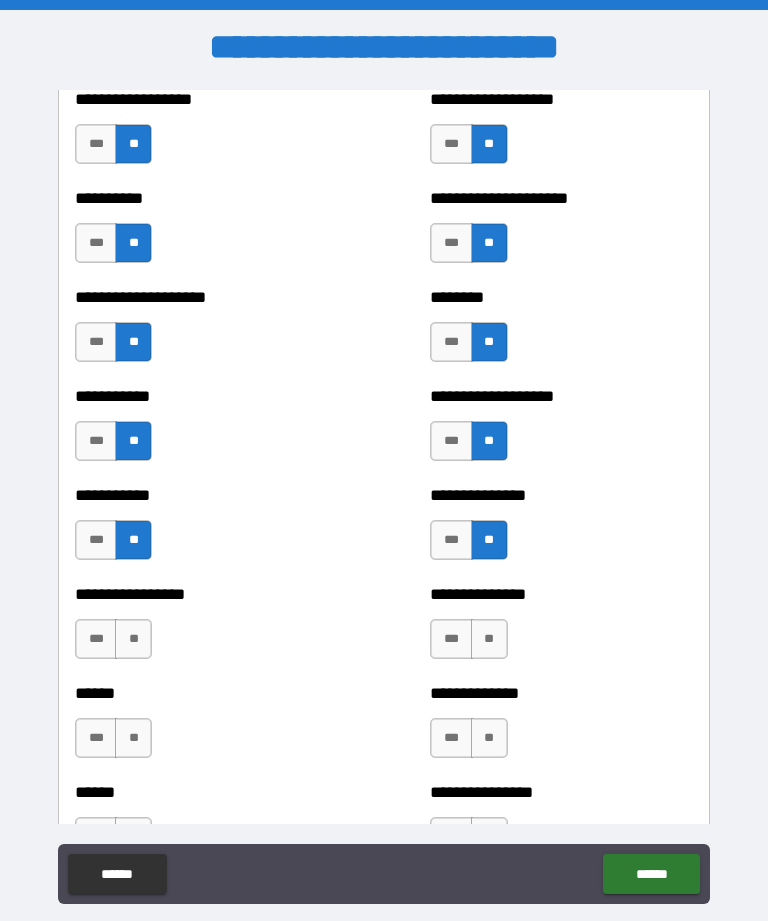 click on "**" at bounding box center [489, 639] 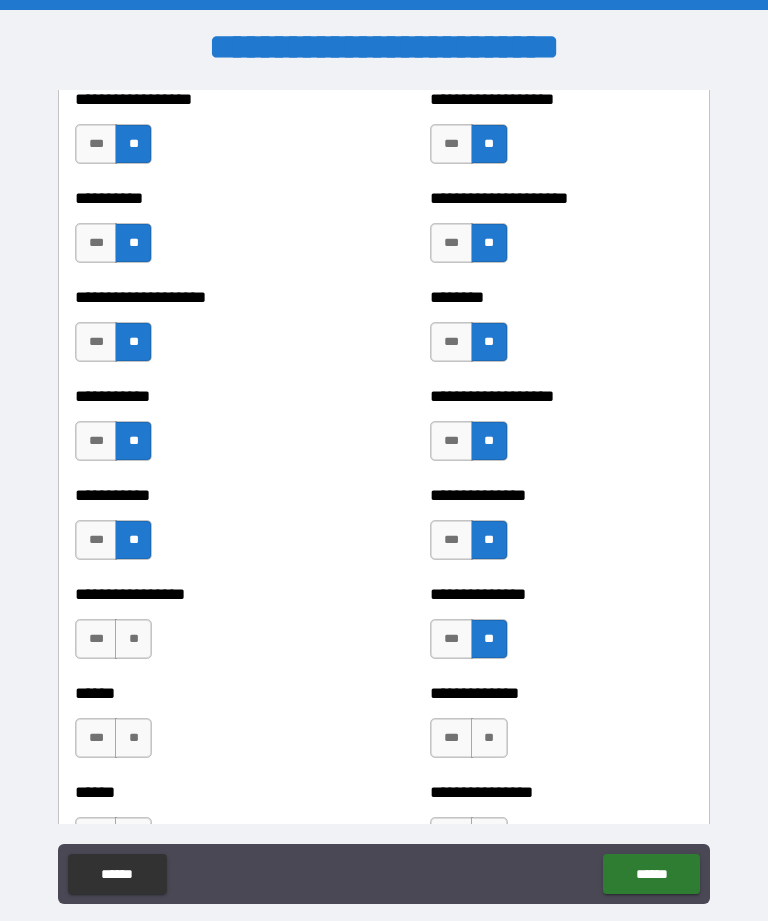 click on "**" at bounding box center (489, 738) 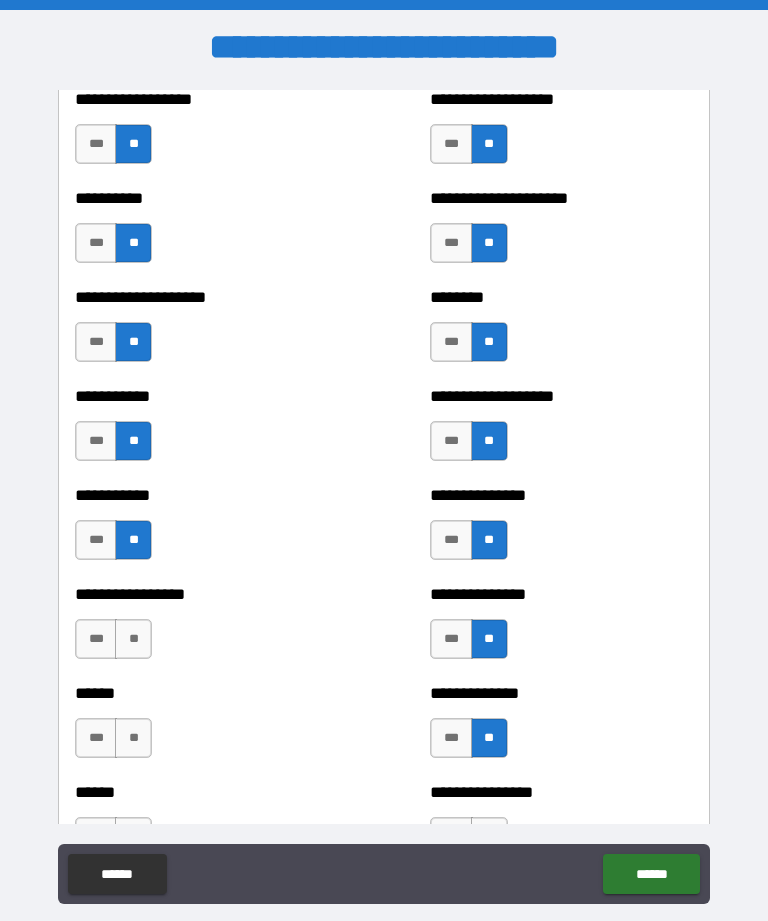 click on "**" at bounding box center (133, 639) 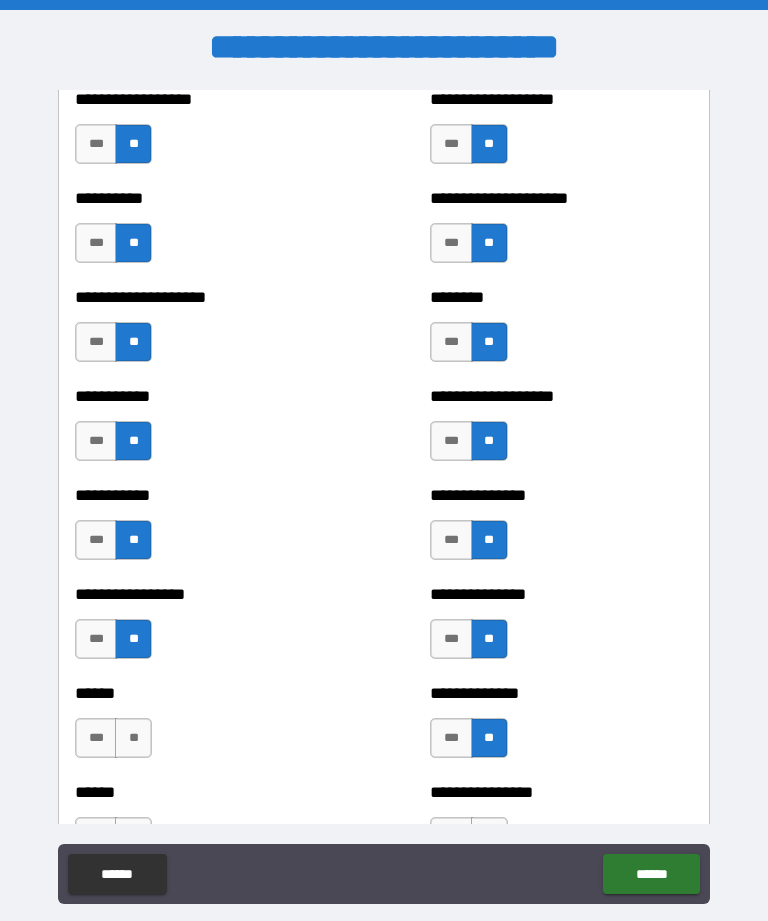 click on "**" at bounding box center (133, 738) 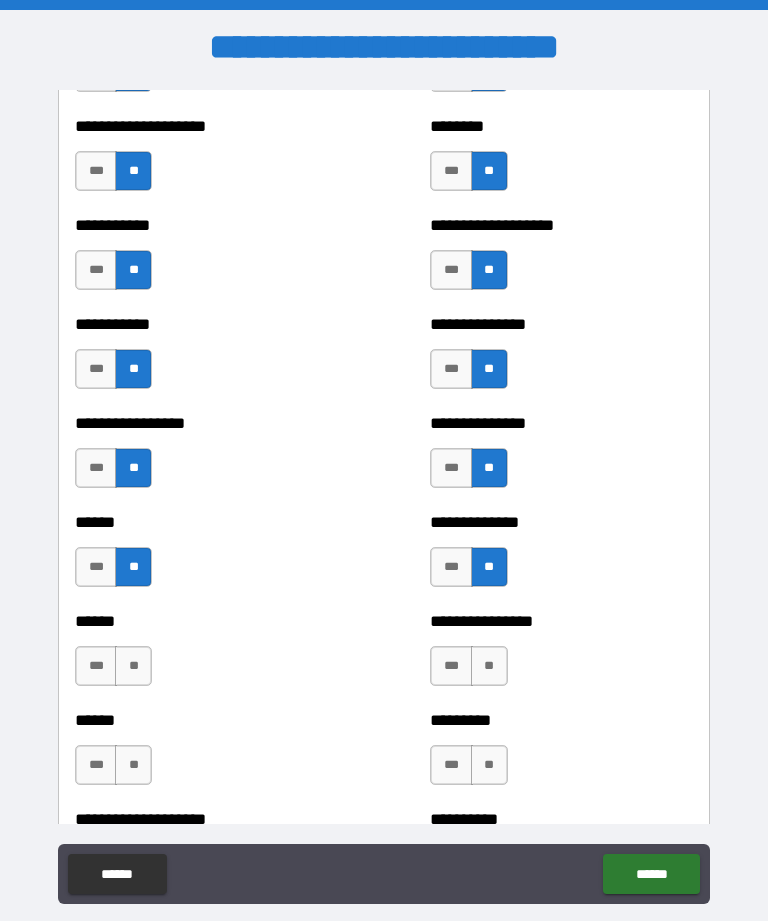 scroll, scrollTop: 2649, scrollLeft: 0, axis: vertical 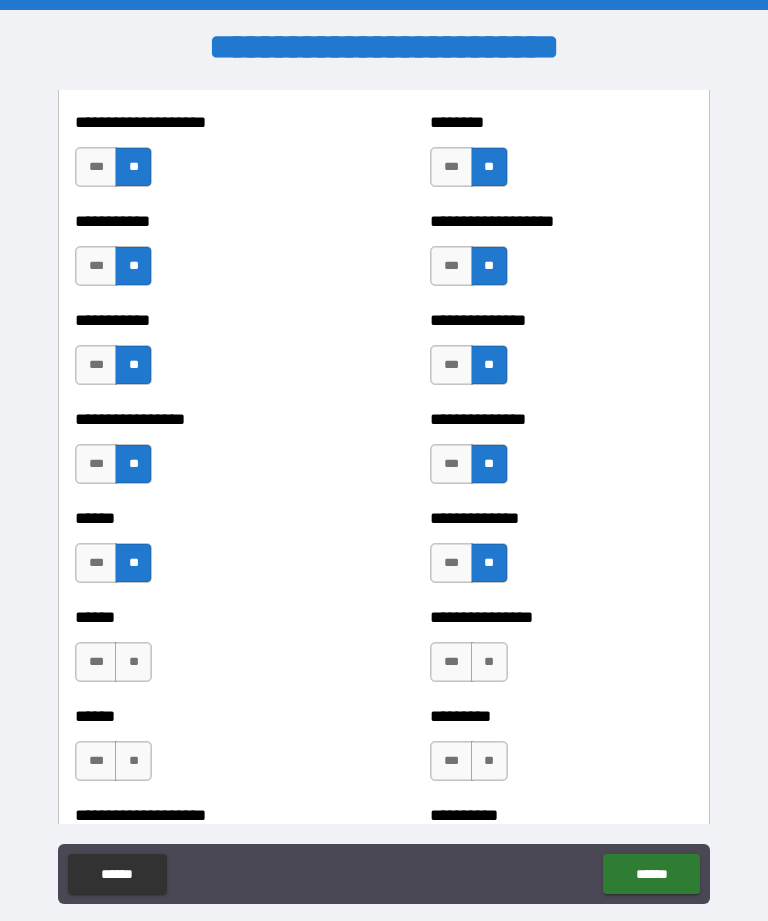 click on "**" at bounding box center (489, 662) 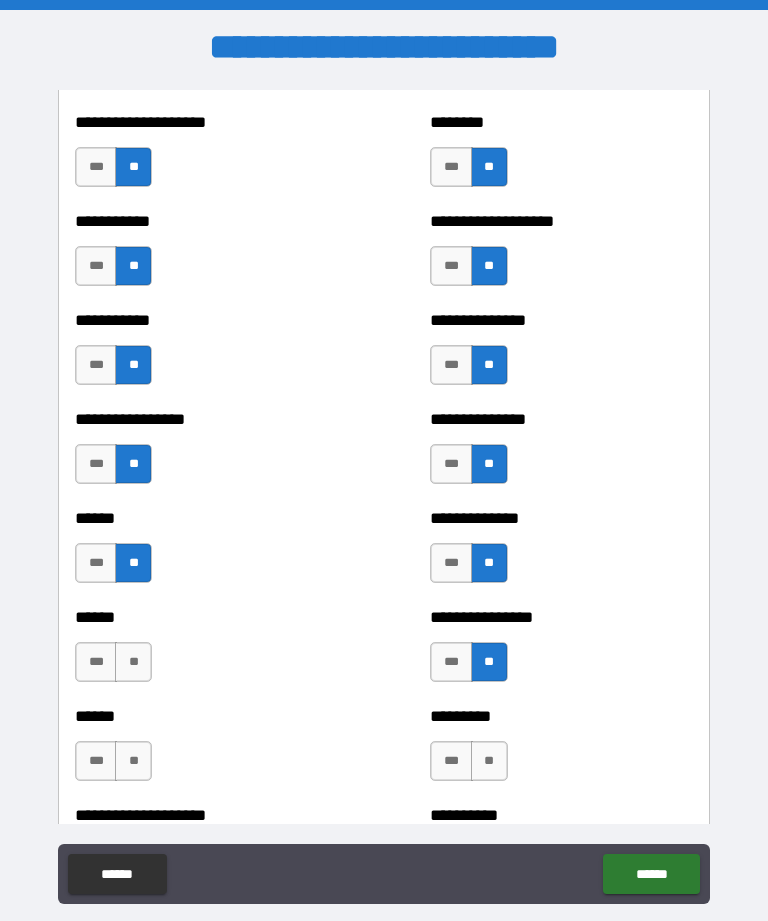 click on "**" at bounding box center [489, 761] 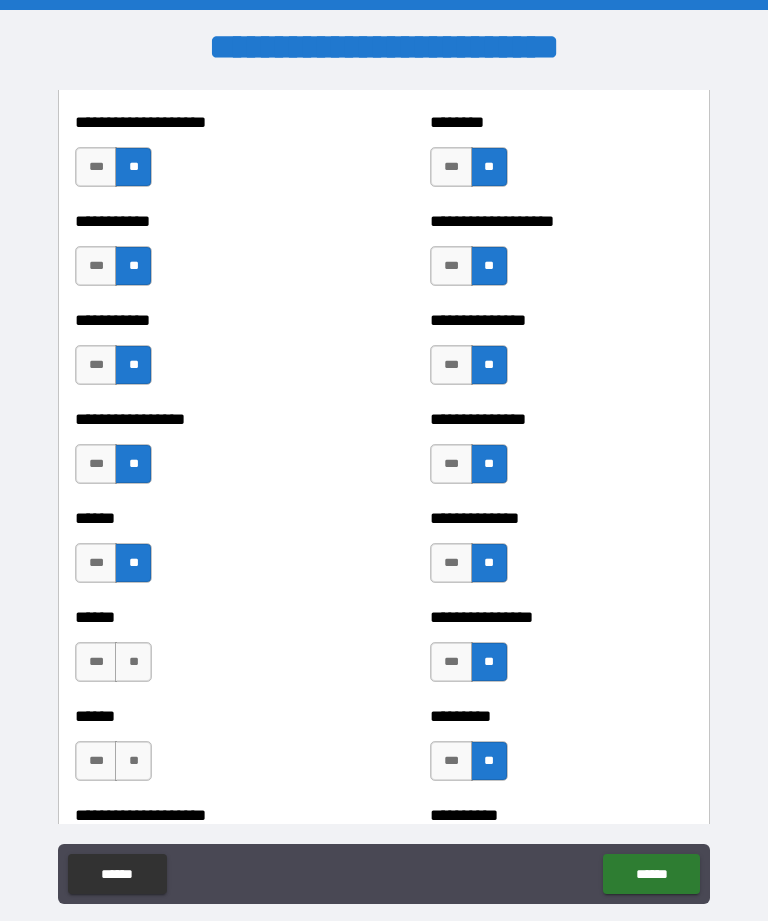 click on "**" at bounding box center (133, 662) 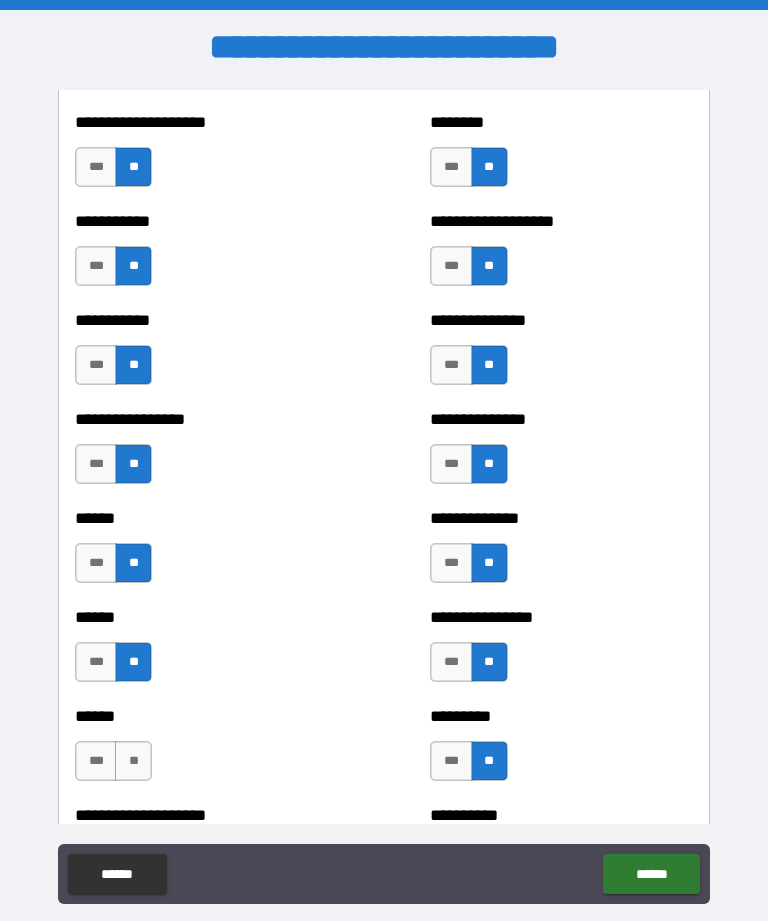 click on "**" at bounding box center (133, 761) 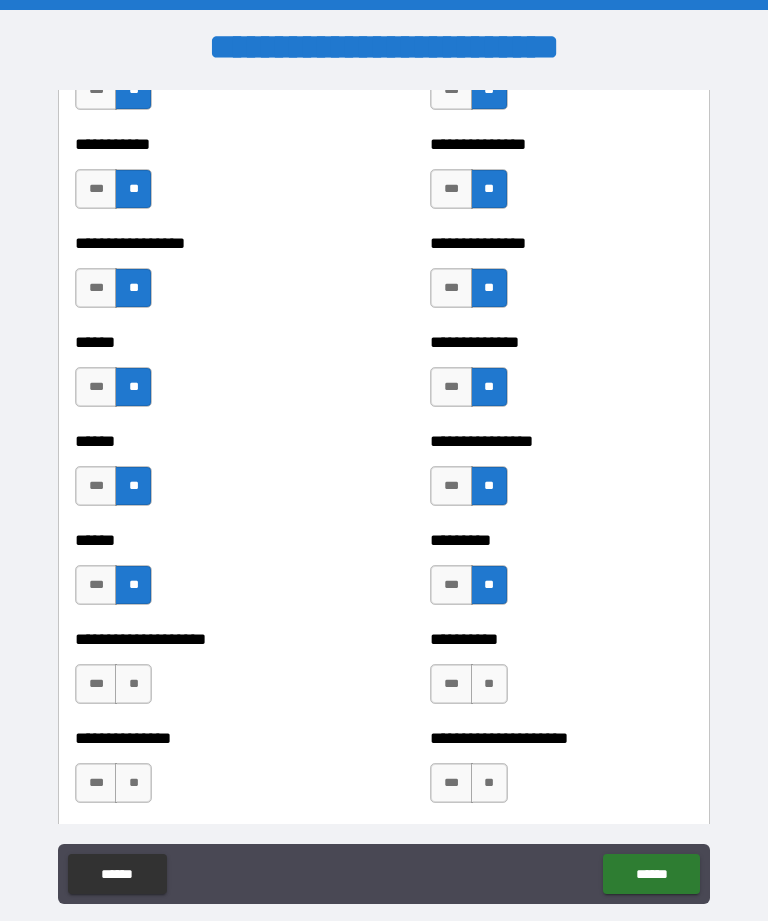scroll, scrollTop: 2844, scrollLeft: 0, axis: vertical 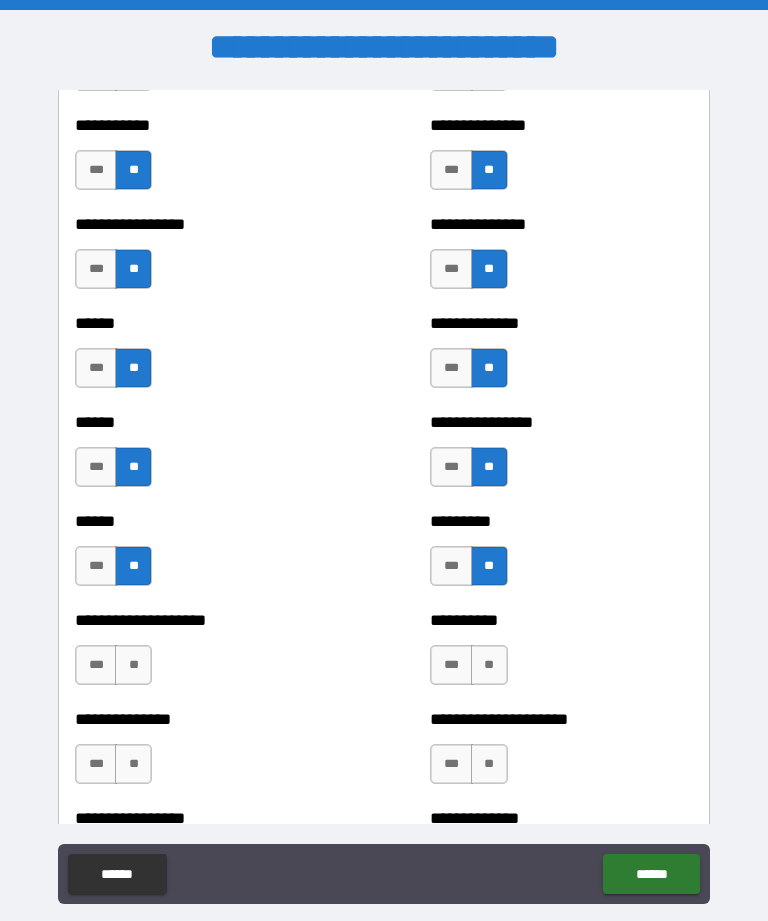 click on "**********" at bounding box center [561, 620] 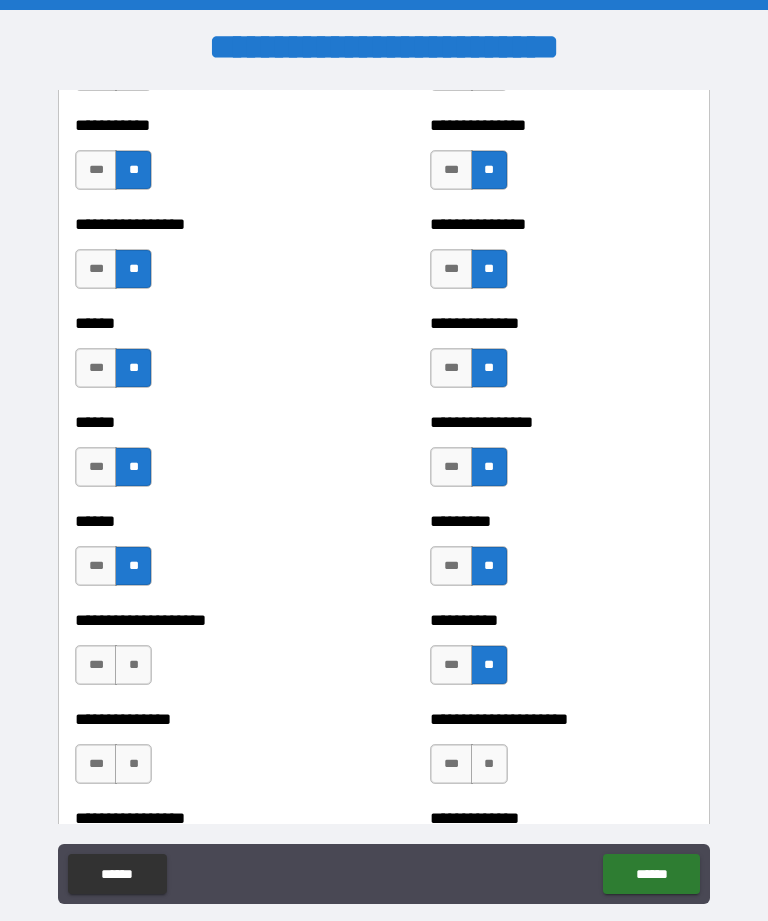 click on "**" at bounding box center (133, 665) 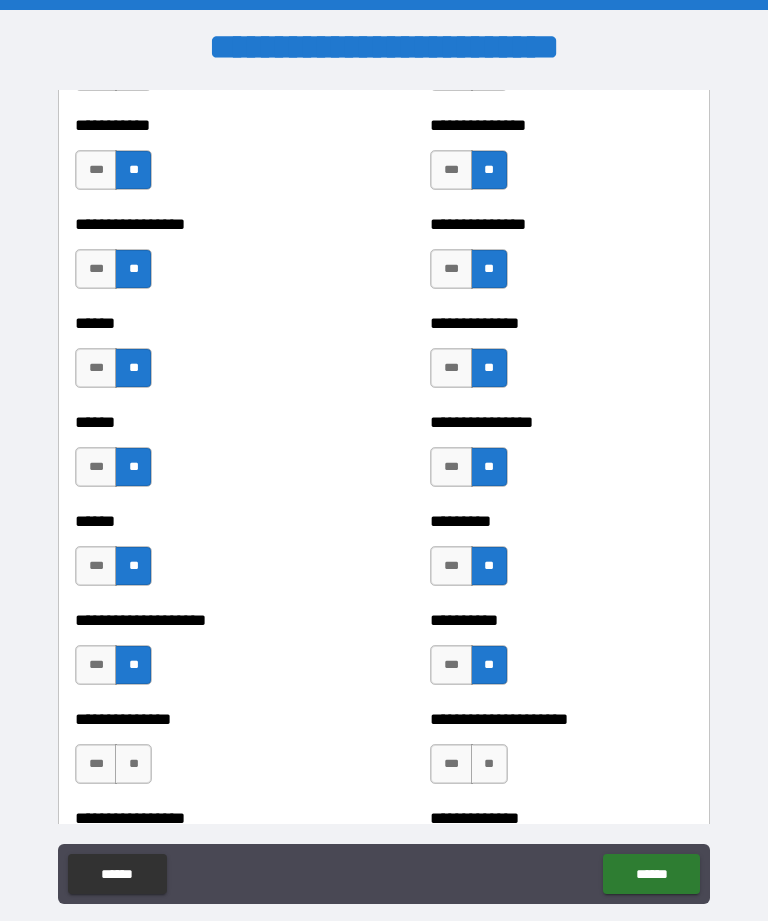 click on "**" at bounding box center (133, 764) 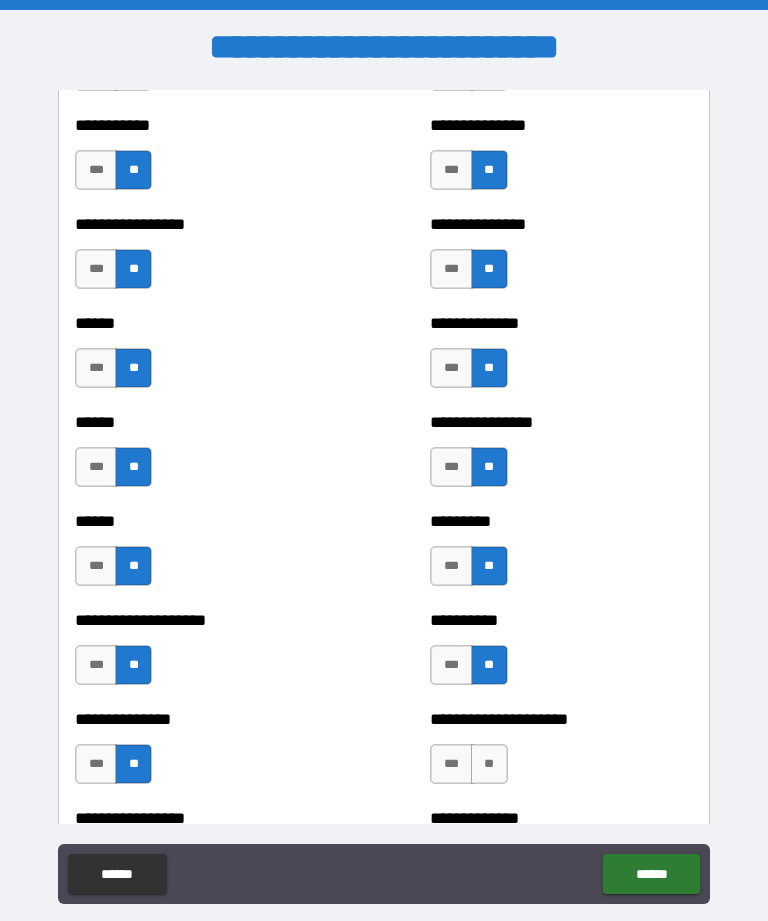 click on "**" at bounding box center [489, 764] 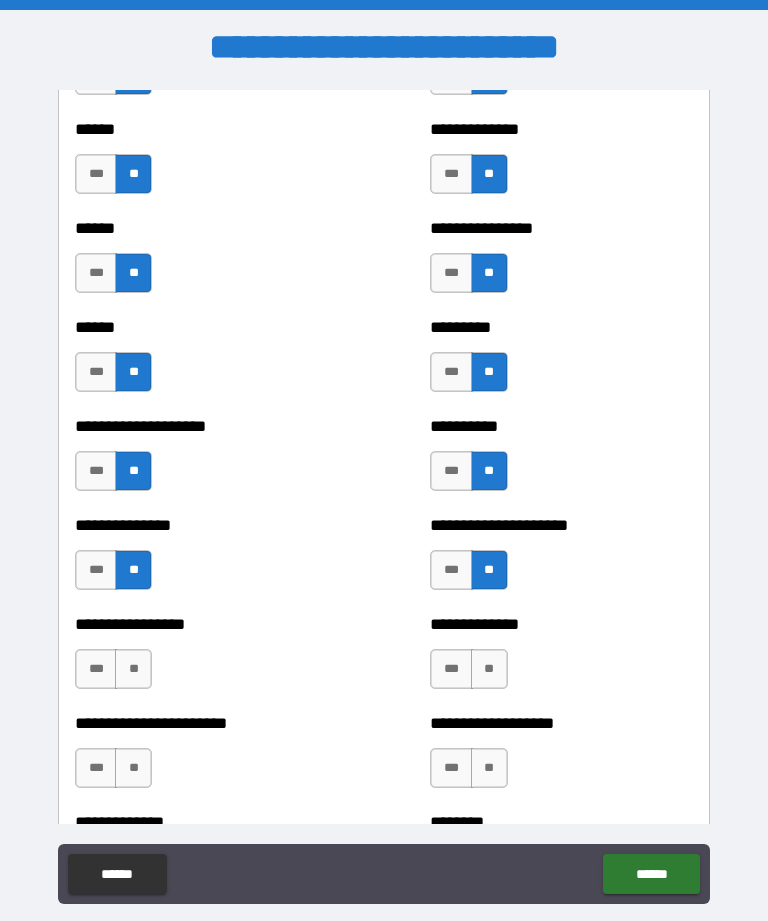 scroll, scrollTop: 3042, scrollLeft: 0, axis: vertical 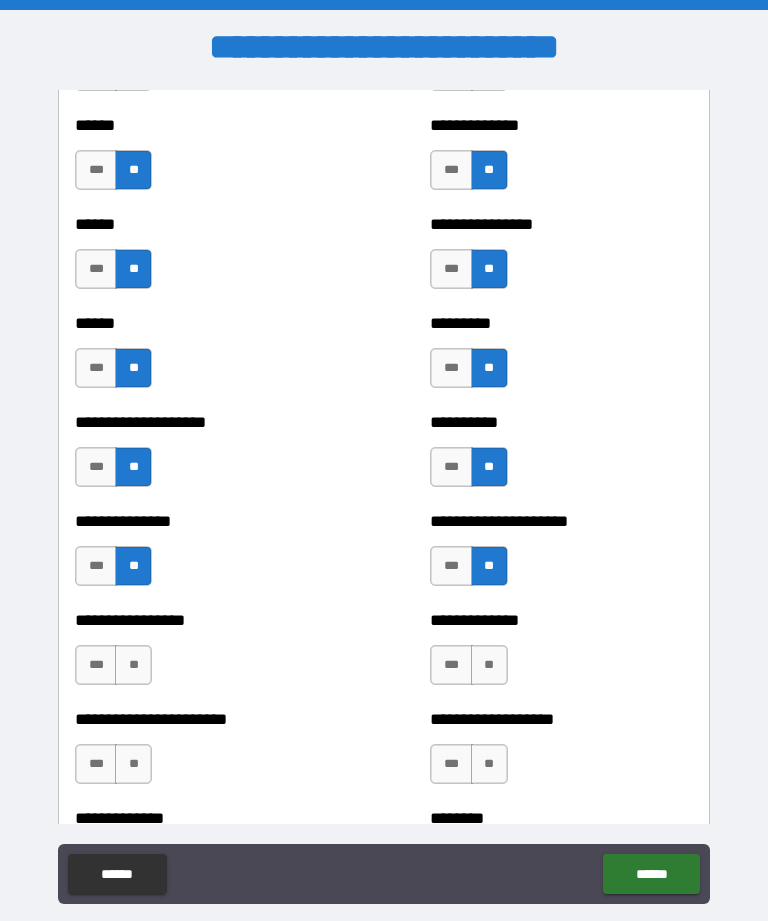 click on "**" at bounding box center (489, 665) 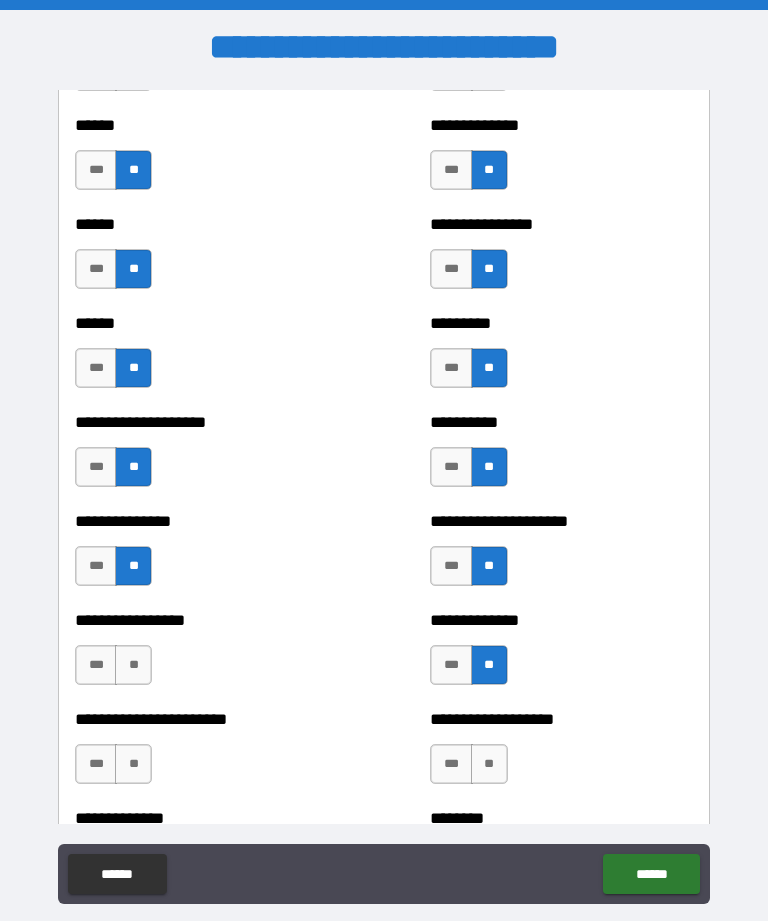 click on "**" at bounding box center (489, 764) 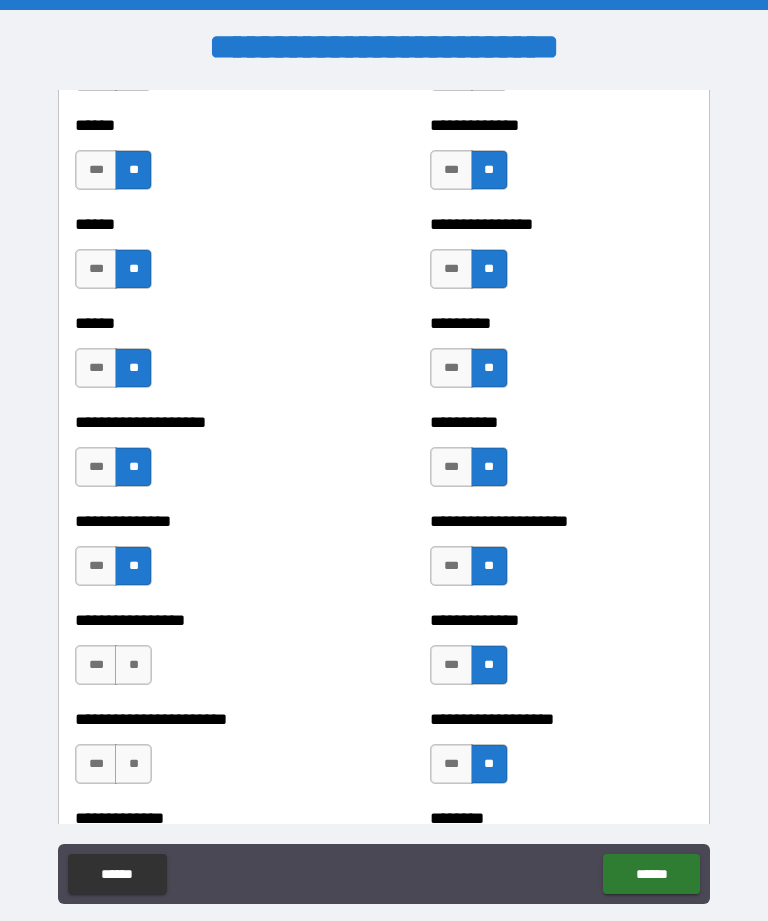 click on "**" at bounding box center [133, 665] 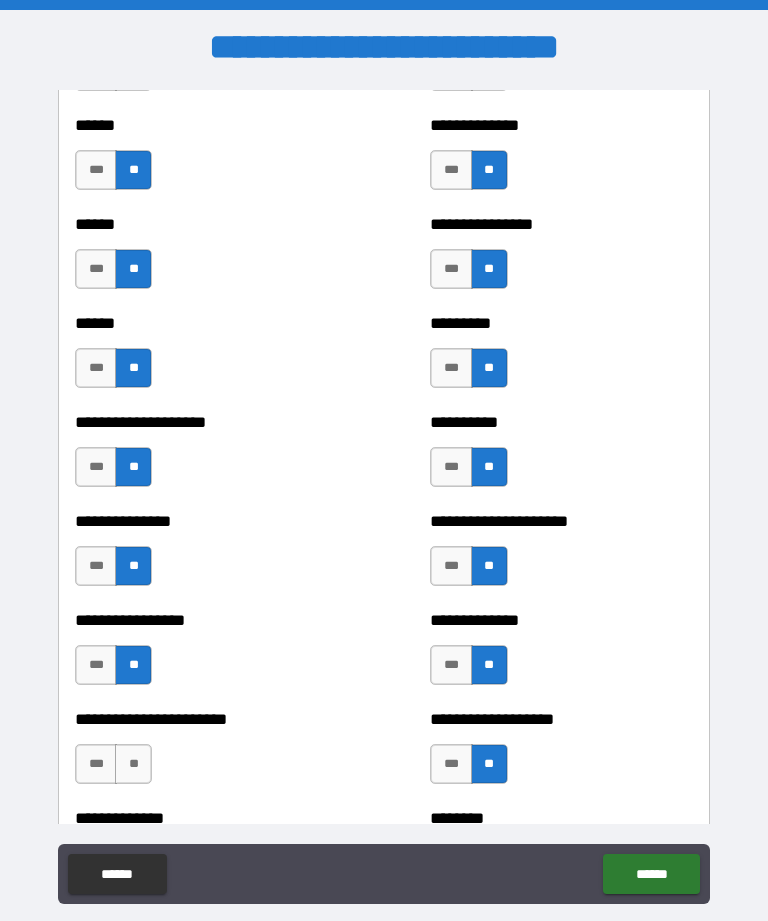 click on "**" at bounding box center (133, 764) 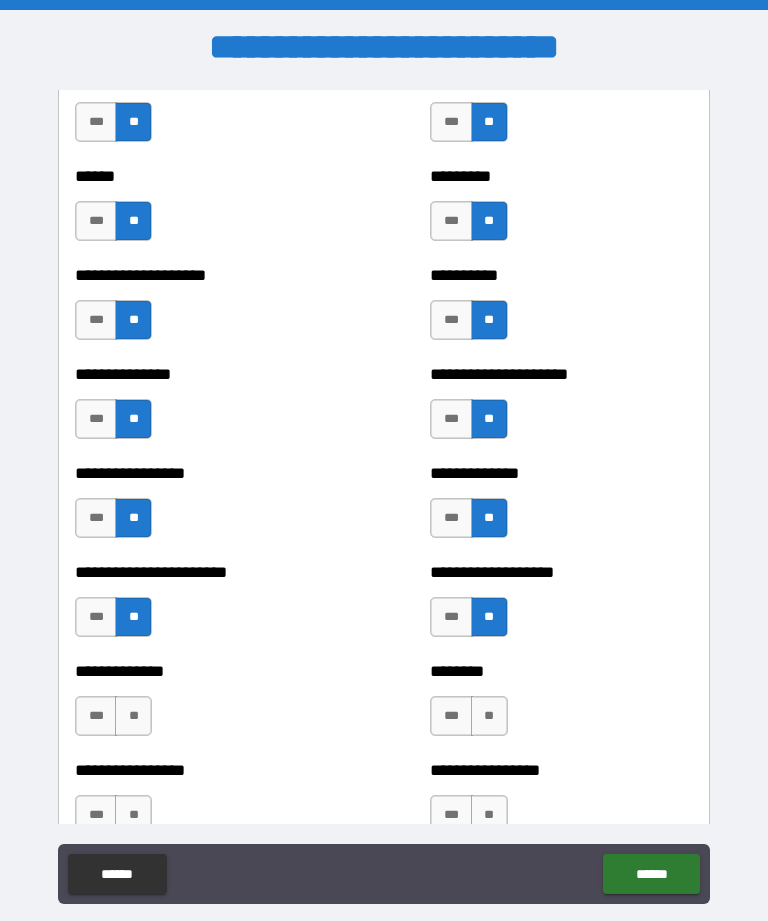scroll, scrollTop: 3202, scrollLeft: 0, axis: vertical 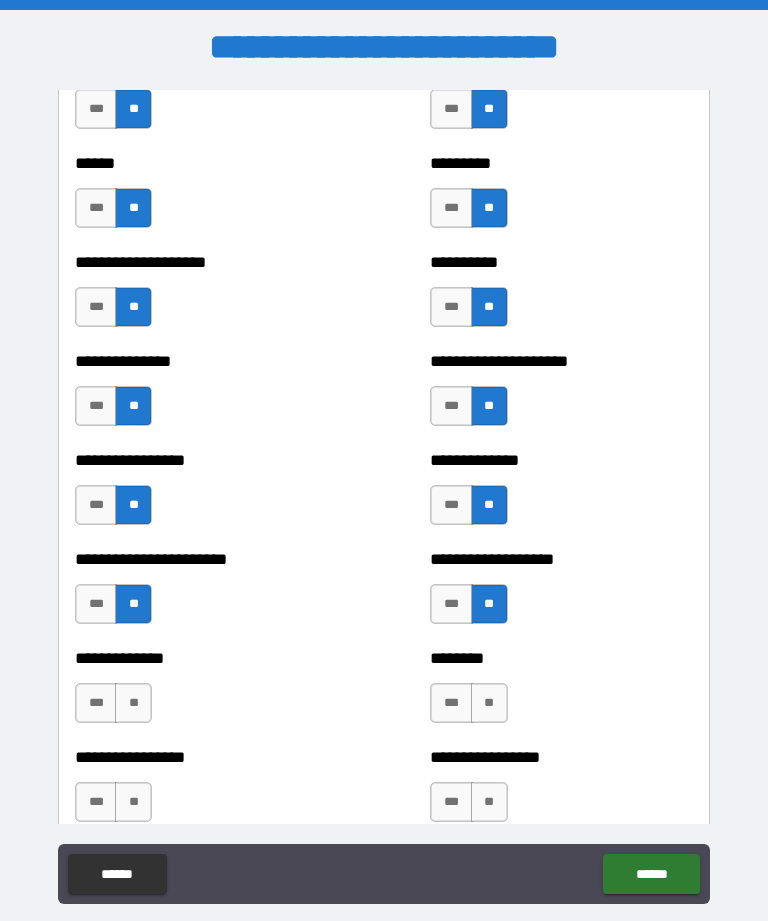 click on "**" at bounding box center [489, 703] 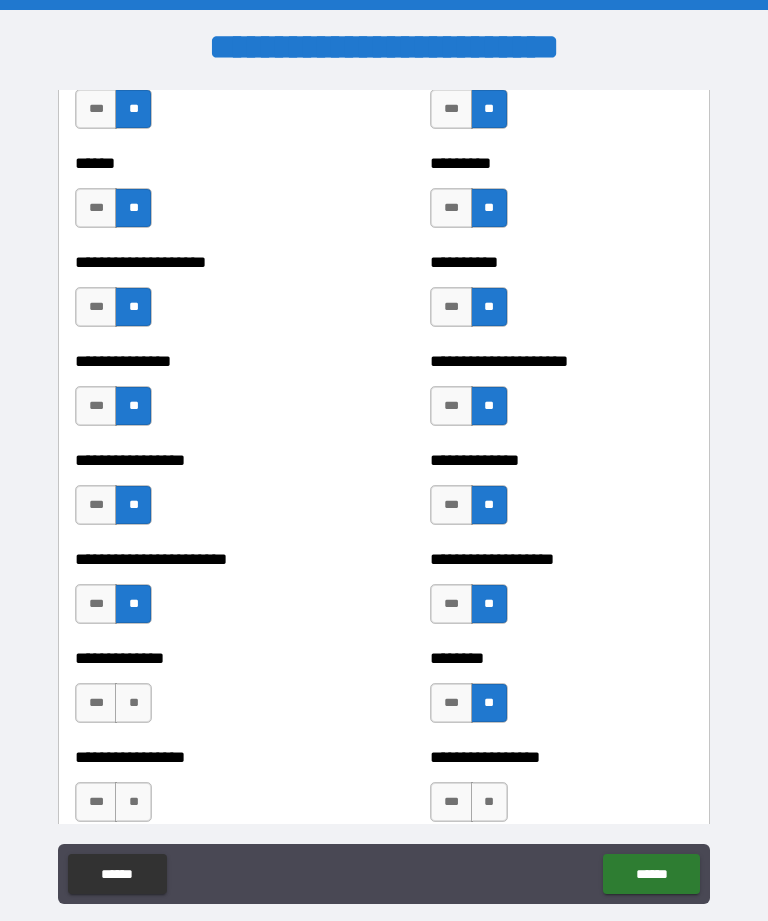 click on "**" at bounding box center (133, 703) 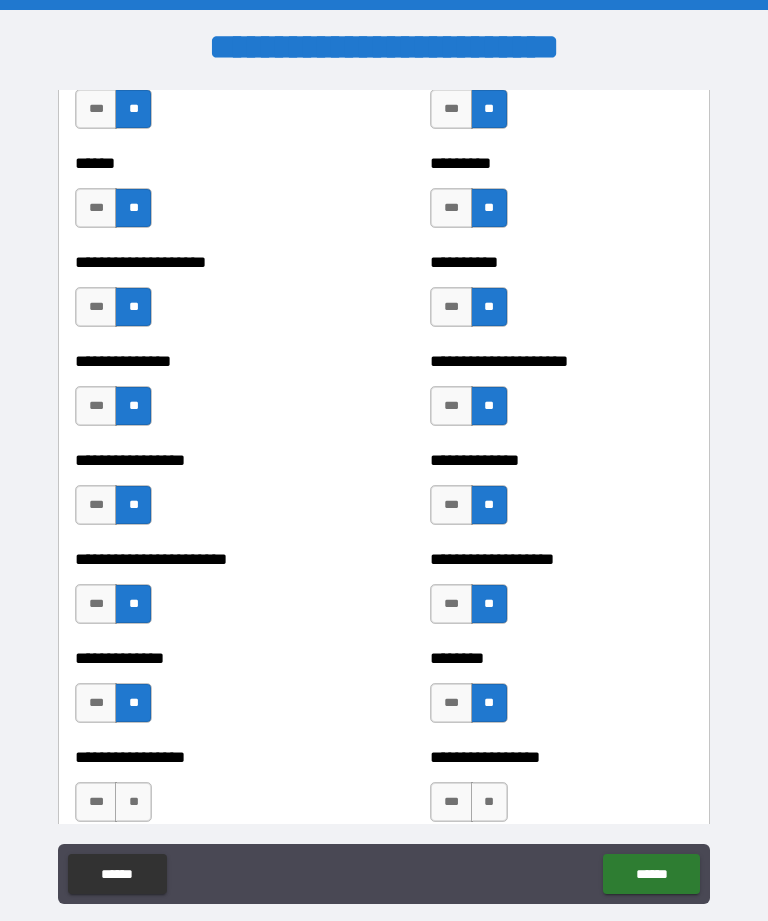click on "**" at bounding box center [133, 802] 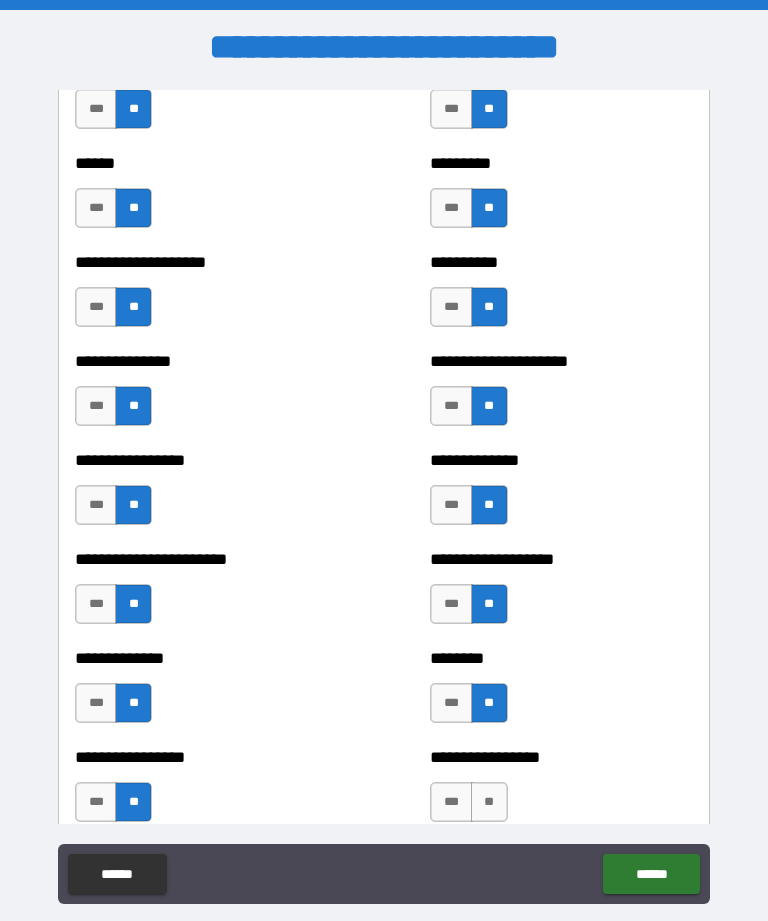 click on "**" at bounding box center (489, 802) 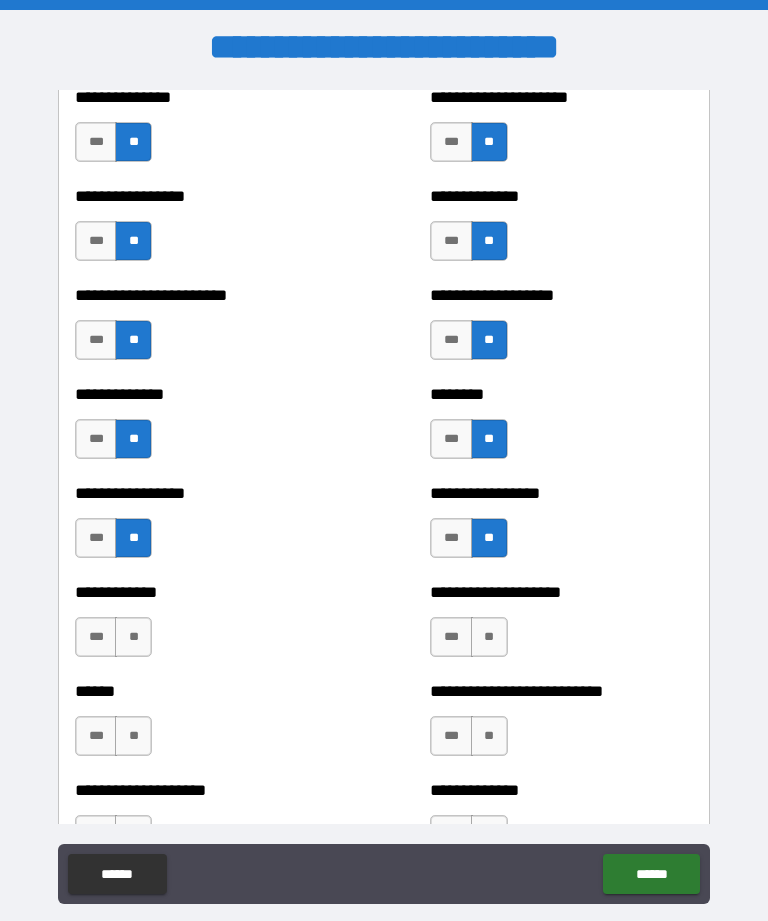 scroll, scrollTop: 3467, scrollLeft: 0, axis: vertical 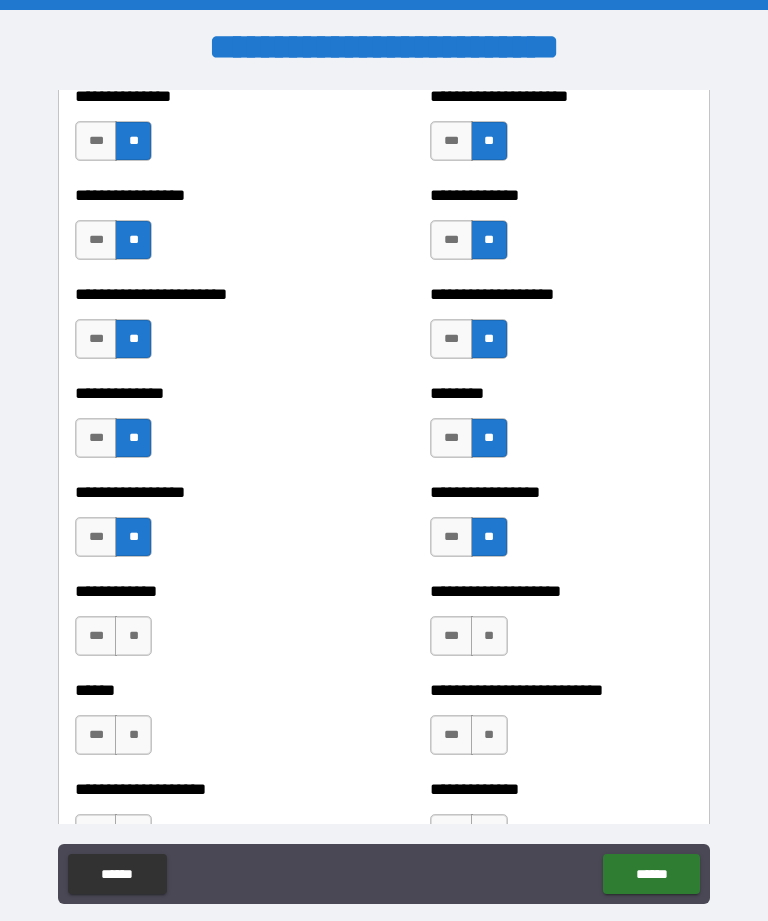 click on "**" at bounding box center [489, 636] 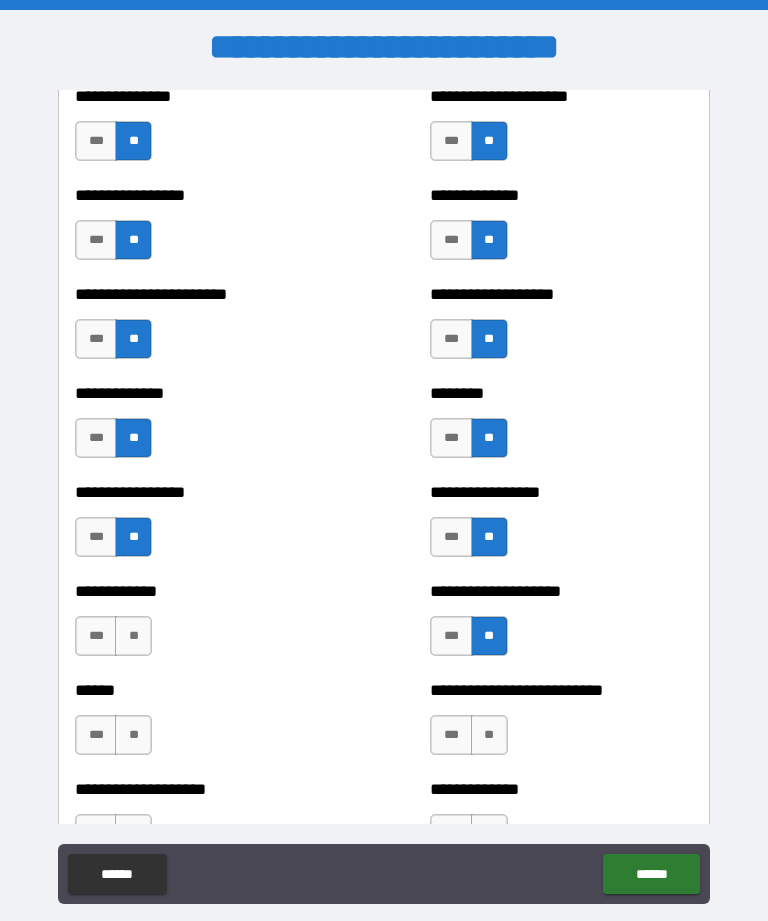 click on "**" at bounding box center (133, 636) 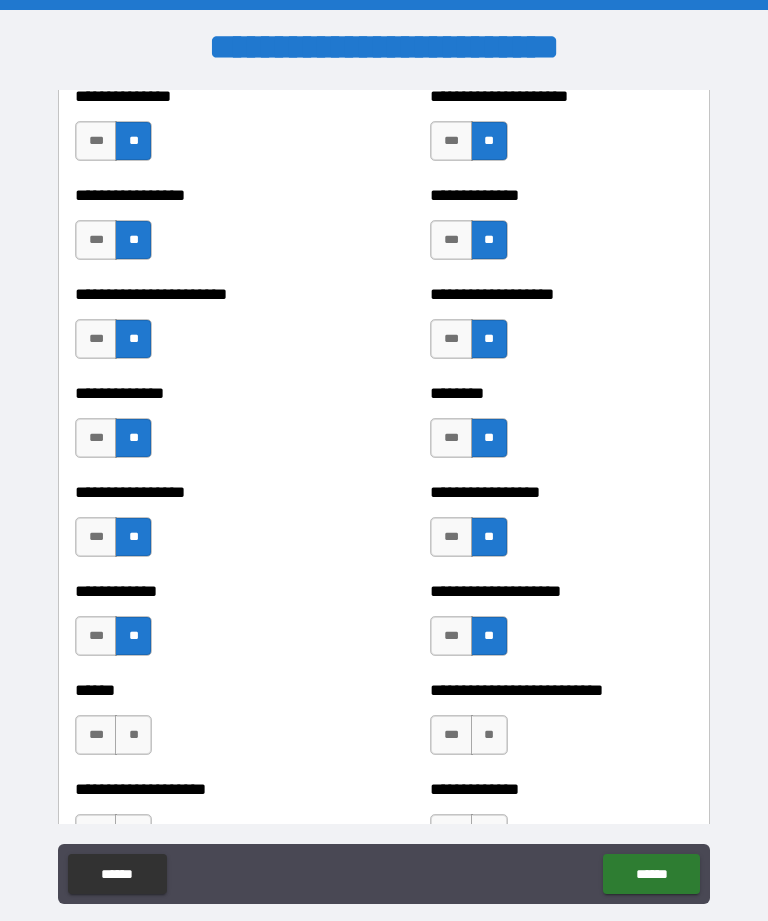 click on "**" at bounding box center (133, 735) 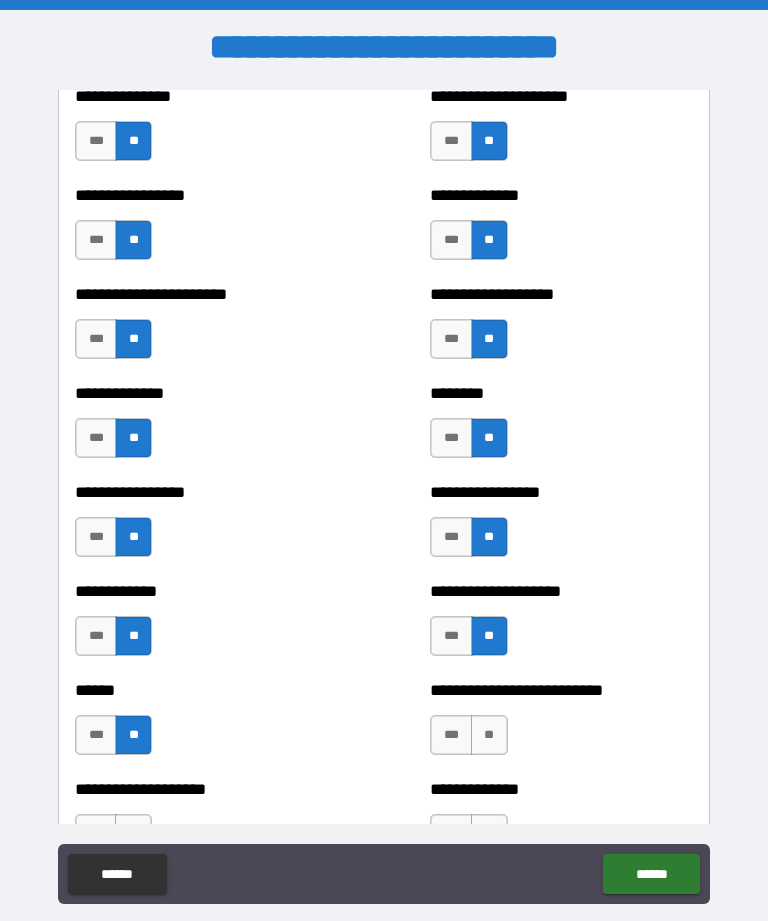 click on "**" at bounding box center [489, 735] 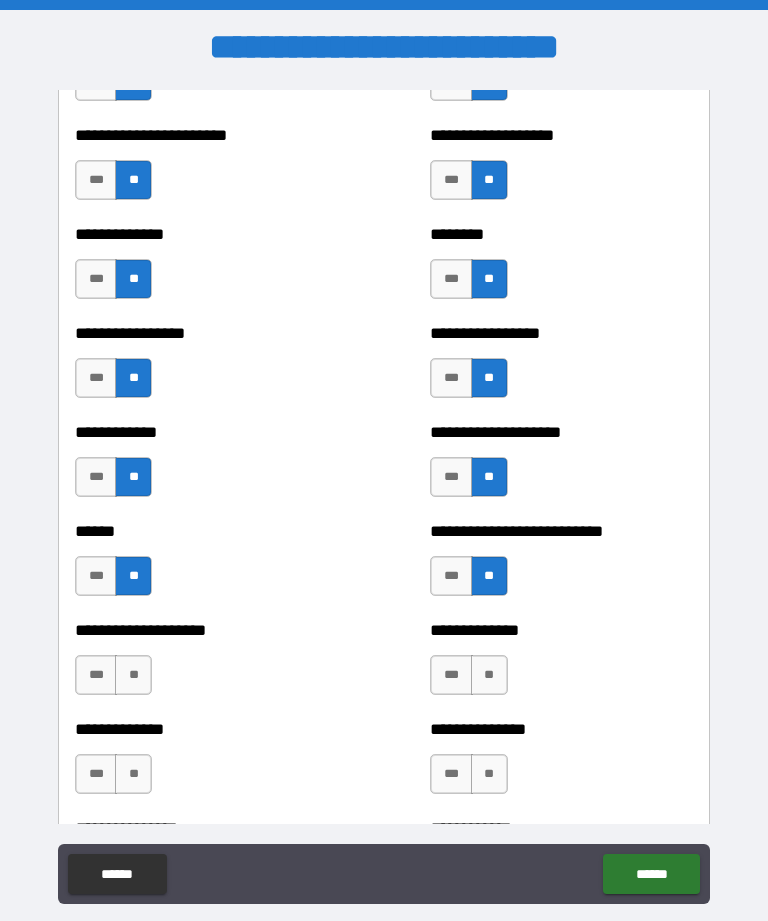 scroll, scrollTop: 3623, scrollLeft: 0, axis: vertical 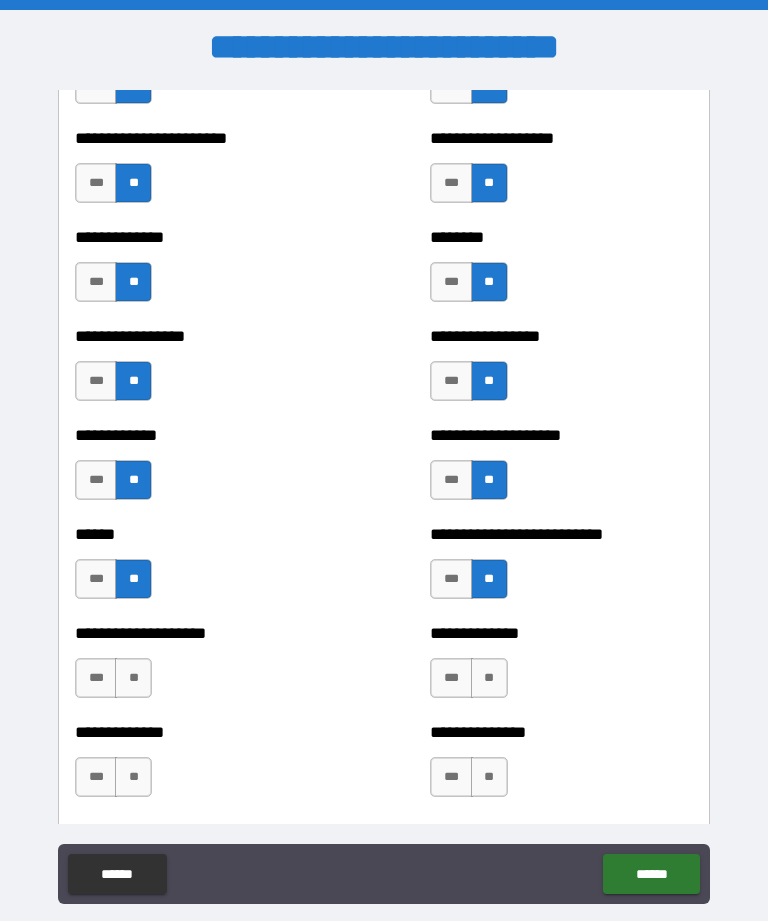 click on "**" at bounding box center [489, 678] 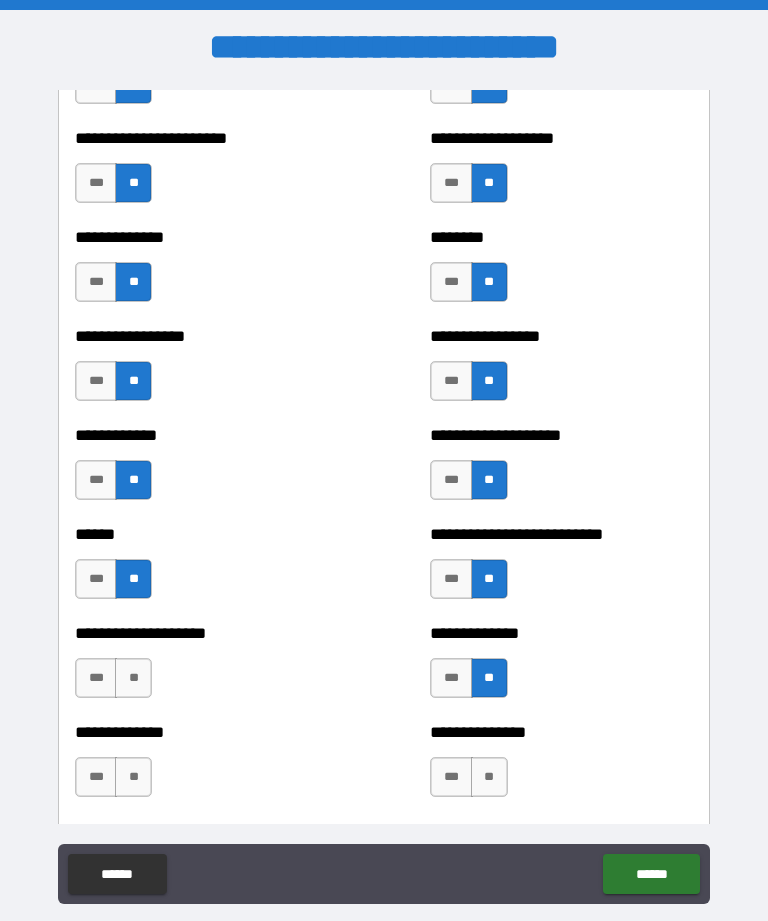 click on "**" at bounding box center (489, 777) 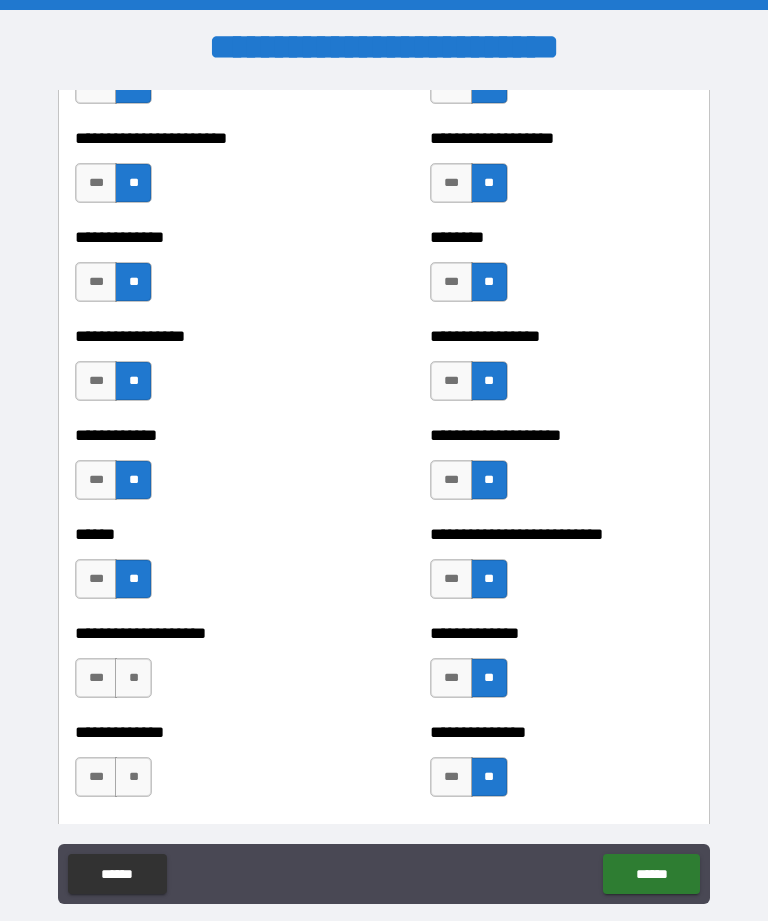 click on "**" at bounding box center (133, 678) 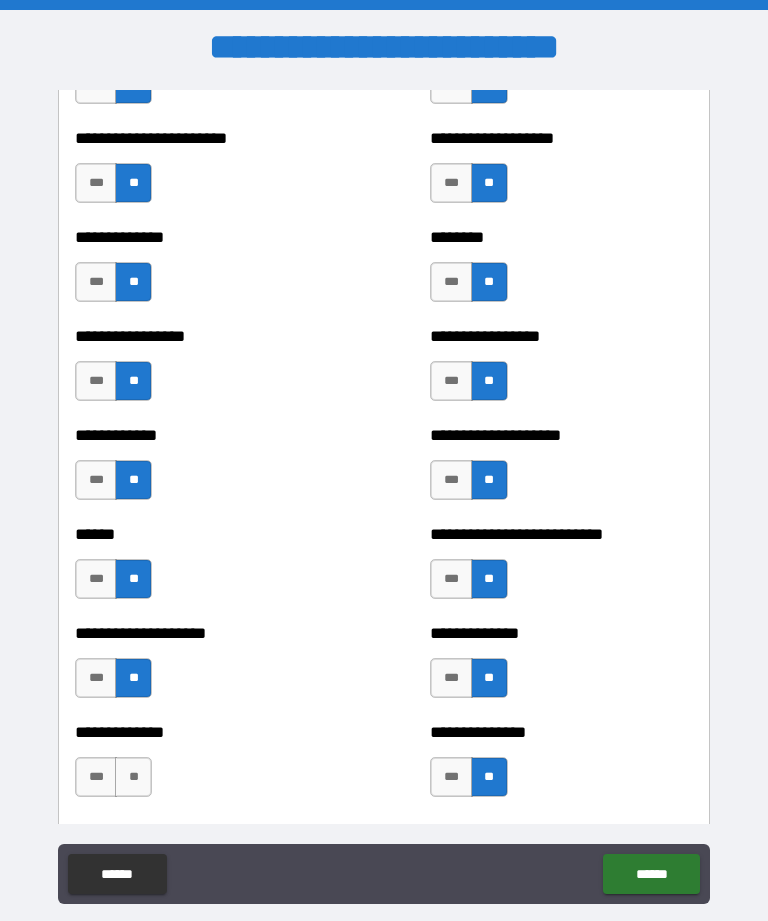 click on "**" at bounding box center [133, 777] 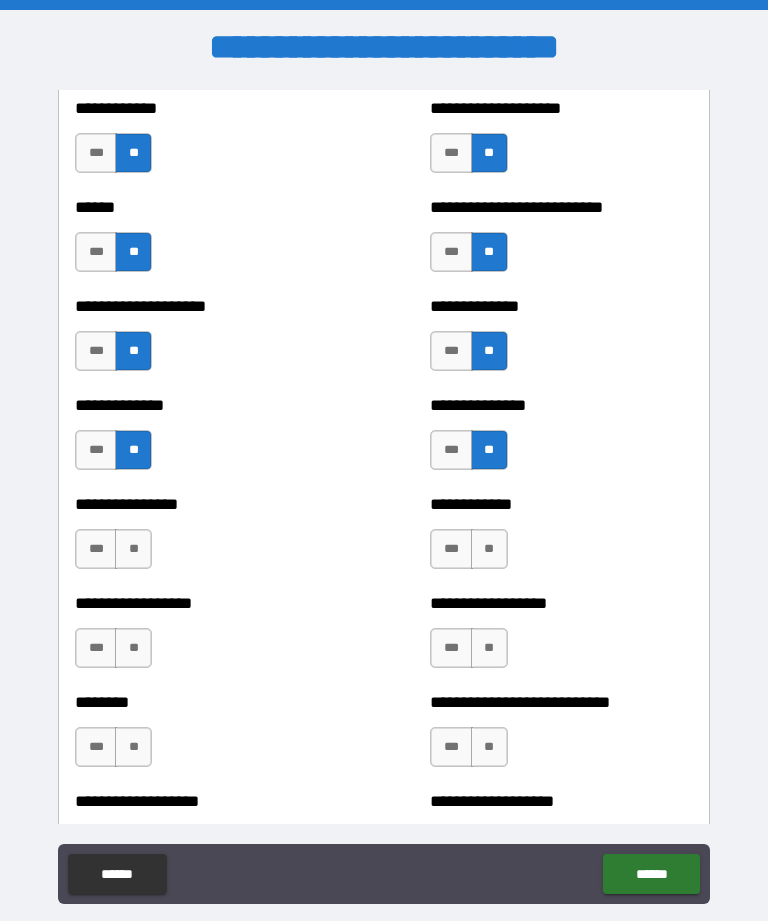 scroll, scrollTop: 3958, scrollLeft: 0, axis: vertical 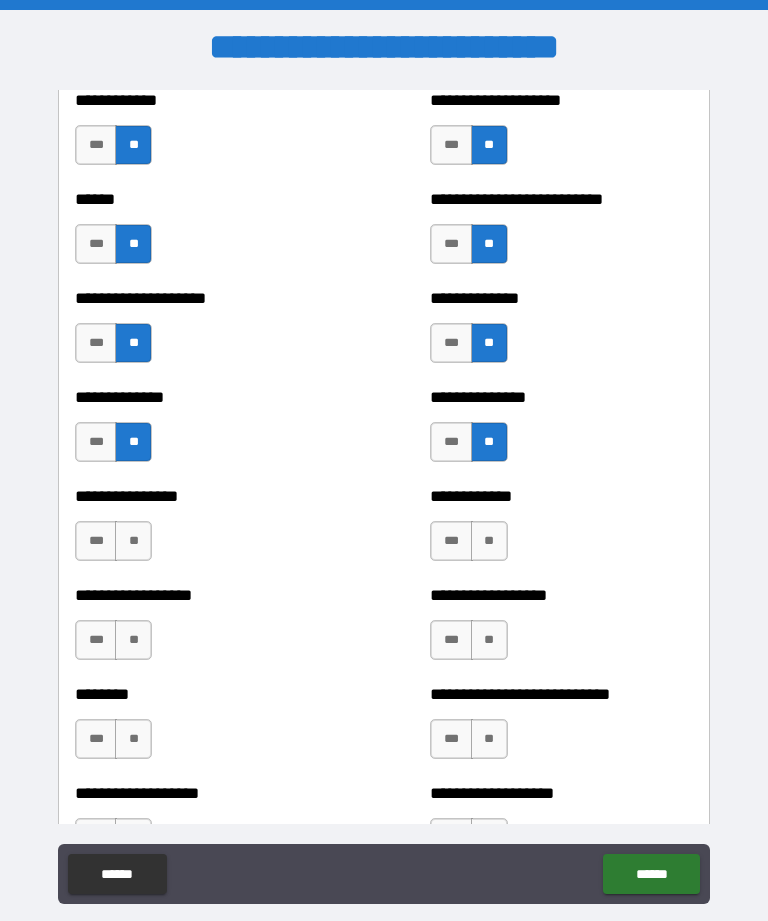click on "**" at bounding box center (133, 541) 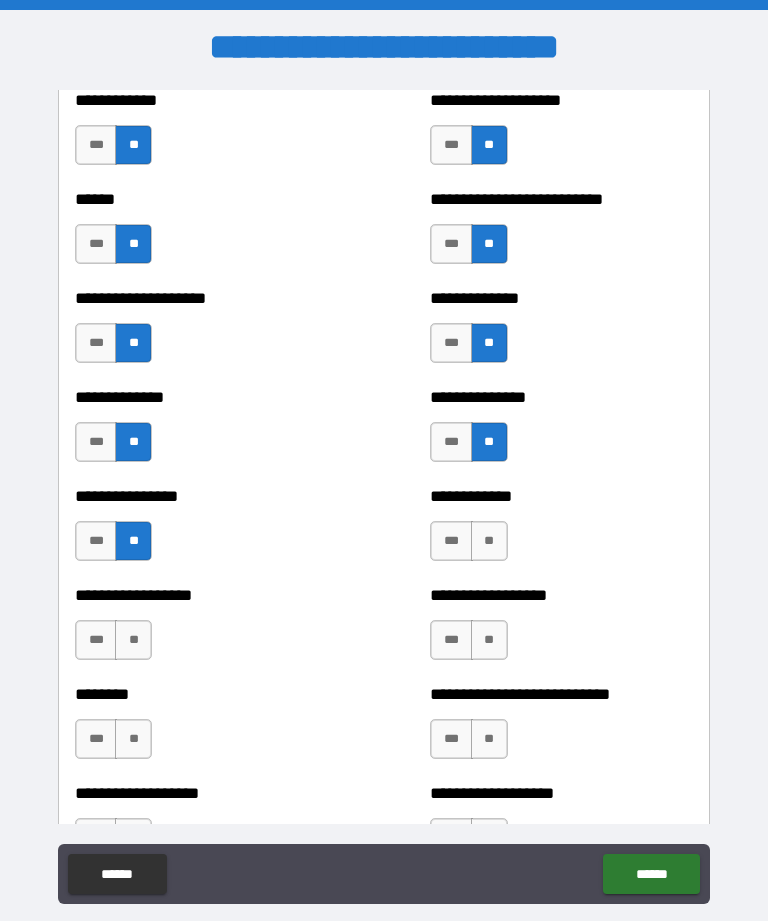 click on "**" at bounding box center (133, 640) 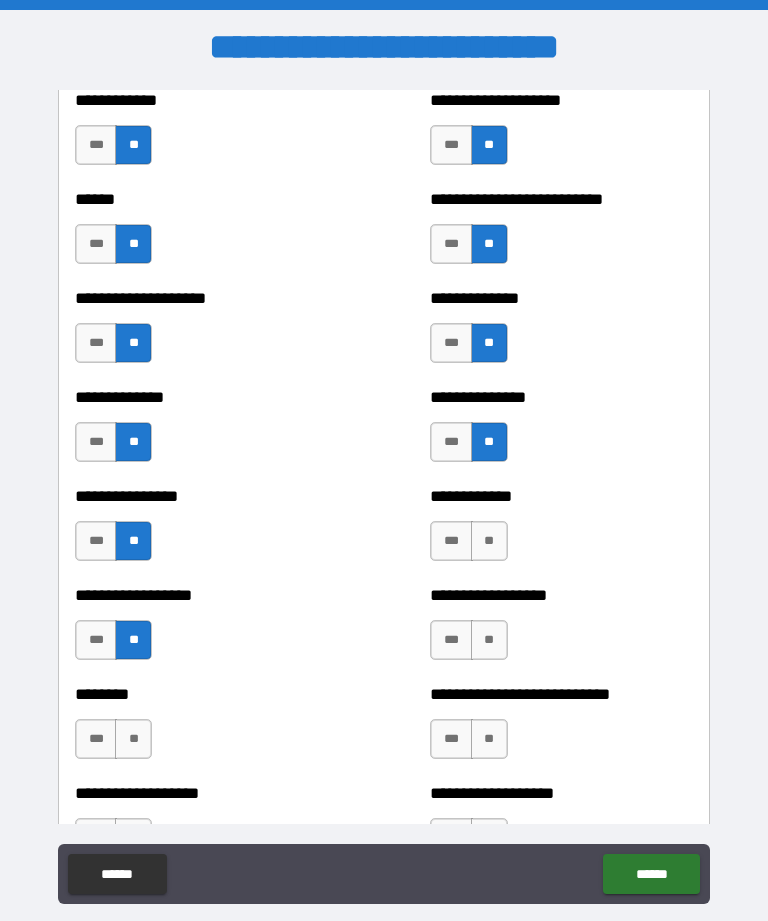 click on "**" at bounding box center [133, 739] 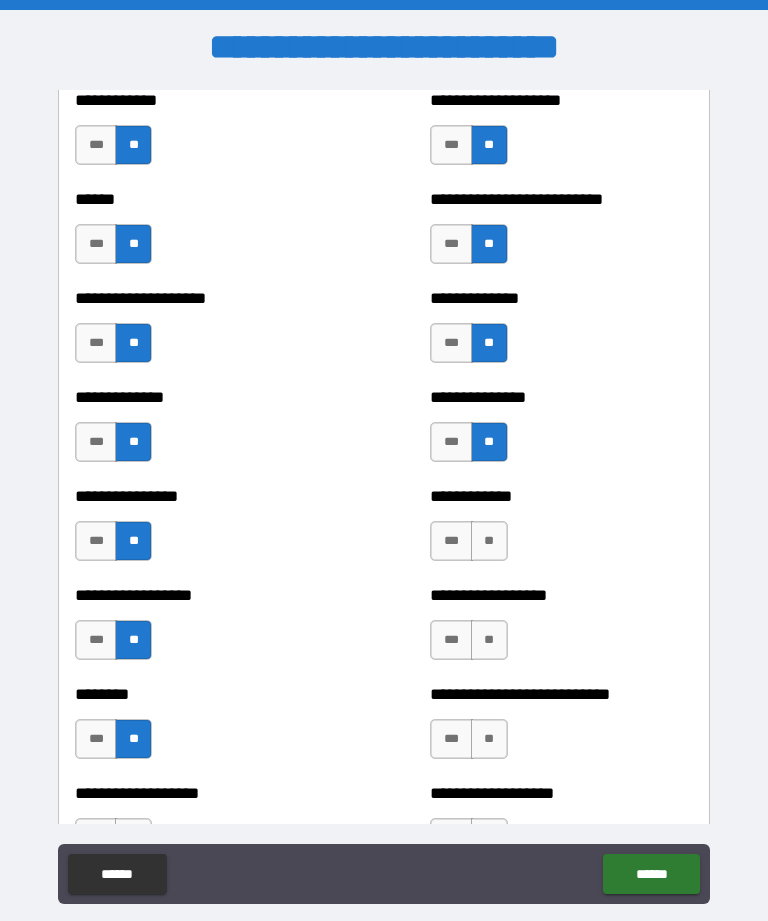 click on "**" at bounding box center (489, 640) 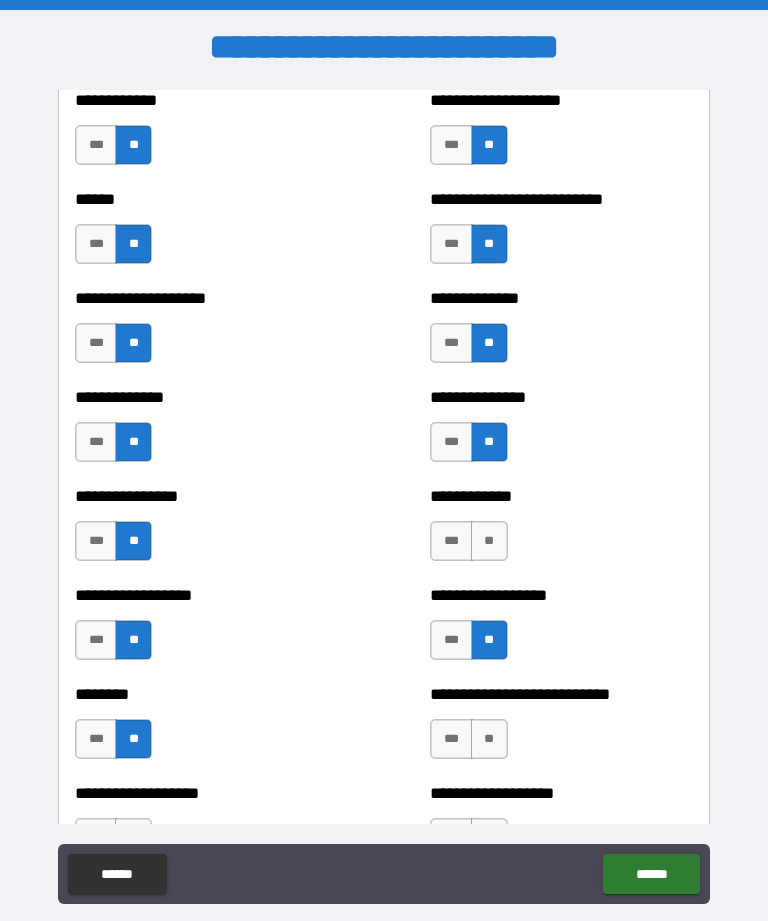 click on "**" at bounding box center [489, 541] 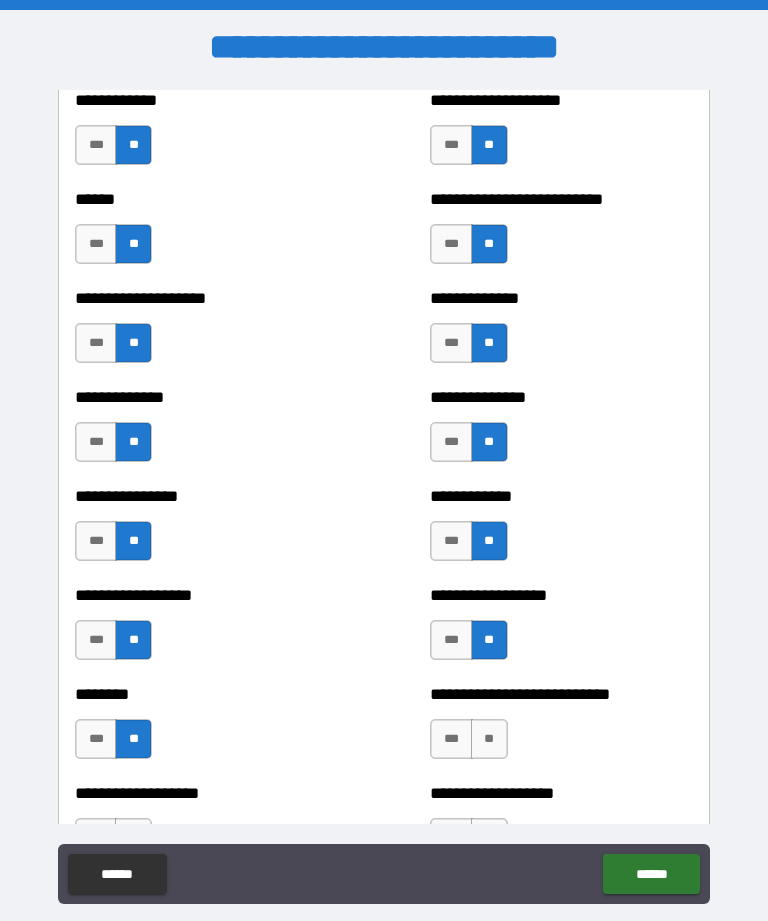 click on "**" at bounding box center (489, 739) 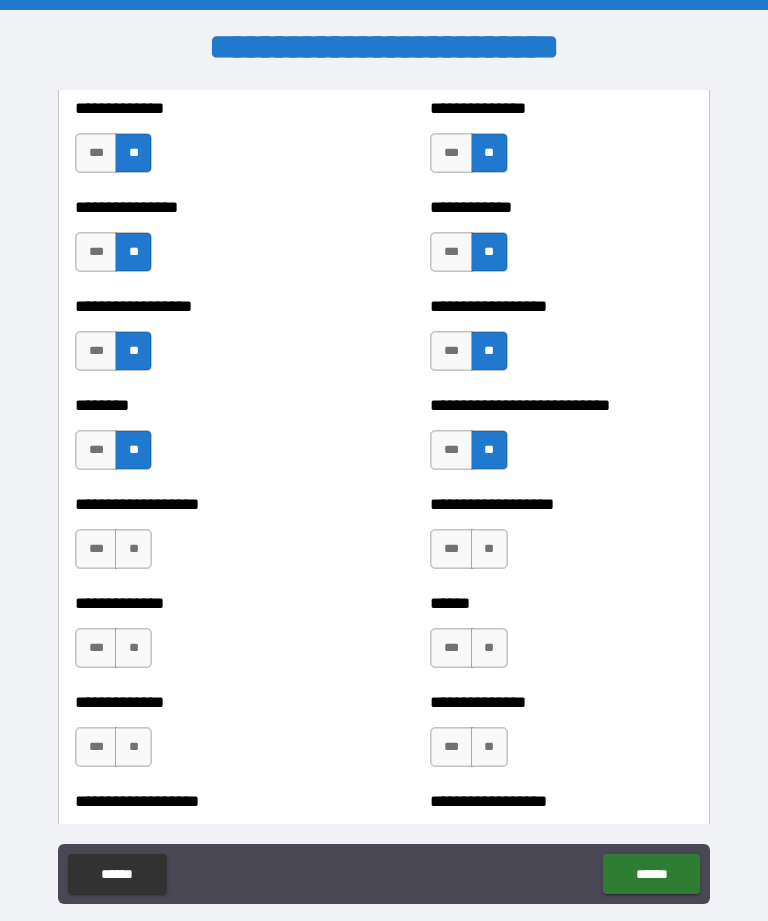 scroll, scrollTop: 4263, scrollLeft: 0, axis: vertical 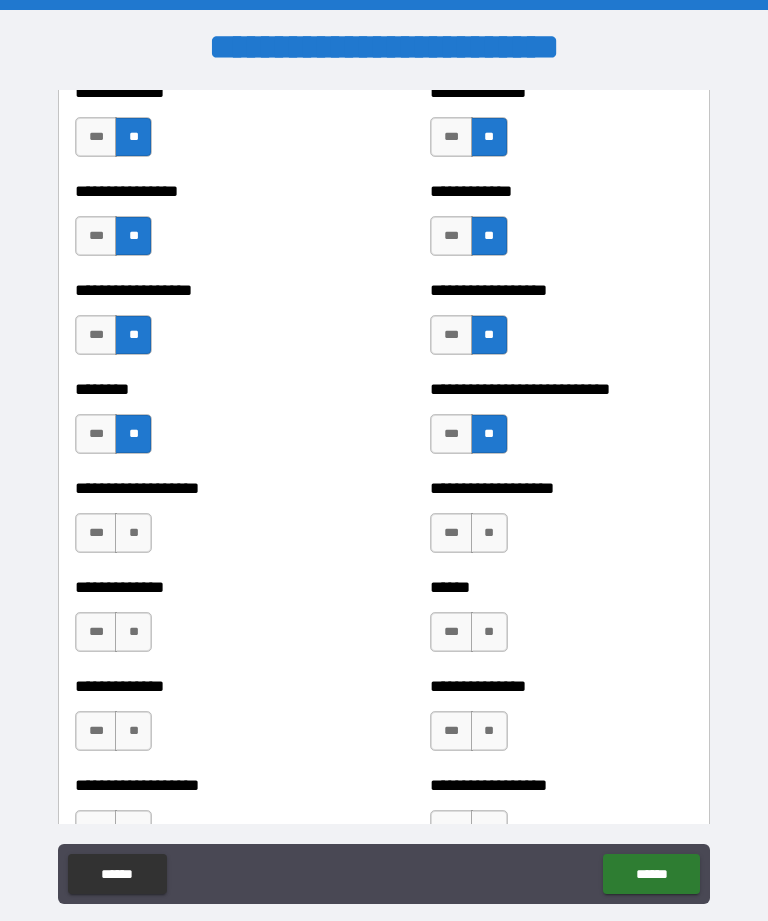 click on "**" at bounding box center (133, 533) 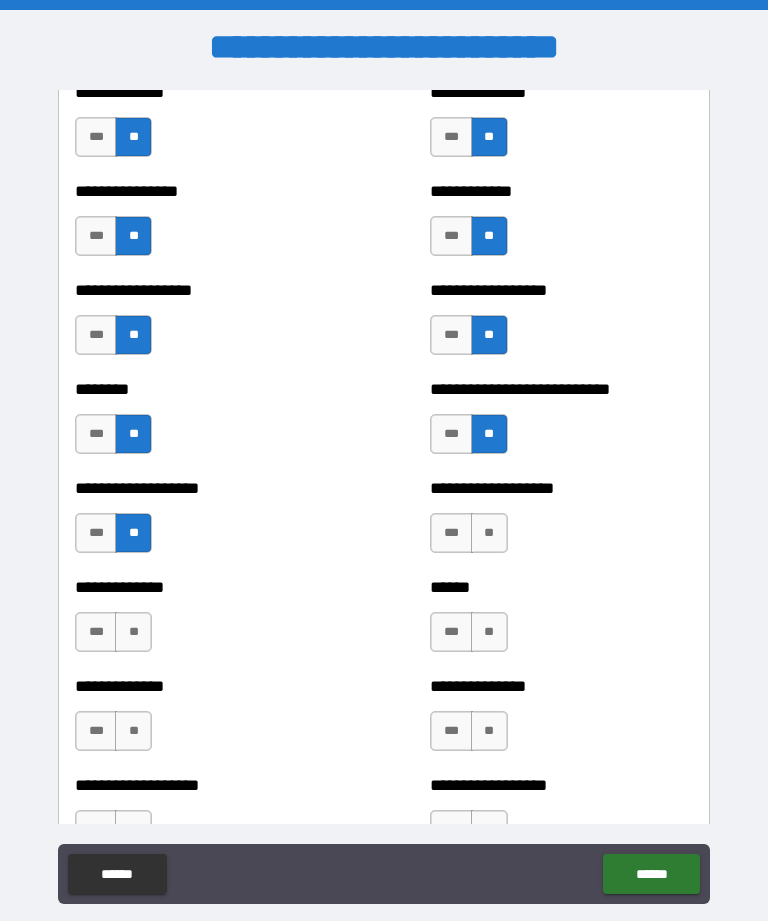 click on "**" at bounding box center [133, 632] 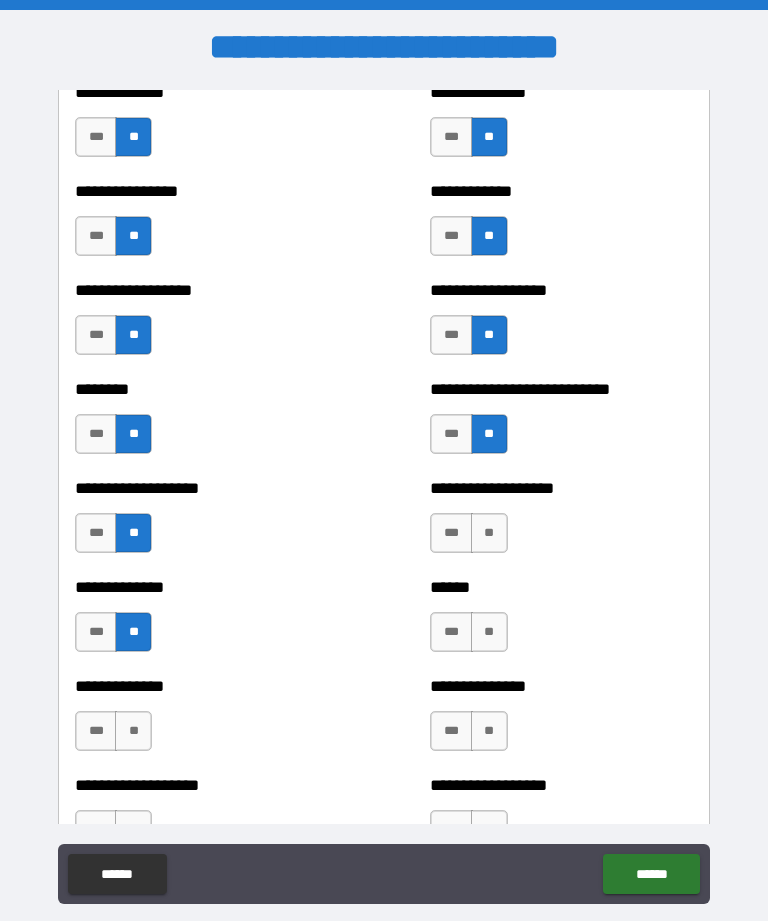 click on "**" at bounding box center [133, 731] 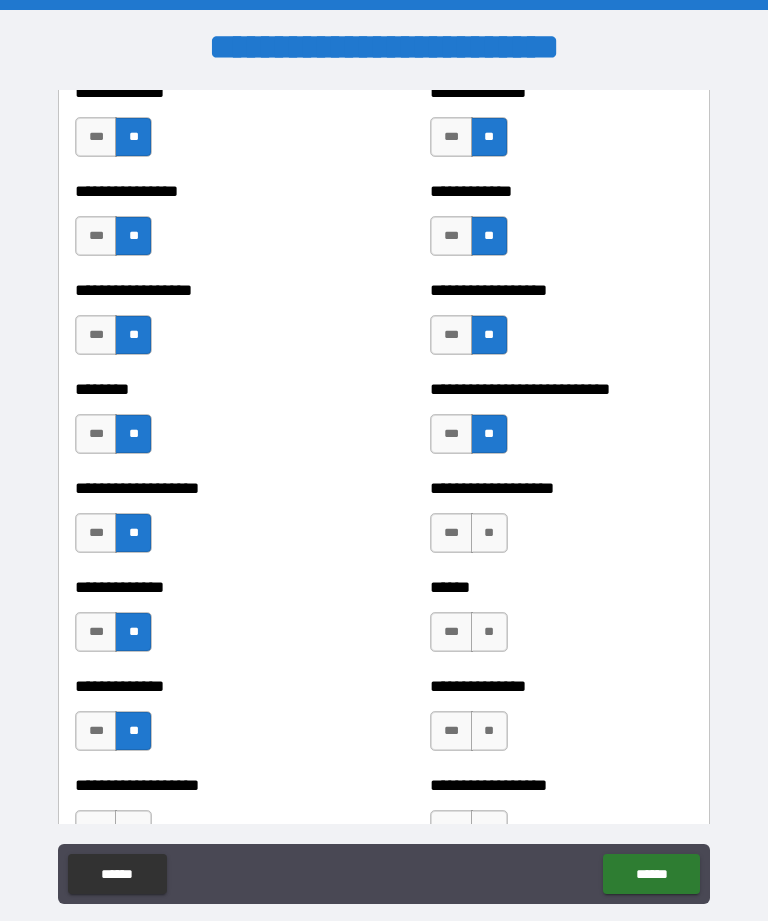click on "**" at bounding box center [489, 632] 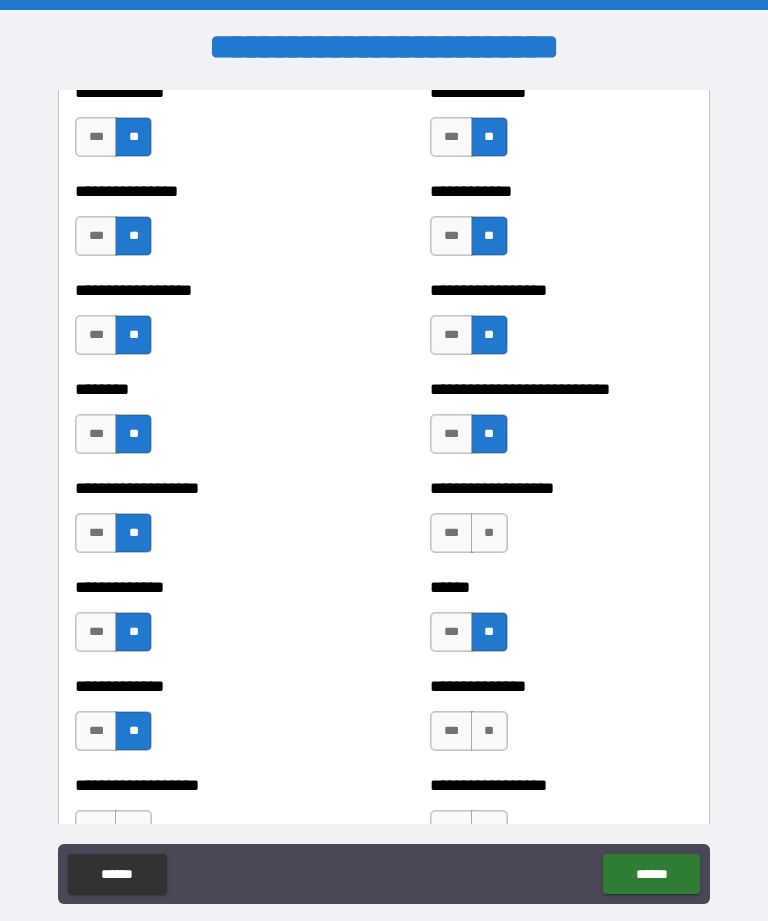 click on "**" at bounding box center [489, 533] 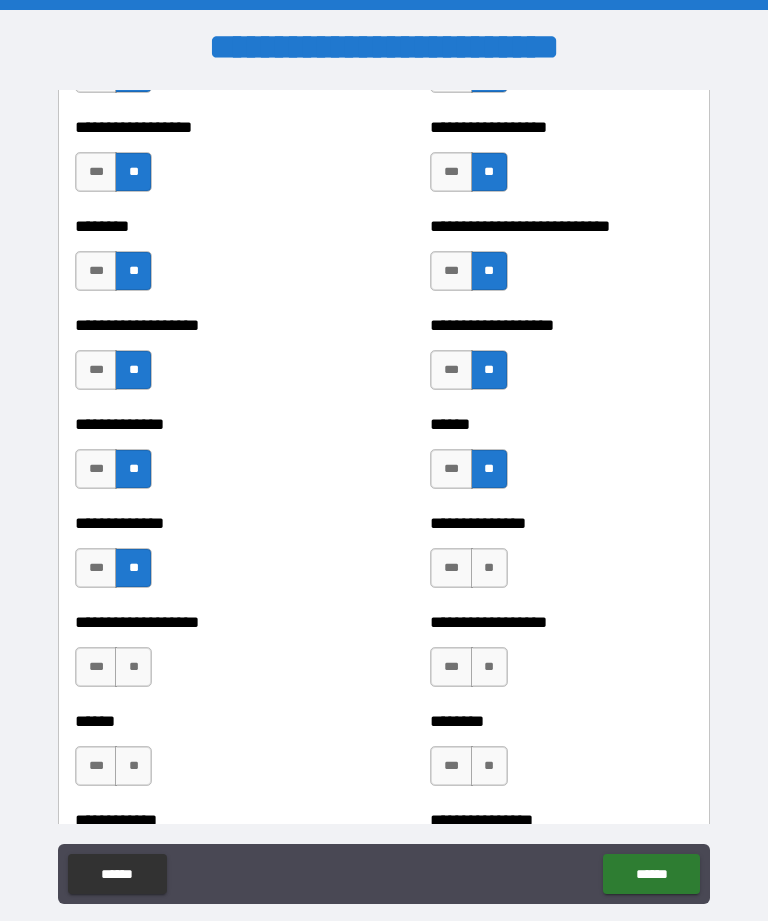 scroll, scrollTop: 4454, scrollLeft: 0, axis: vertical 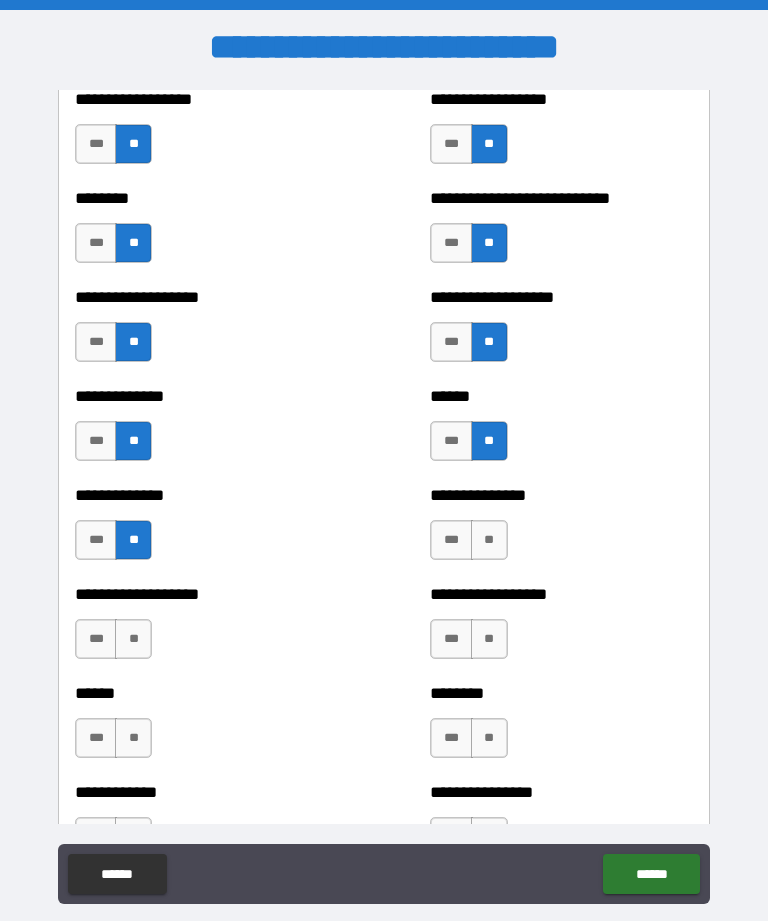 click on "**" at bounding box center [489, 540] 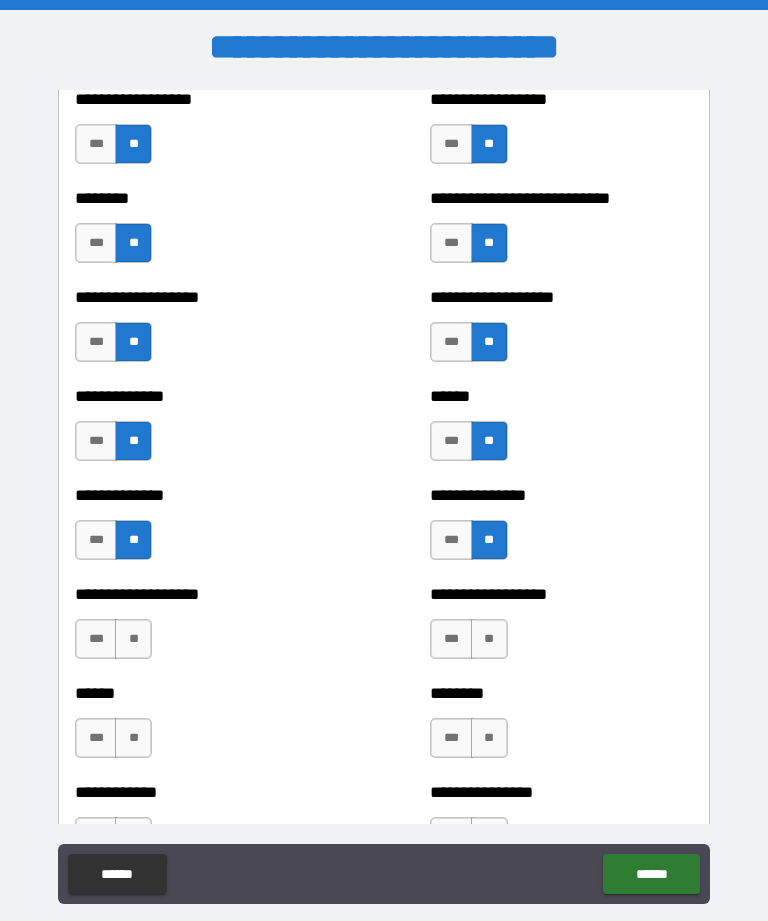 click on "**" at bounding box center [489, 639] 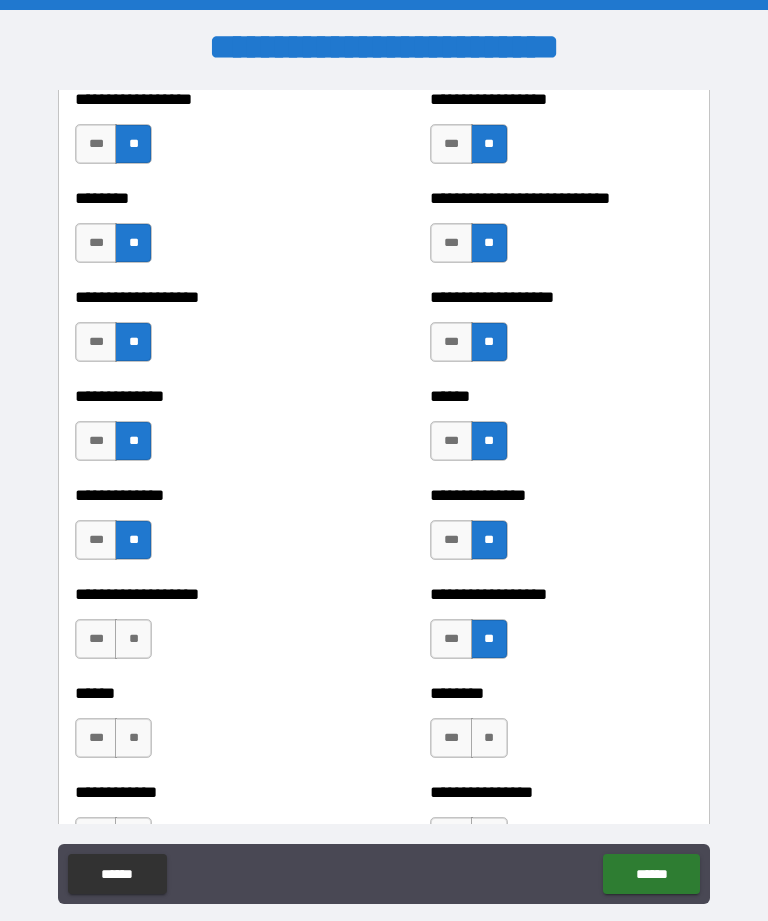 click on "**" at bounding box center (133, 639) 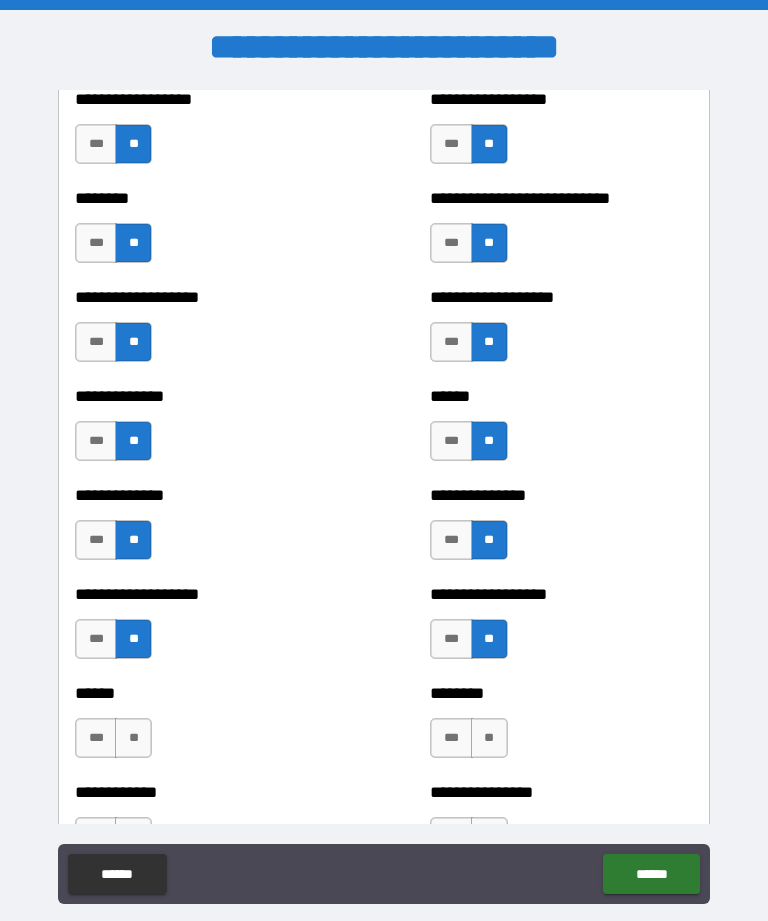 click on "**" at bounding box center (133, 738) 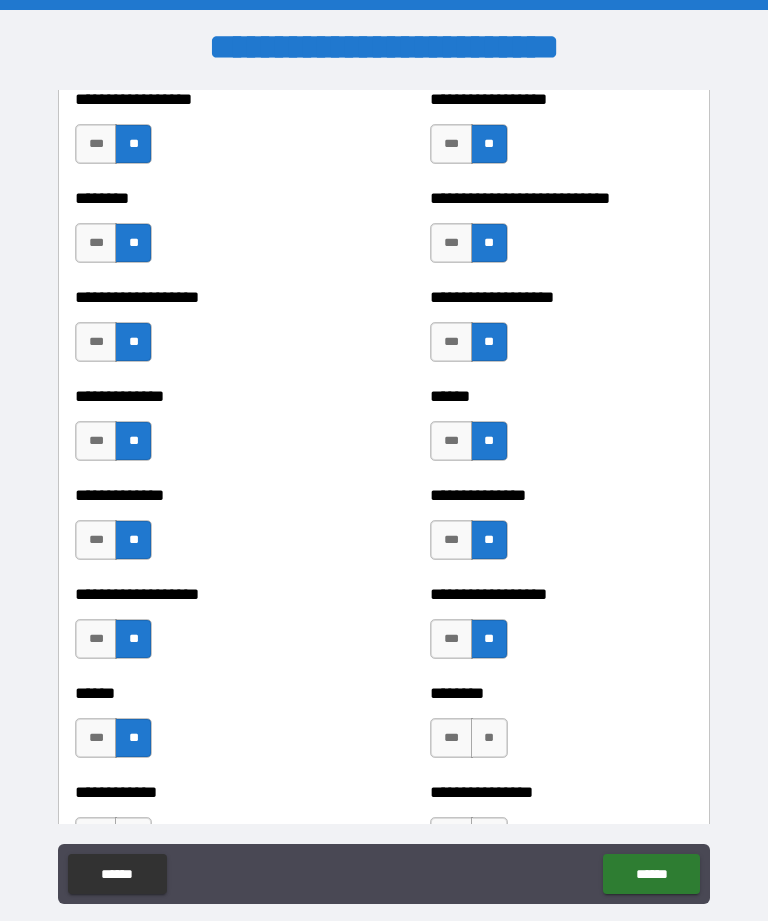 click on "**" at bounding box center [489, 738] 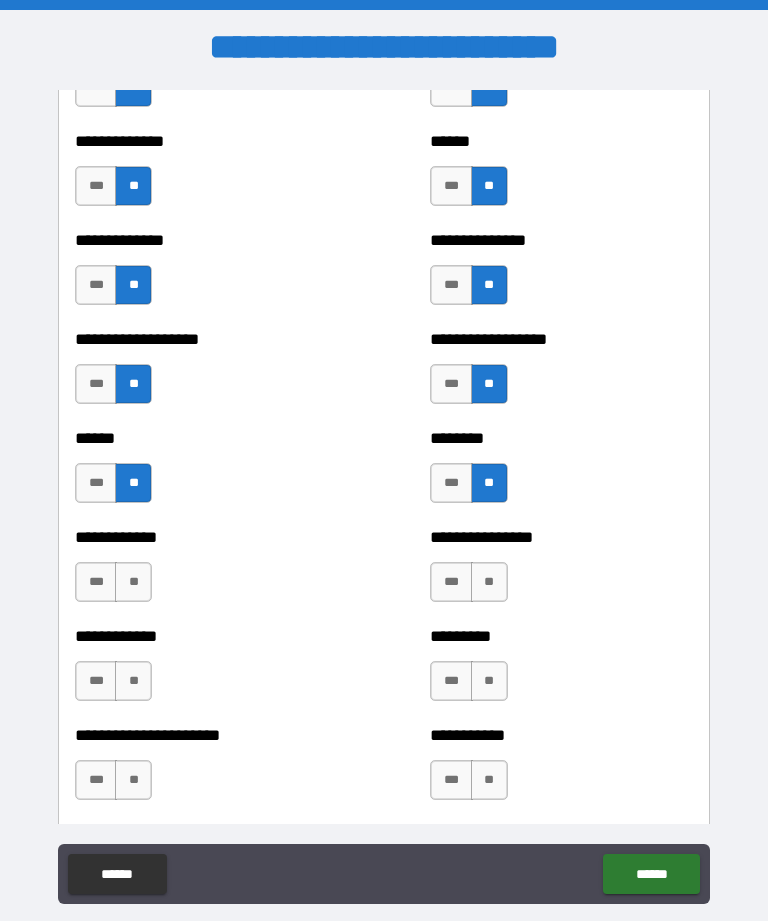scroll, scrollTop: 4710, scrollLeft: 0, axis: vertical 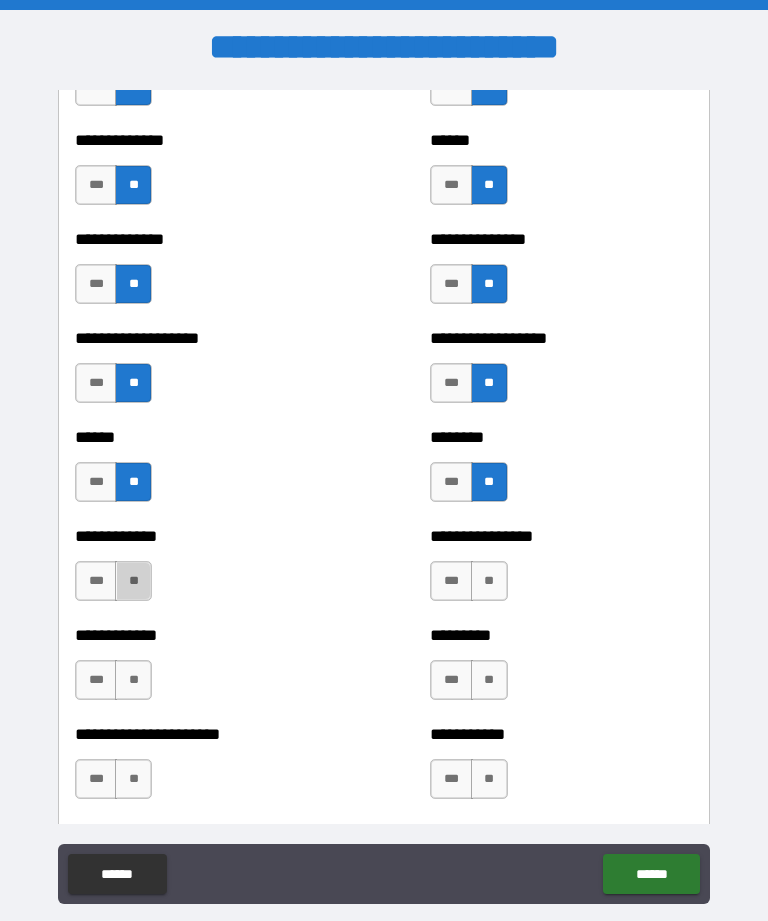 click on "**" at bounding box center (133, 581) 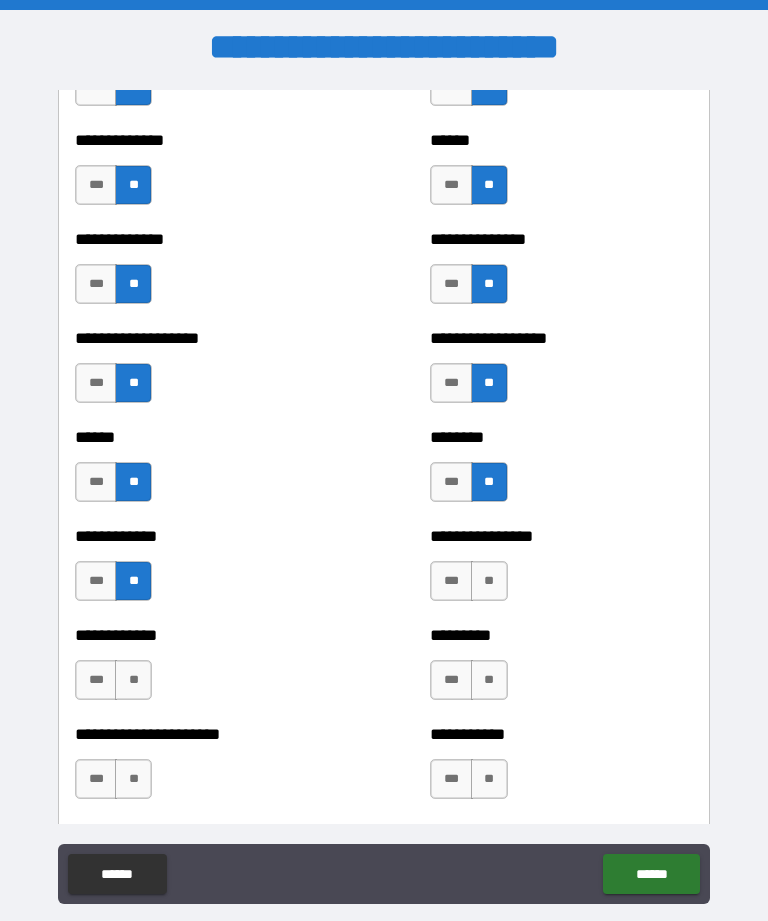 click on "**" at bounding box center [489, 581] 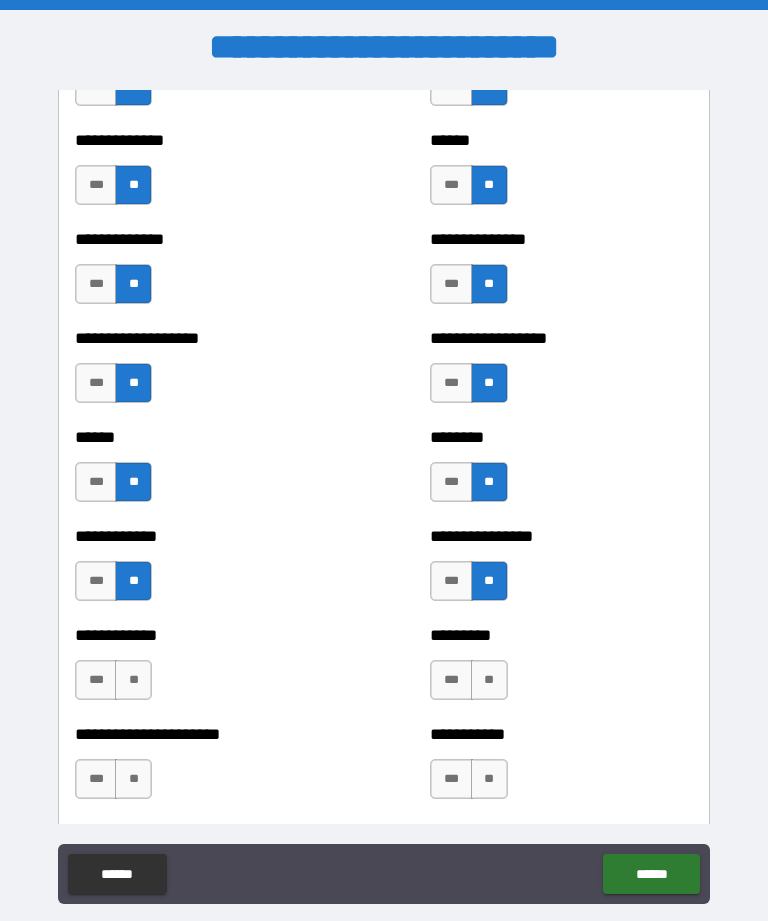 click on "**" at bounding box center [489, 680] 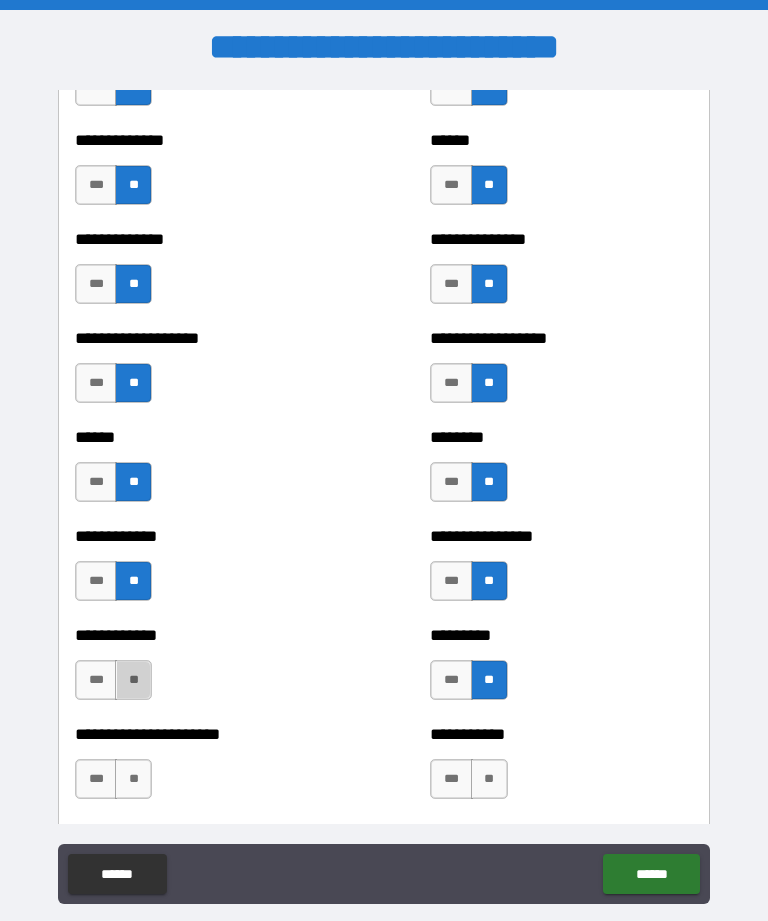 click on "**" at bounding box center (133, 680) 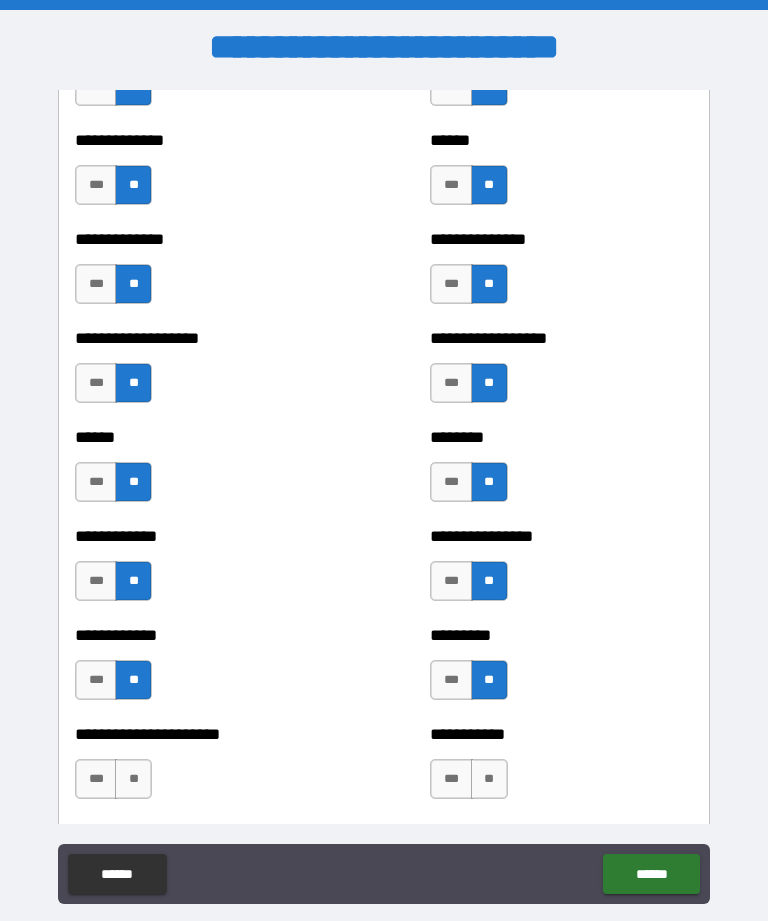 click on "**" at bounding box center [133, 779] 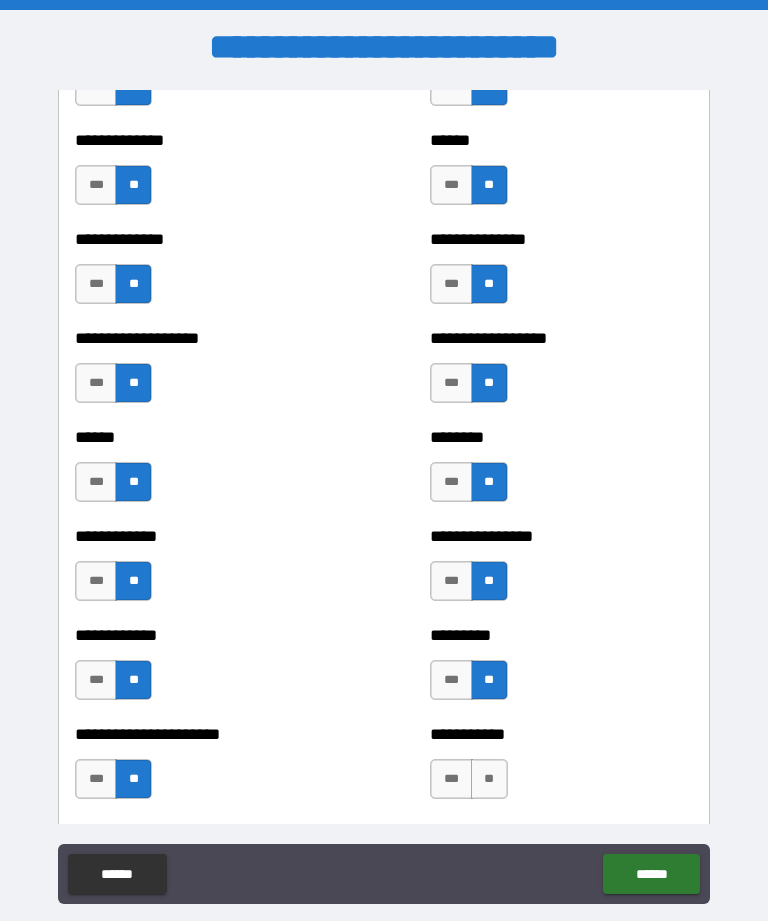 click on "**" at bounding box center (489, 779) 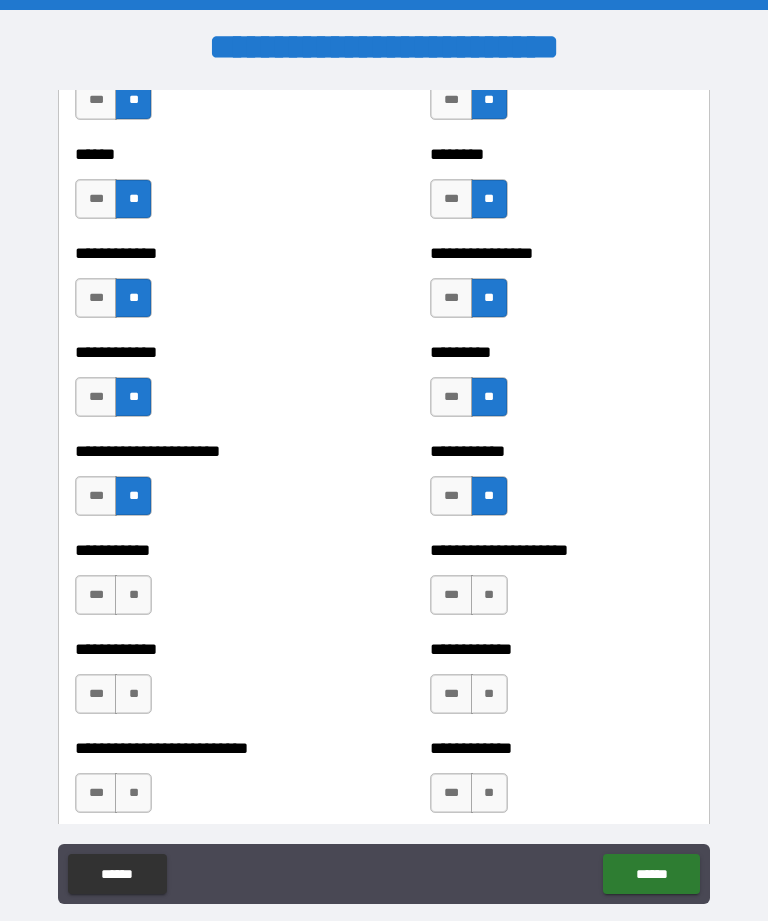 scroll, scrollTop: 5004, scrollLeft: 0, axis: vertical 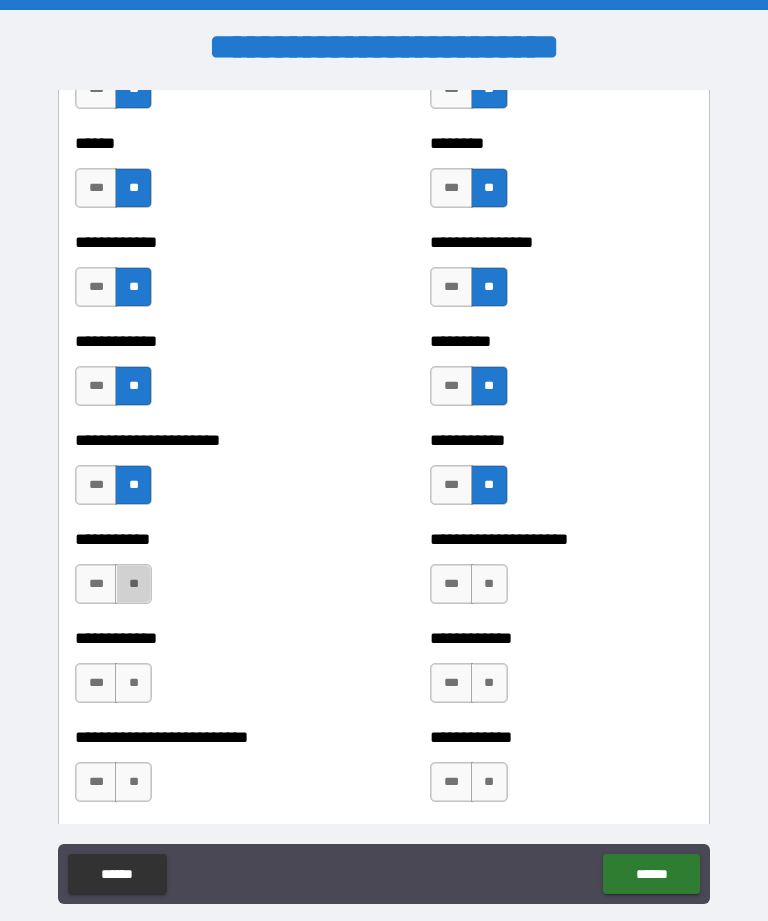 click on "**" at bounding box center (133, 584) 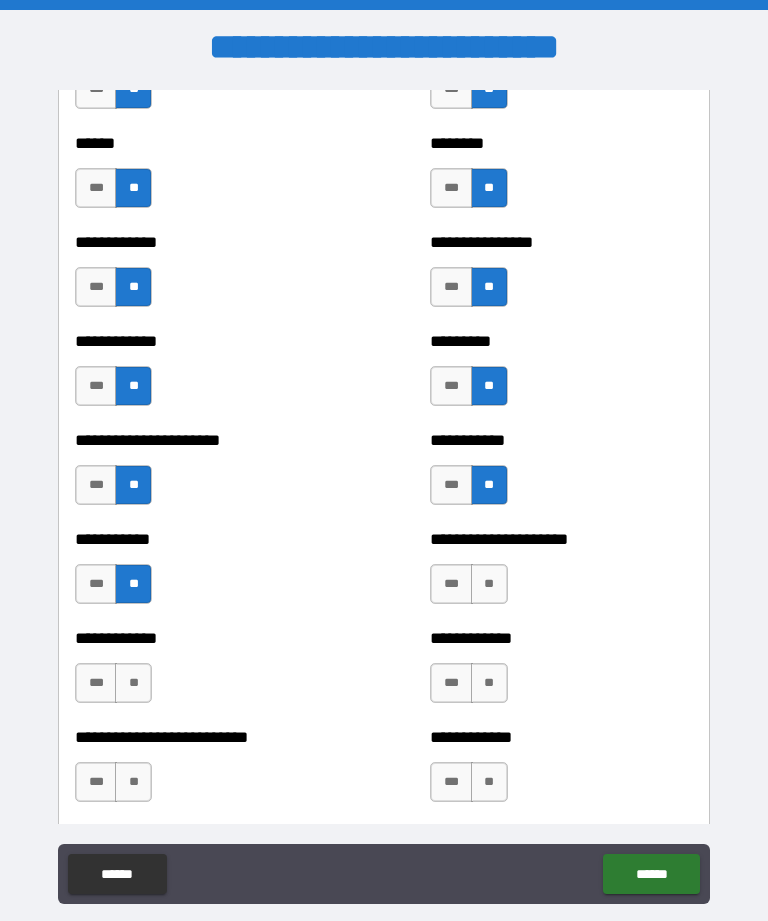 click on "**" at bounding box center (489, 584) 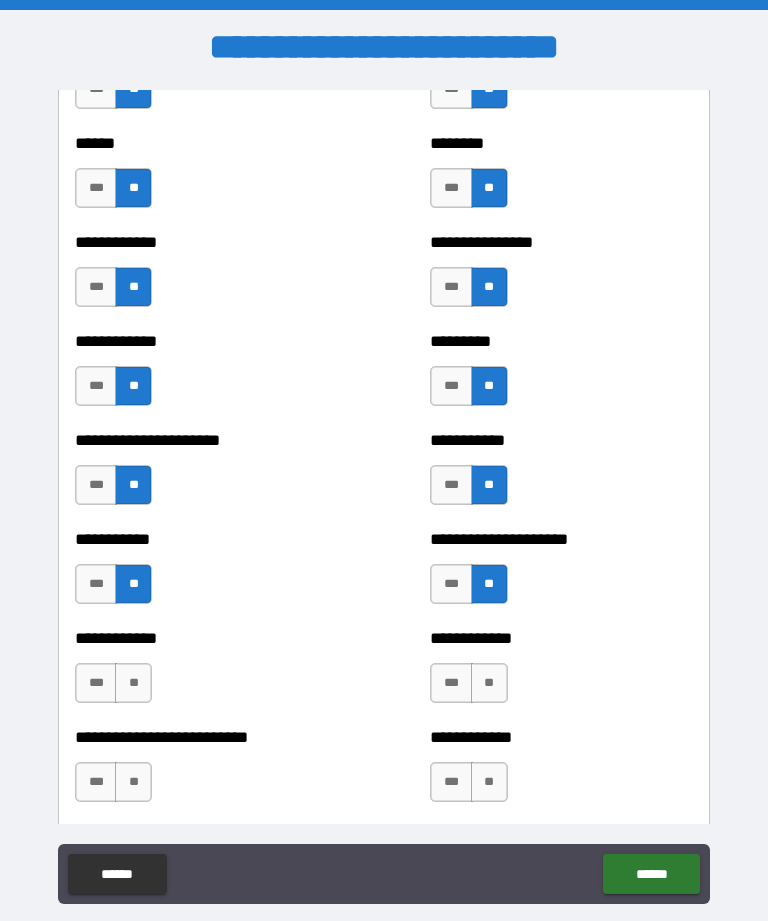 click on "**" at bounding box center [489, 683] 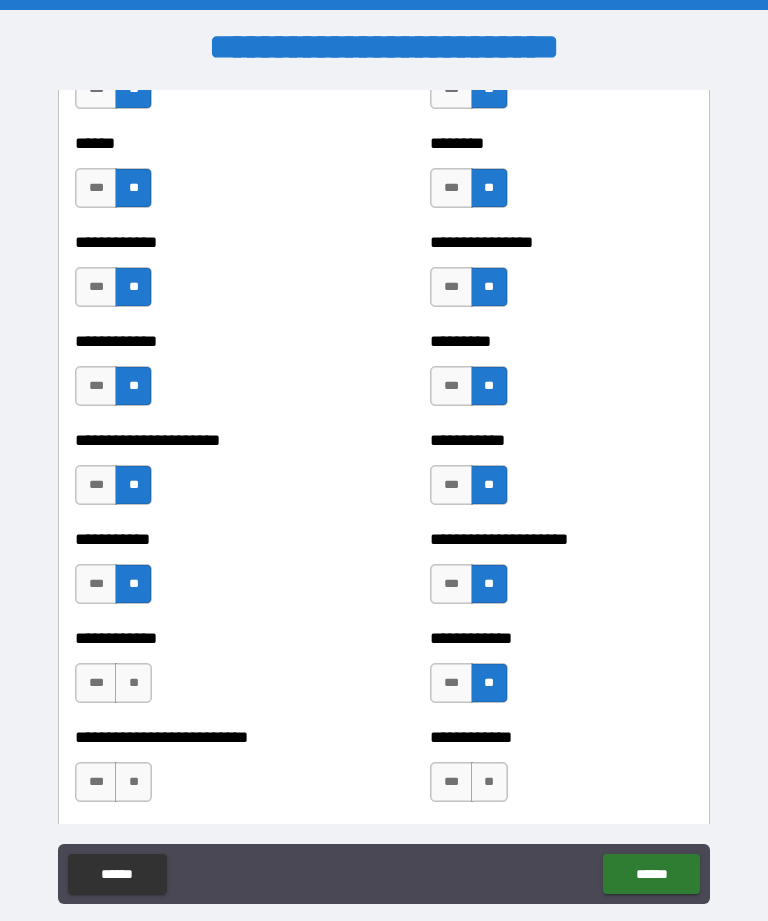 click on "**" at bounding box center (133, 683) 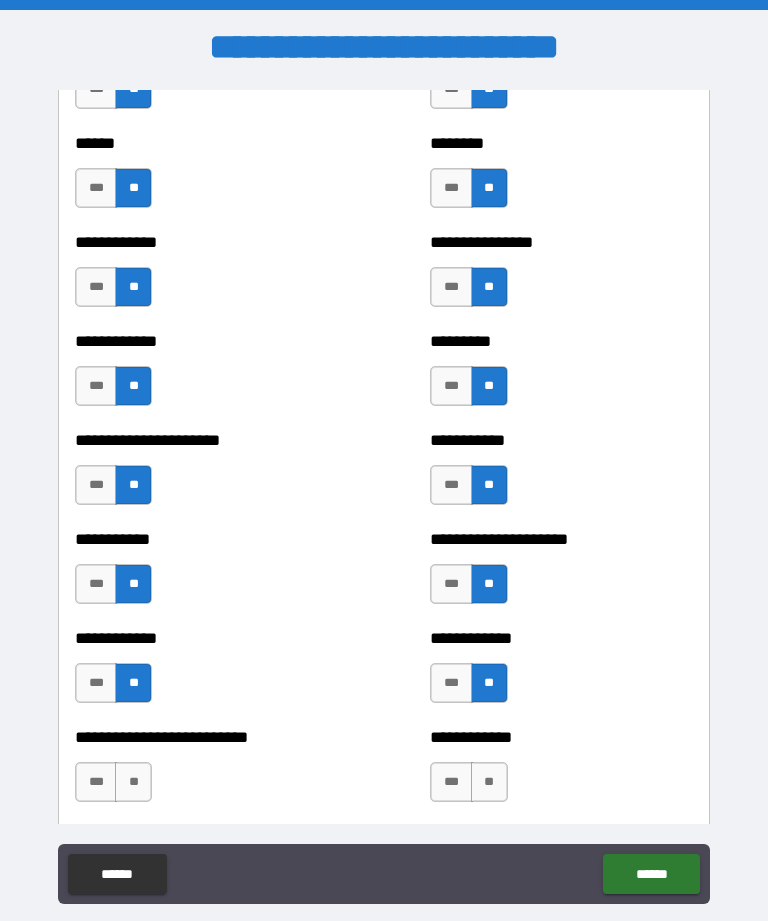 click on "**" at bounding box center [133, 782] 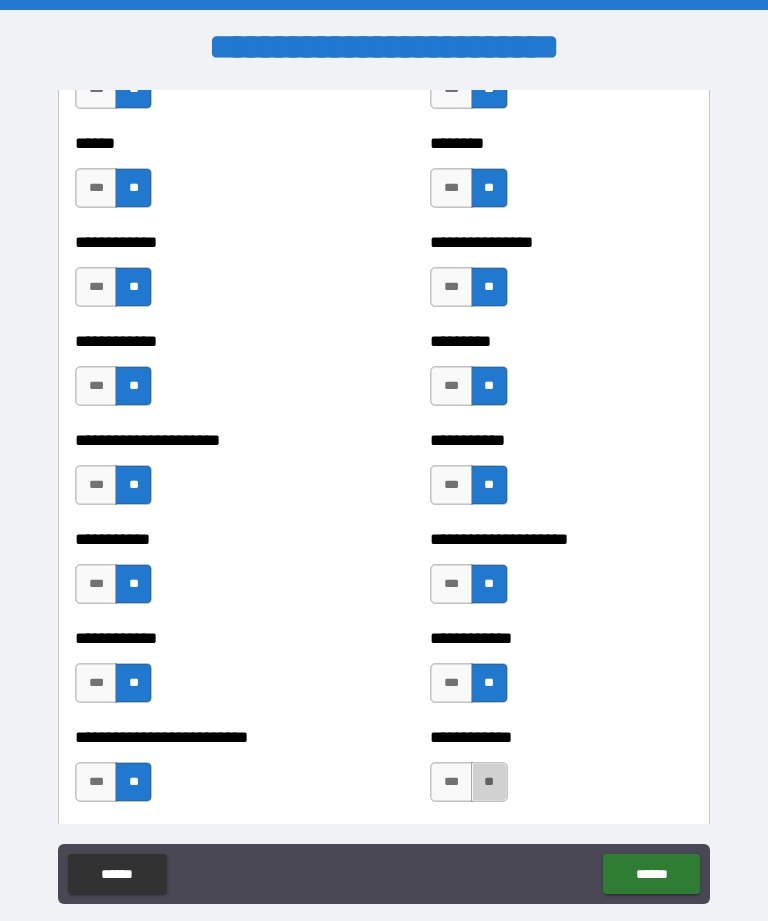 click on "**" at bounding box center [489, 782] 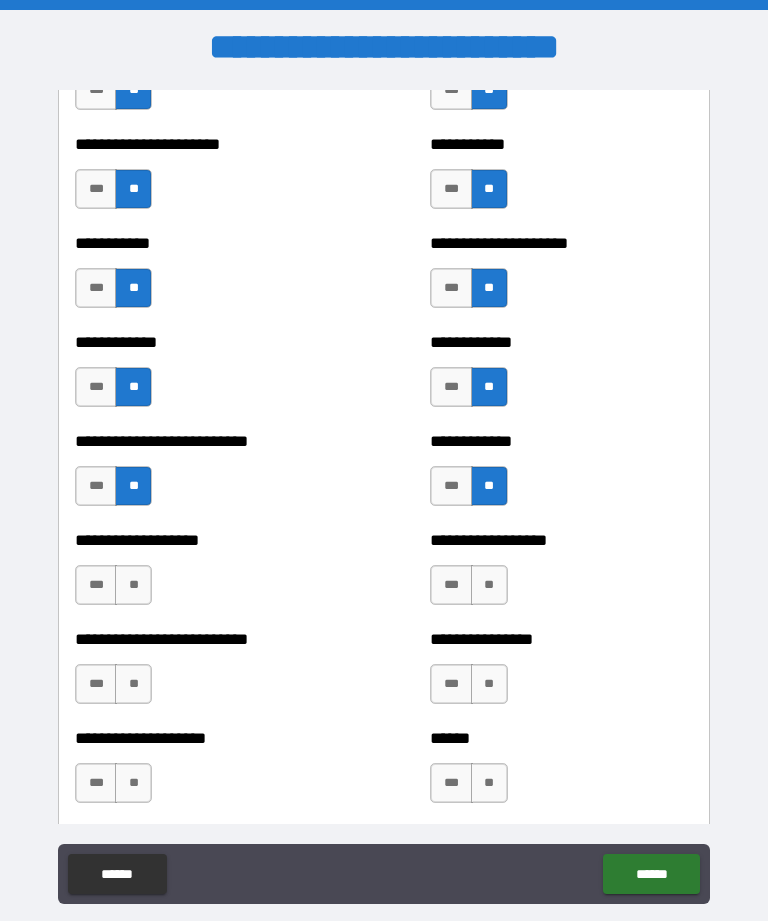 scroll, scrollTop: 5315, scrollLeft: 0, axis: vertical 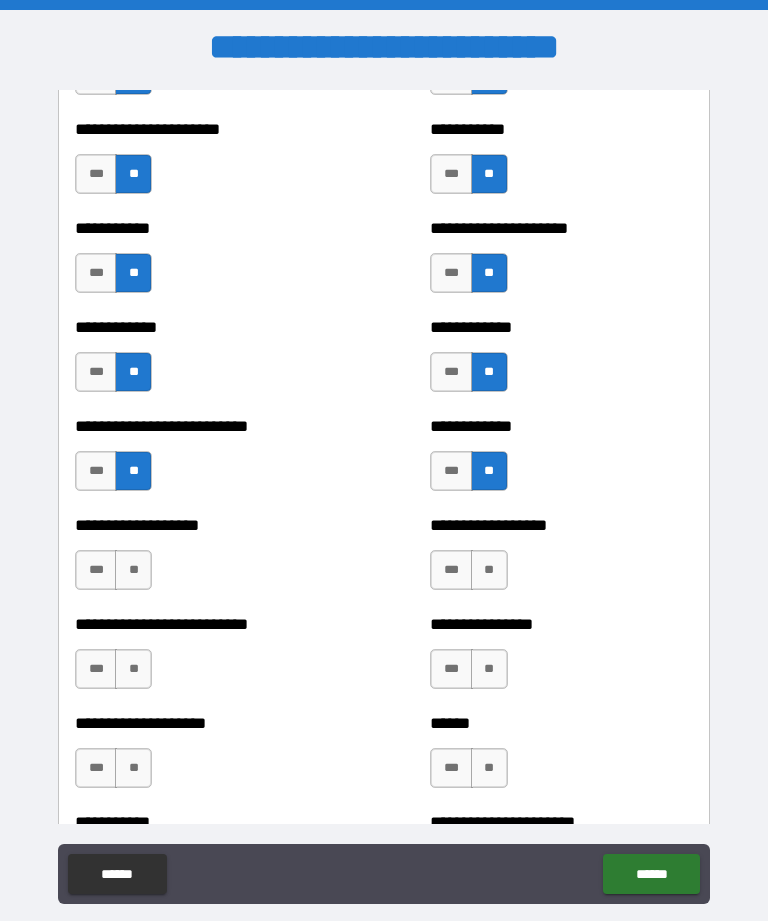click on "**" at bounding box center [489, 570] 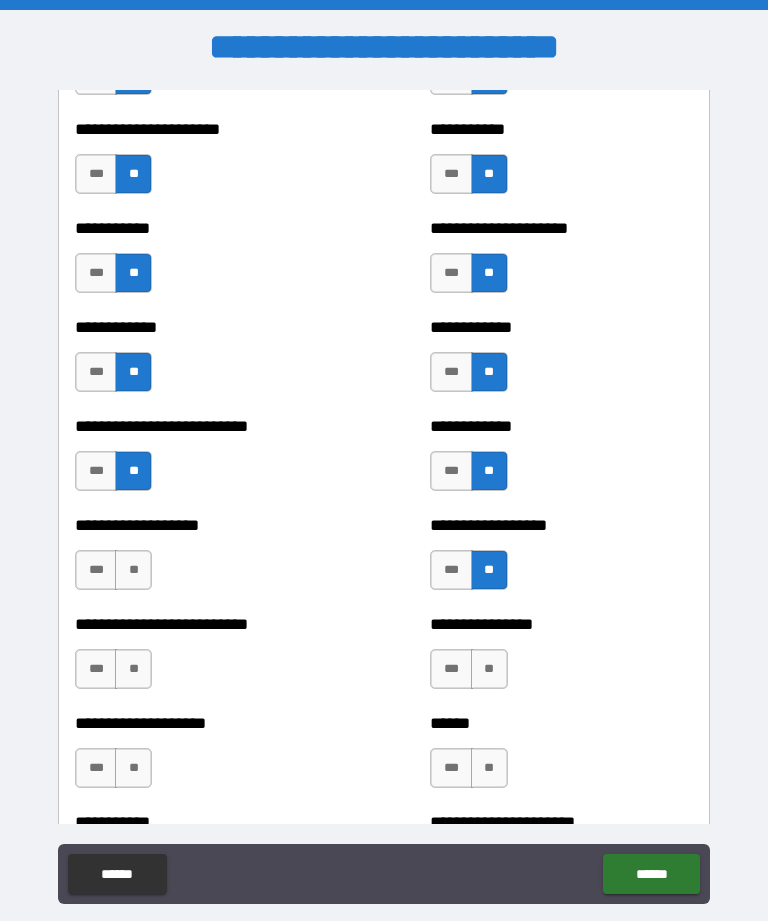 click on "**" at bounding box center [133, 570] 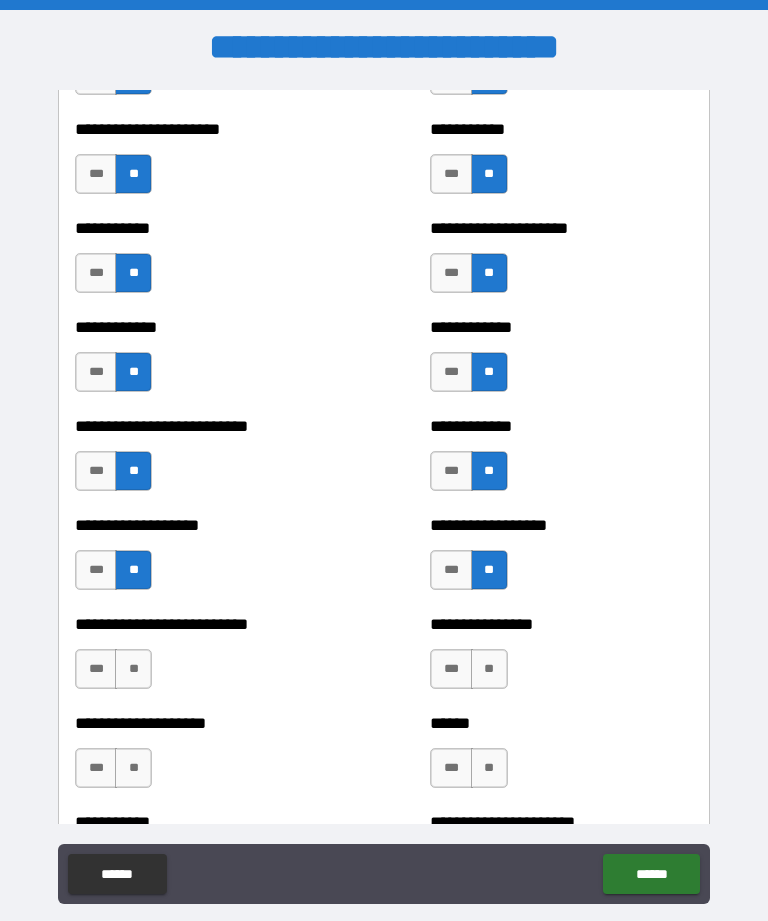 click on "**" at bounding box center [133, 669] 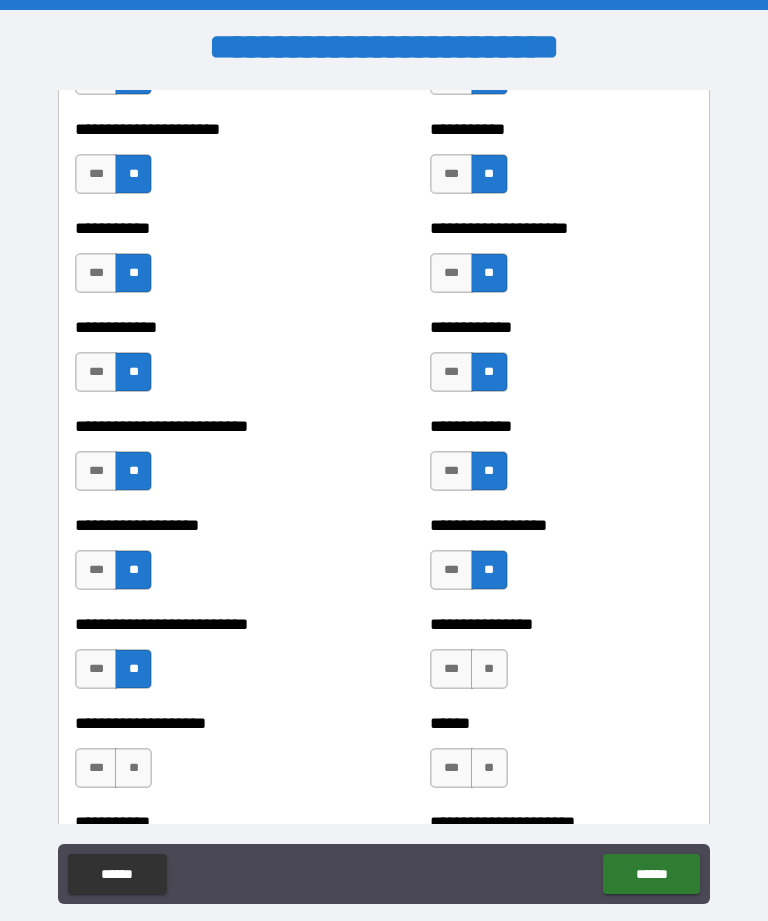 click on "**" at bounding box center (133, 768) 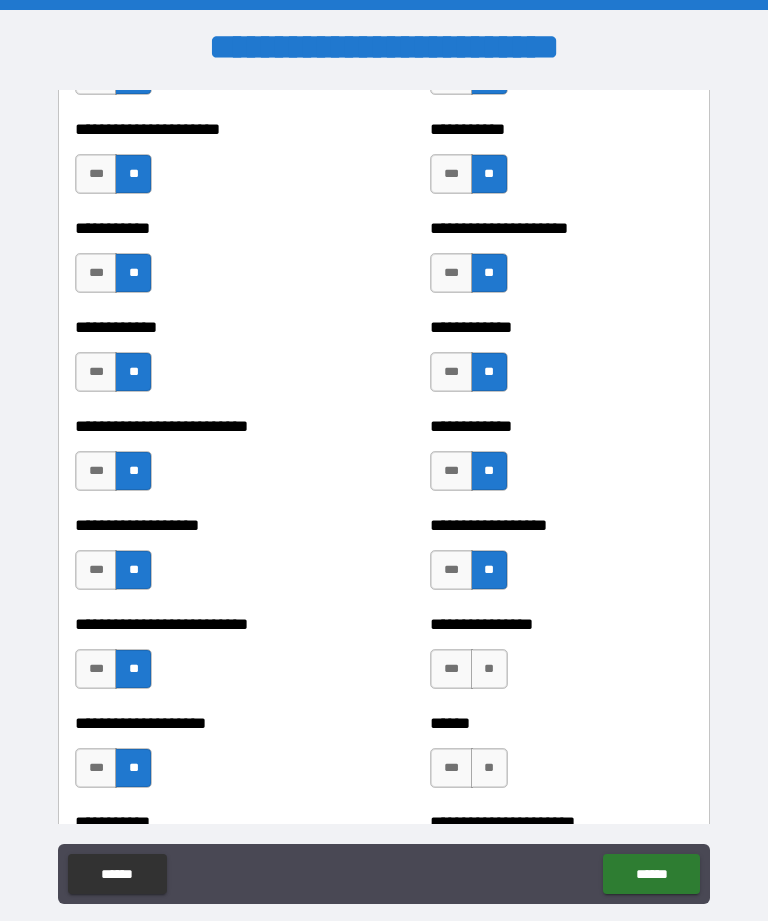 click on "**" at bounding box center [489, 669] 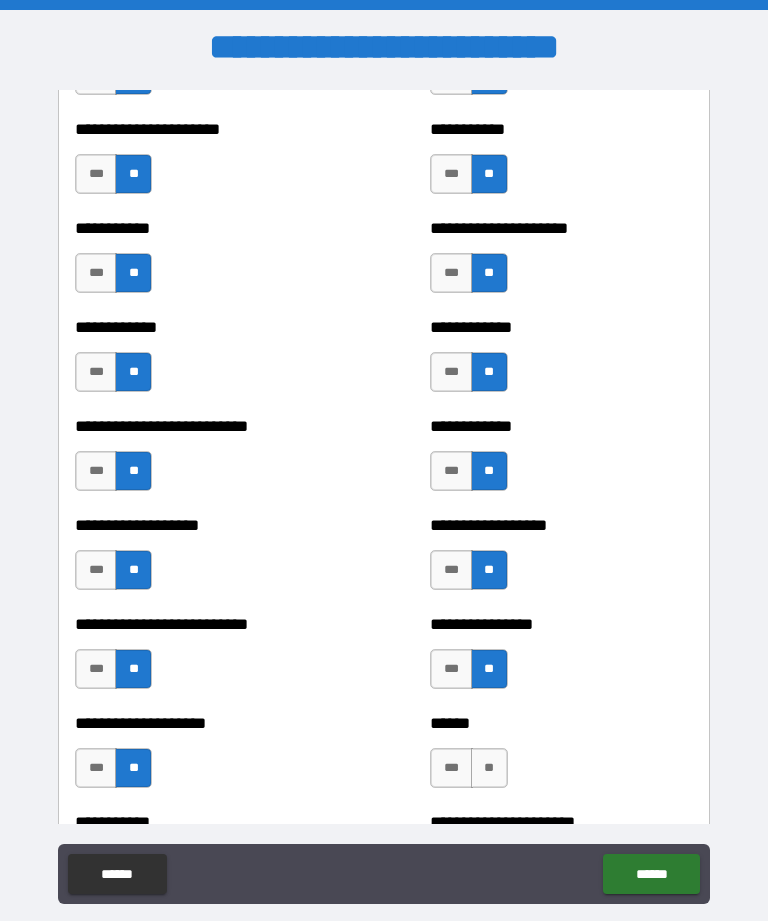 click on "**" at bounding box center (489, 768) 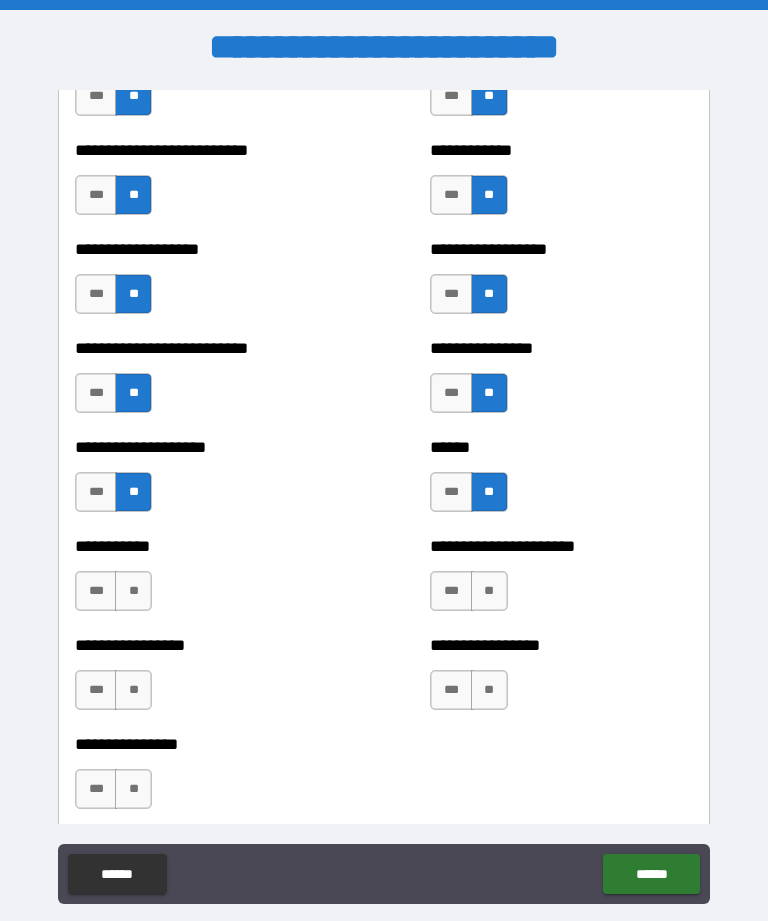 scroll, scrollTop: 5594, scrollLeft: 0, axis: vertical 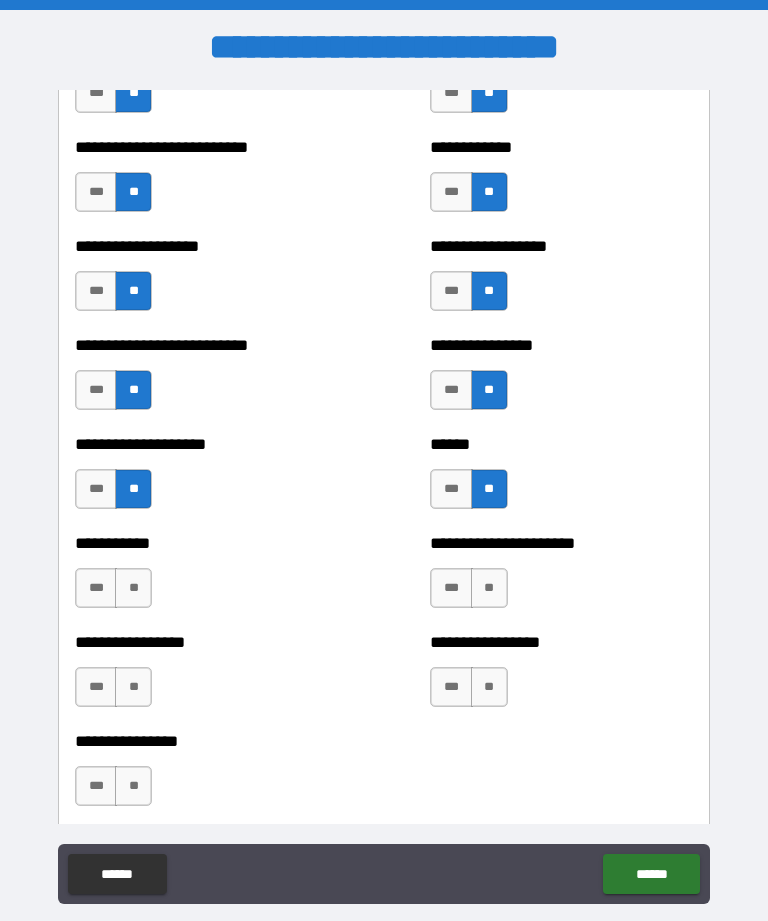 click on "**" at bounding box center (489, 588) 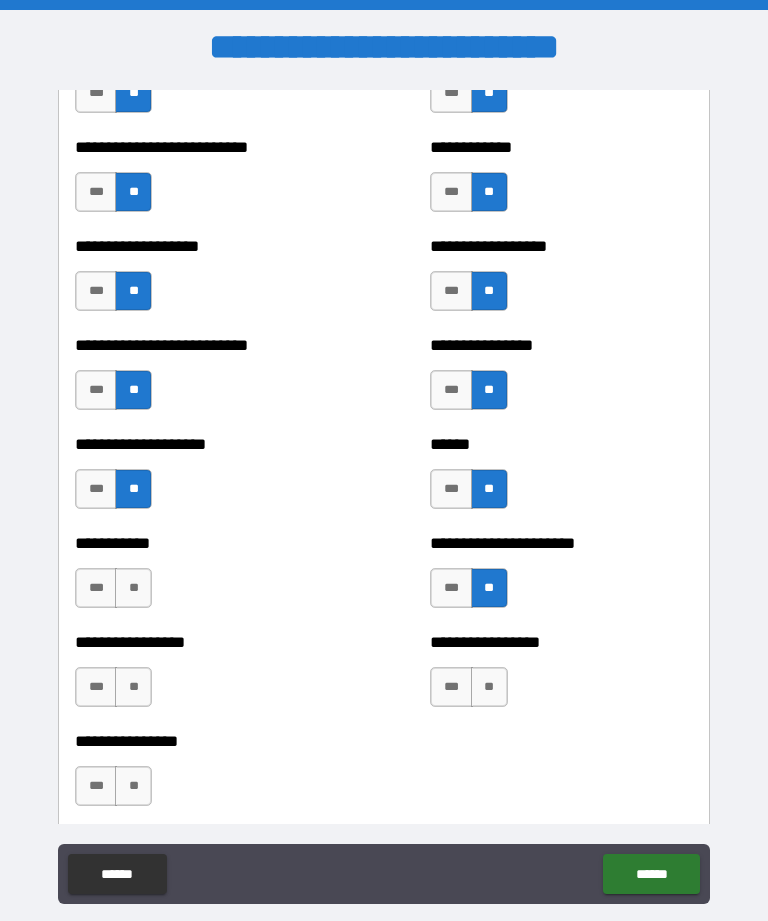 click on "**" at bounding box center [133, 588] 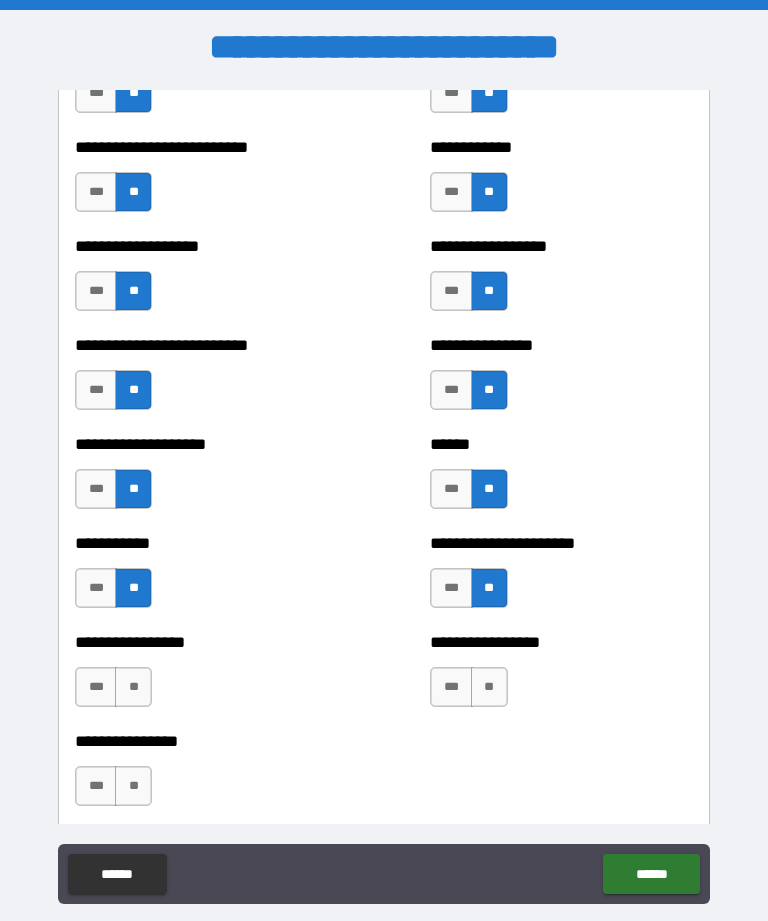 click on "**" at bounding box center [133, 687] 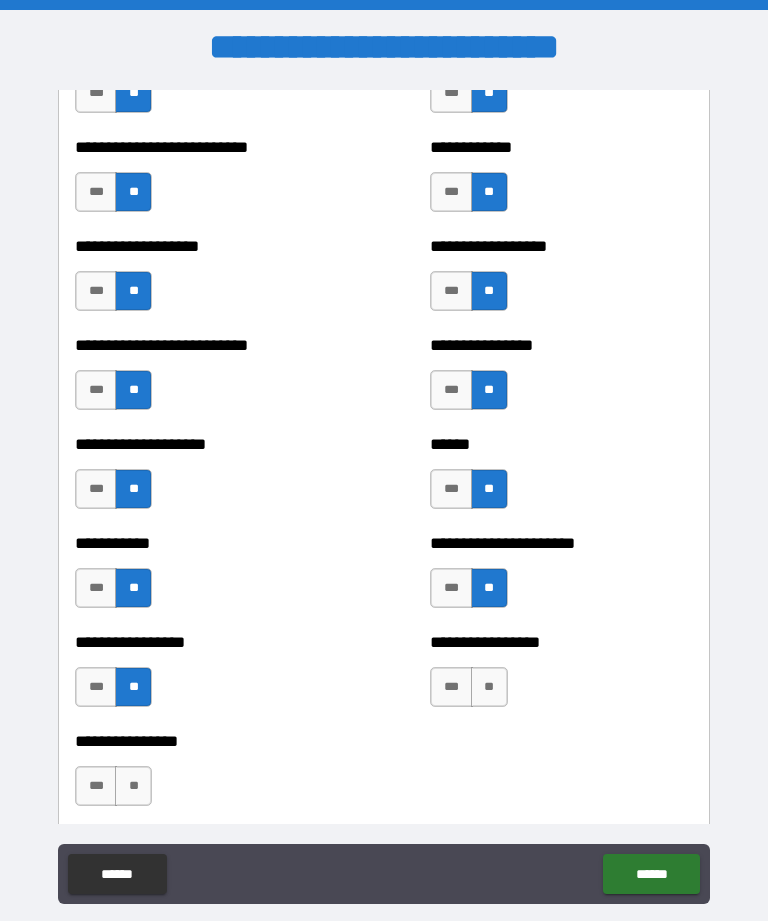 click on "**" at bounding box center (489, 687) 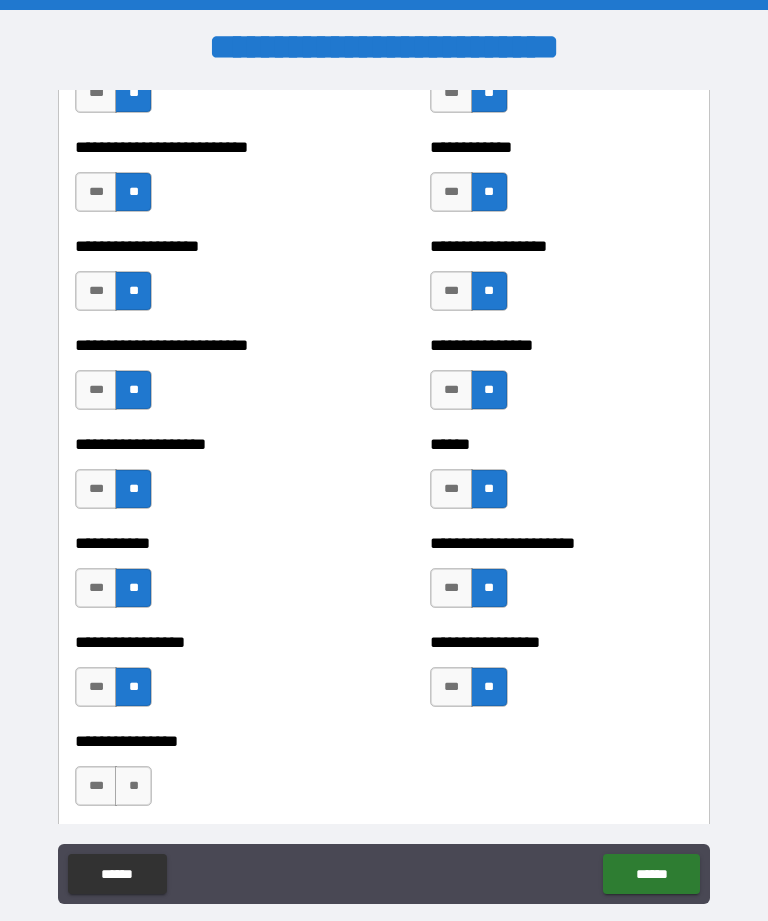 click on "**" at bounding box center [133, 786] 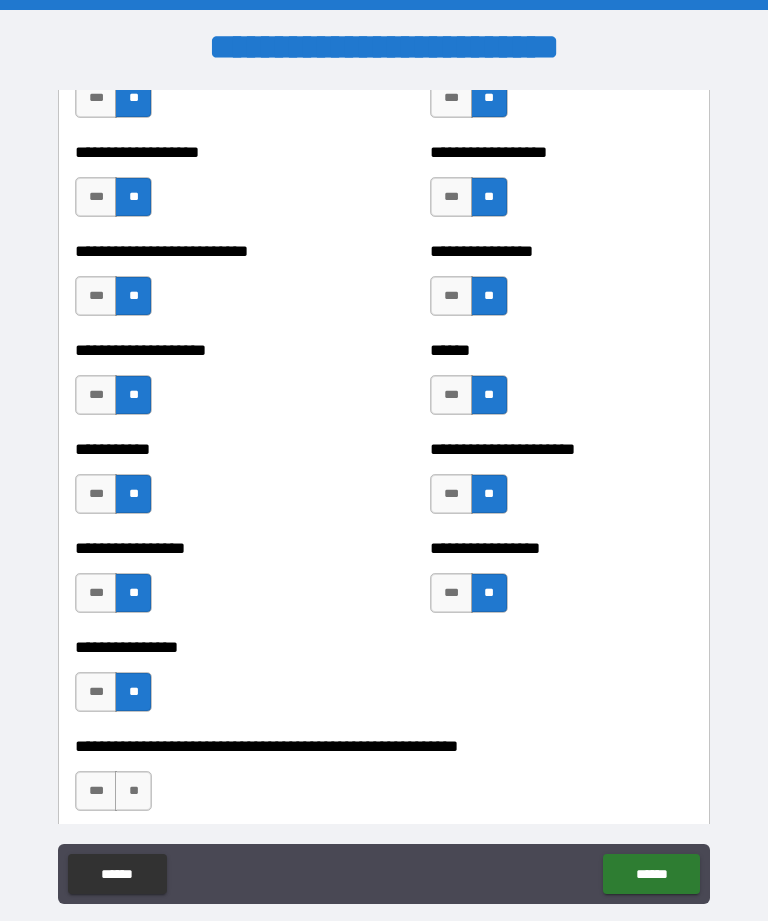 scroll, scrollTop: 5715, scrollLeft: 0, axis: vertical 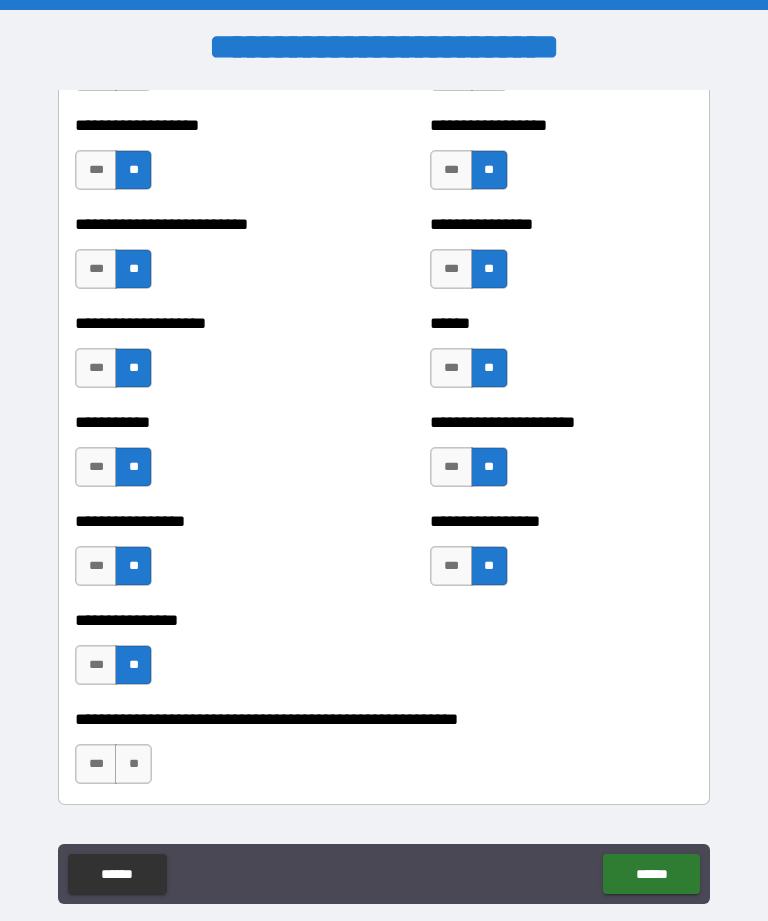 click on "**" at bounding box center [133, 764] 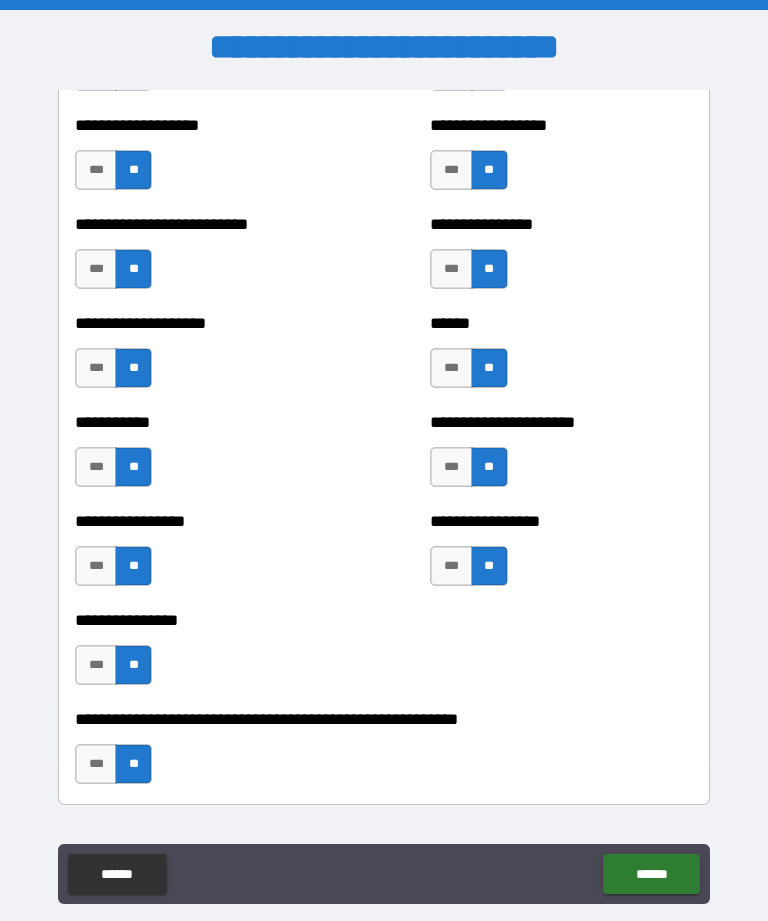 click on "******" at bounding box center [651, 874] 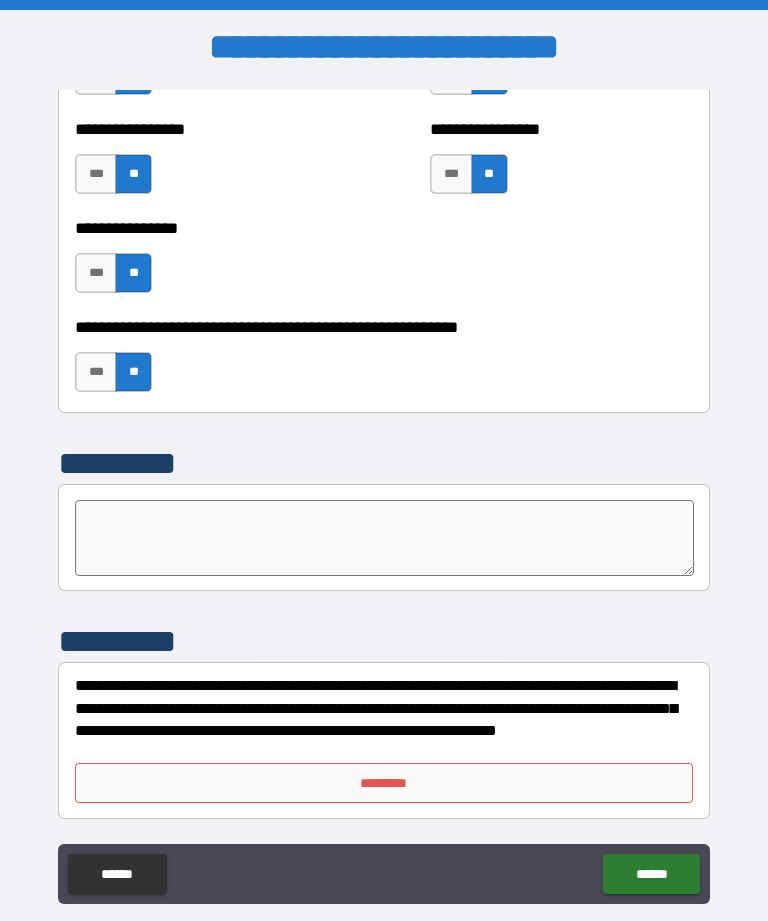 scroll, scrollTop: 6107, scrollLeft: 0, axis: vertical 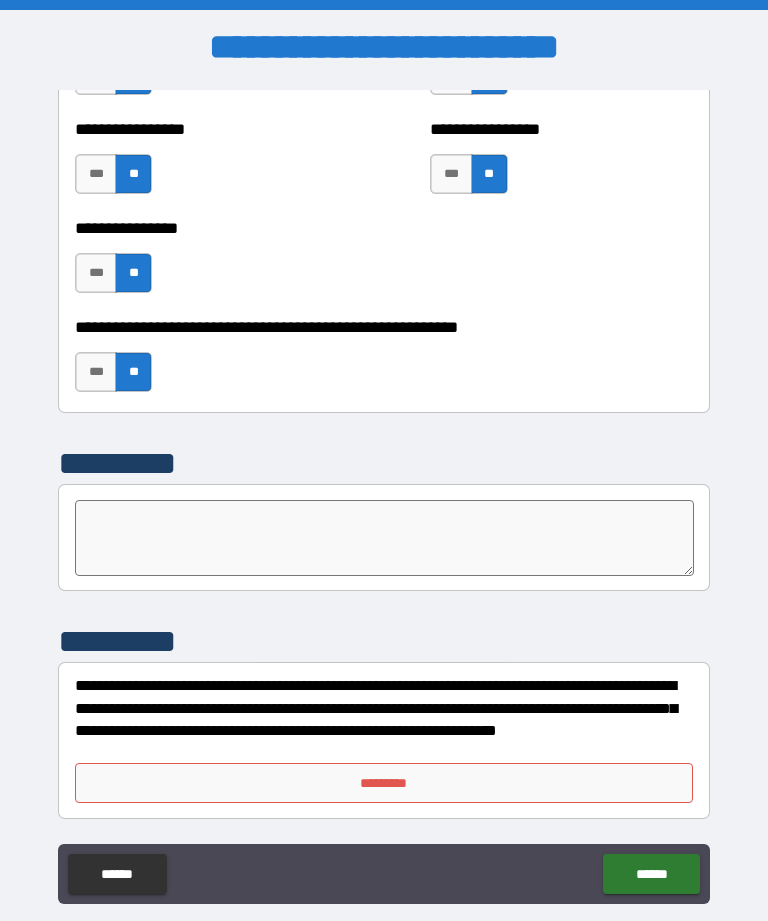 click on "*********" at bounding box center [384, 783] 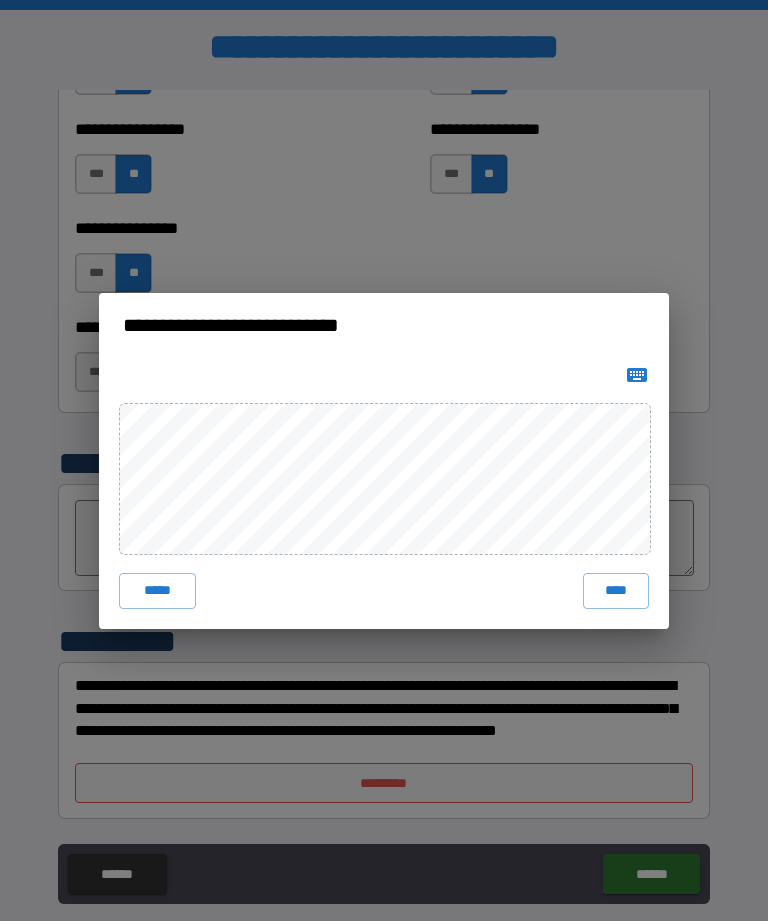 click on "****" at bounding box center (616, 591) 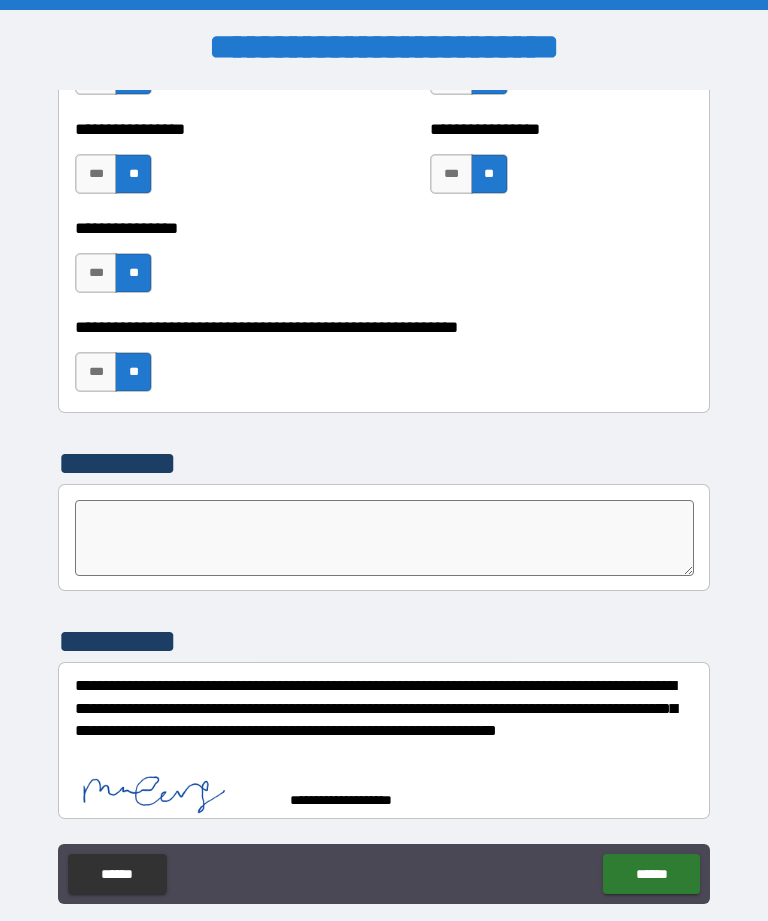 scroll, scrollTop: 6097, scrollLeft: 0, axis: vertical 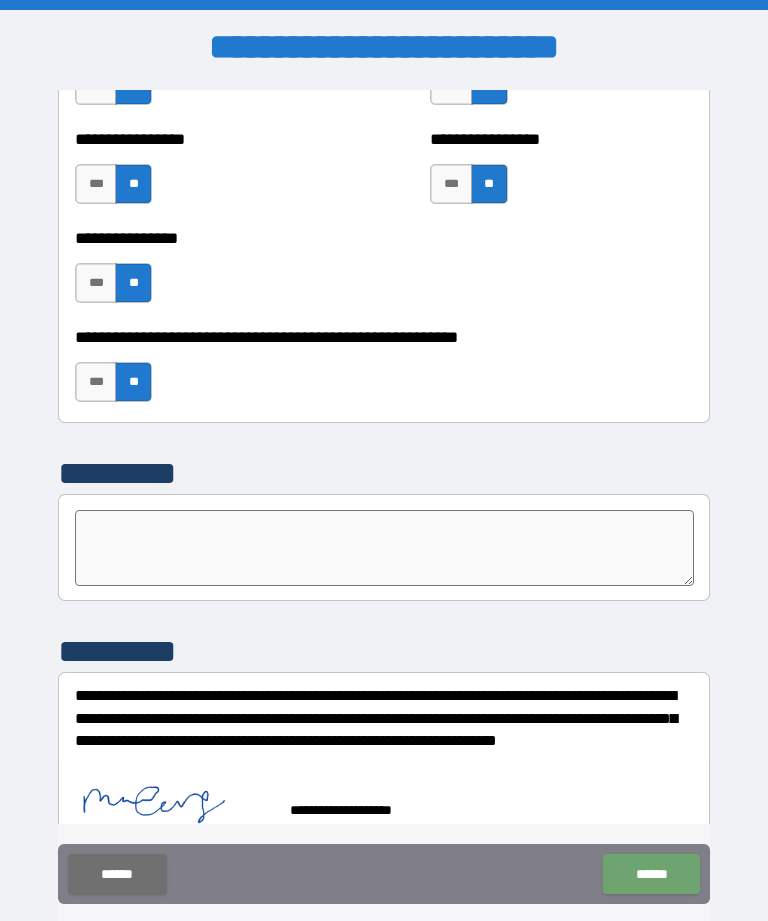 click on "******" at bounding box center (651, 874) 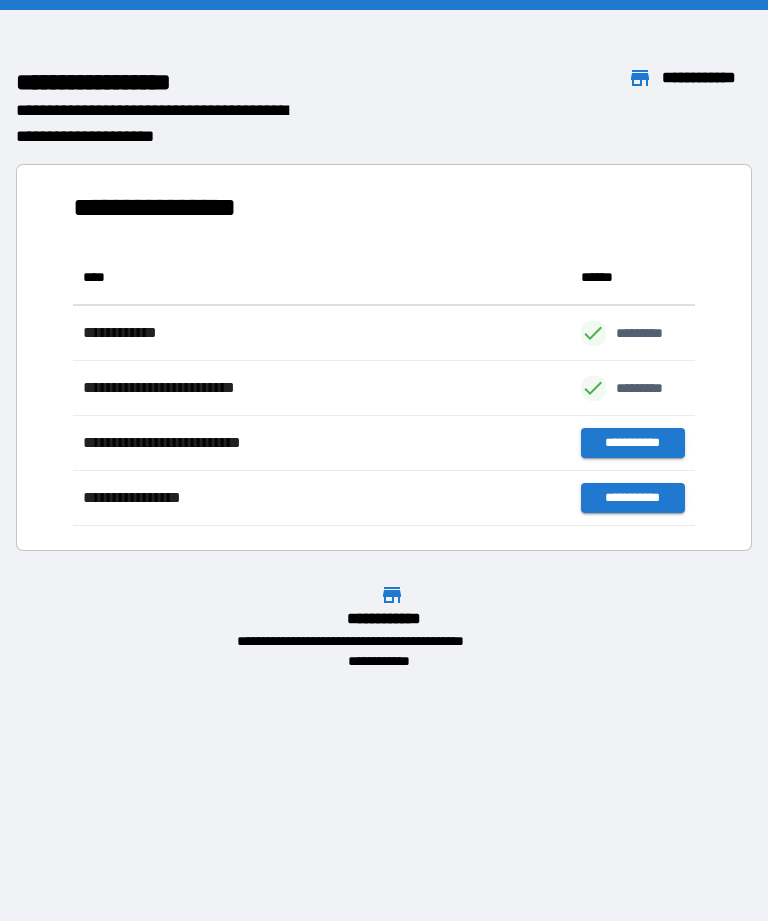 scroll, scrollTop: 276, scrollLeft: 622, axis: both 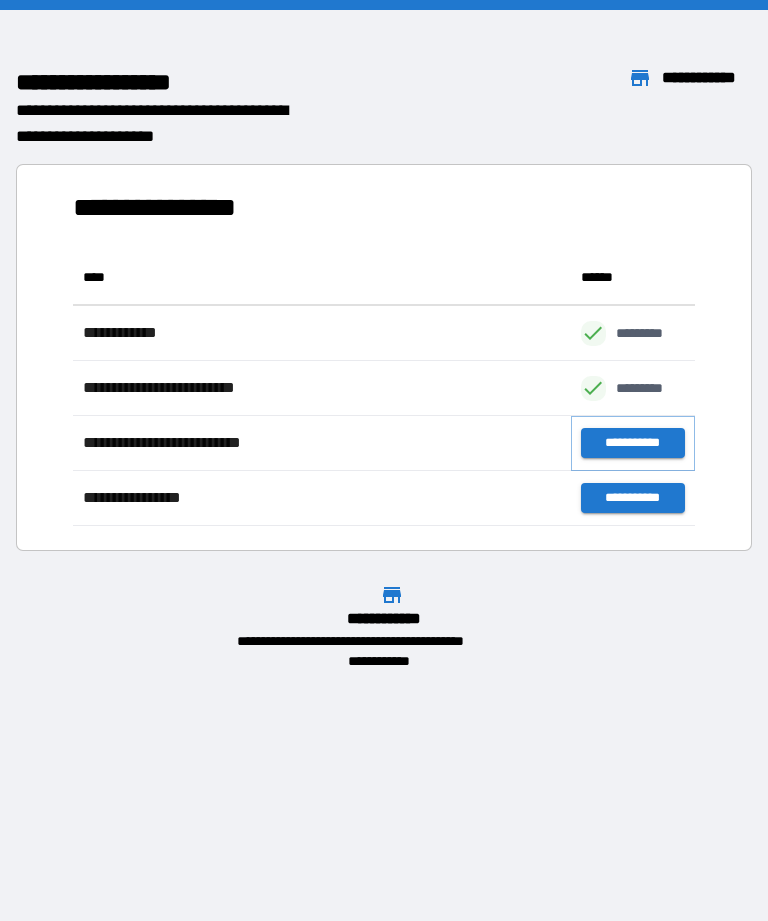 click on "**********" at bounding box center [633, 443] 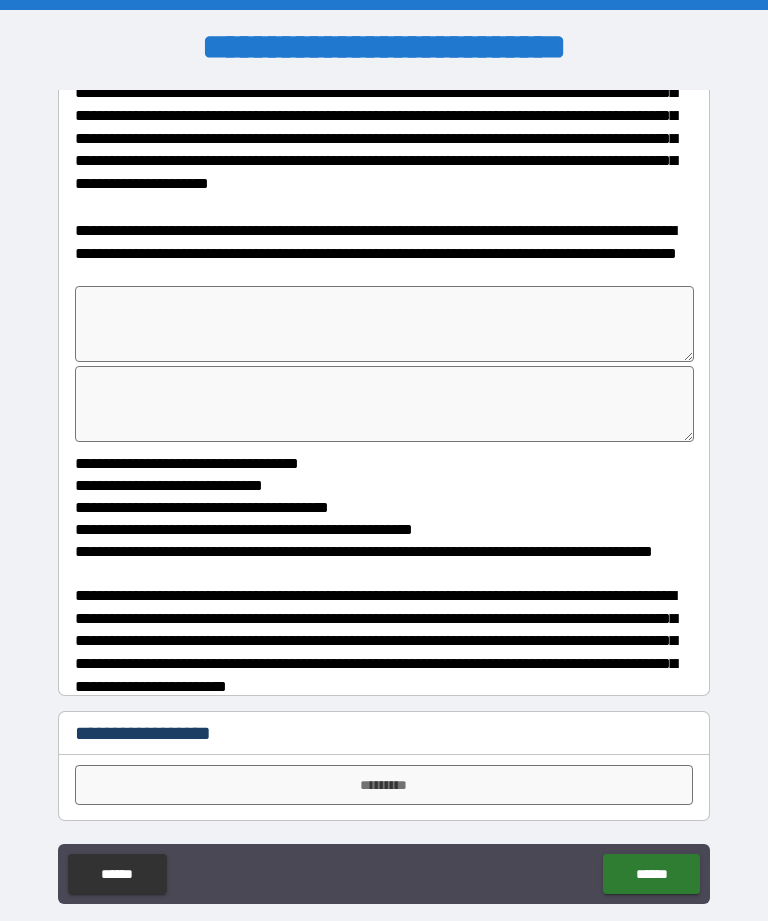 scroll, scrollTop: 1086, scrollLeft: 0, axis: vertical 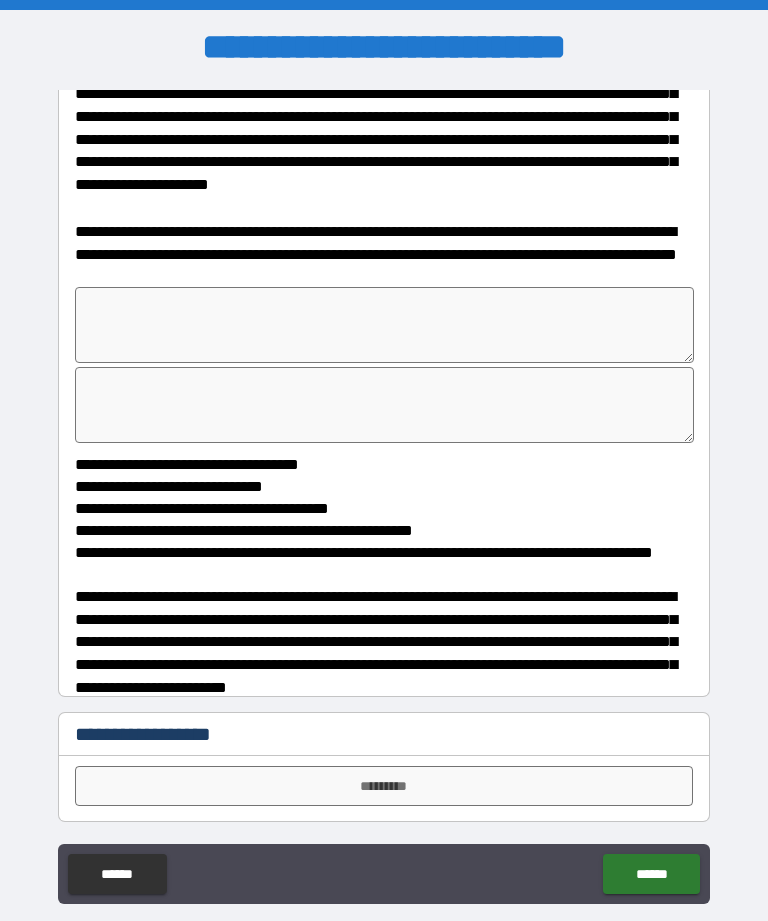 click on "*********" at bounding box center [384, 786] 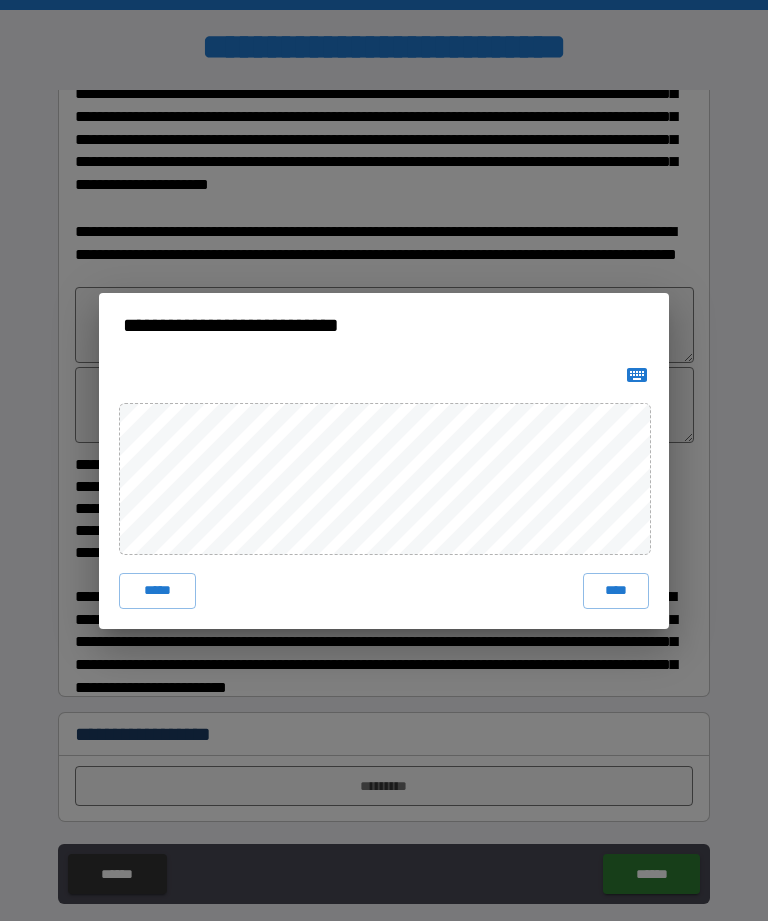 click on "****" at bounding box center (616, 591) 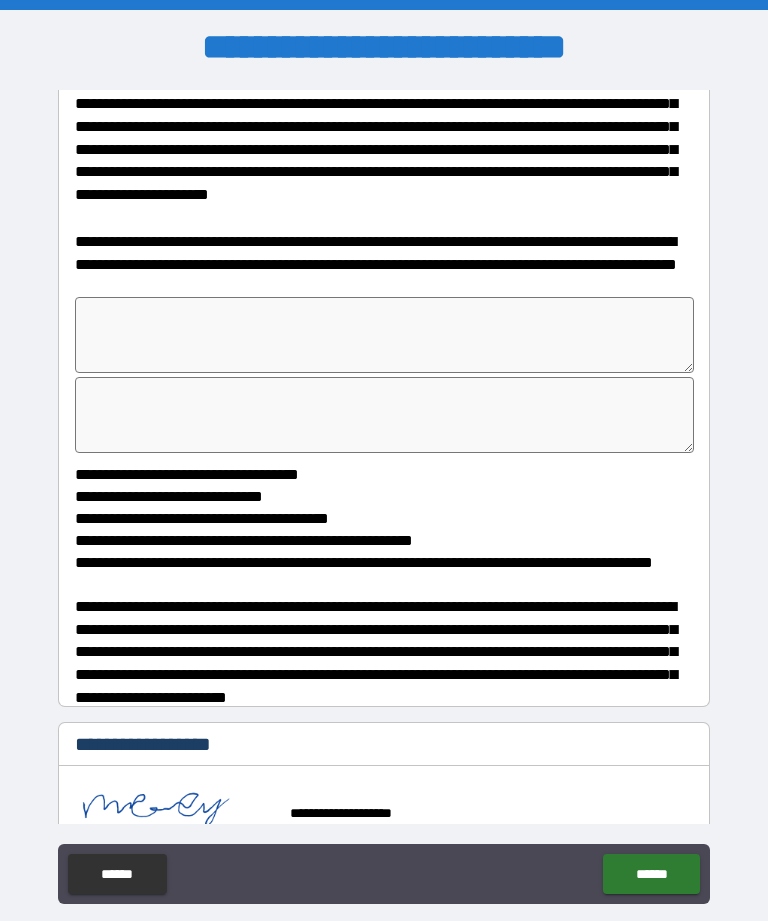 click on "******" at bounding box center (651, 874) 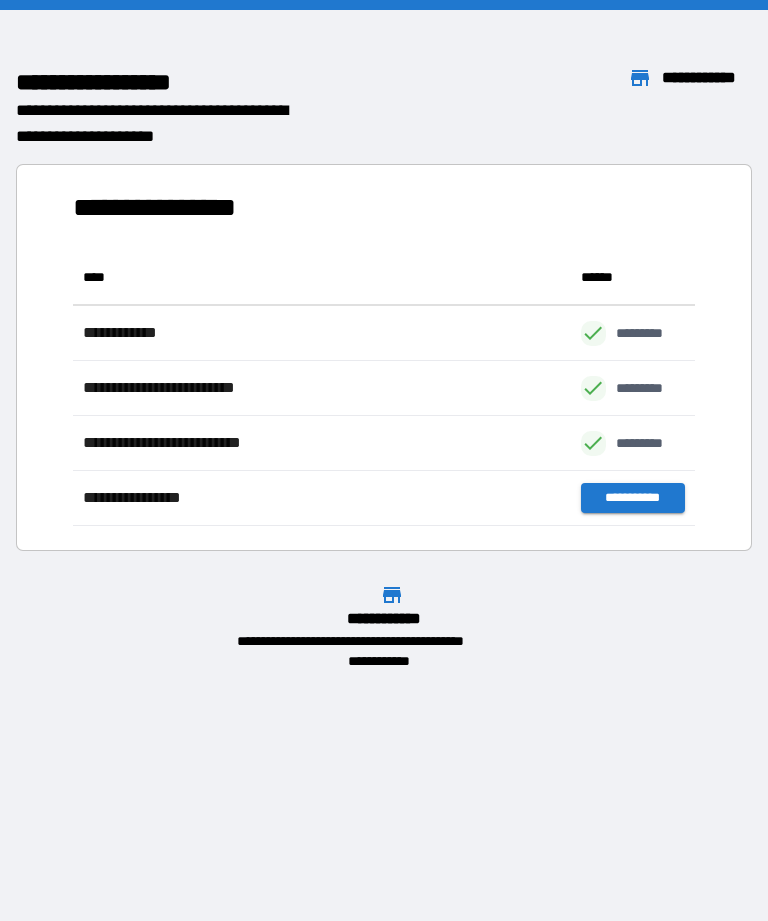 scroll, scrollTop: 1, scrollLeft: 1, axis: both 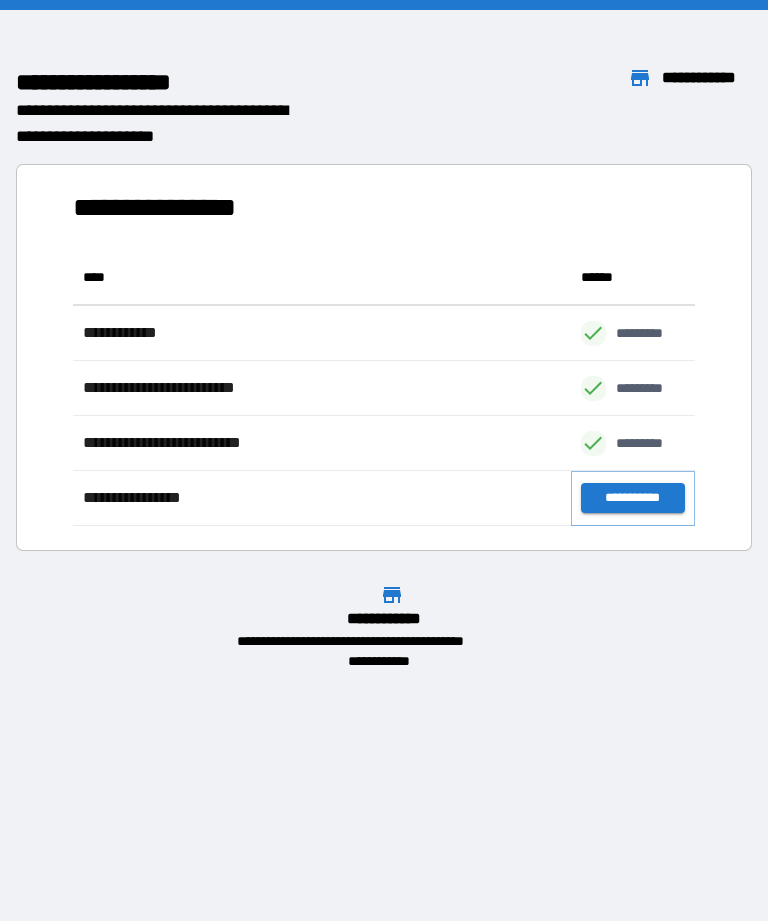 click on "**********" at bounding box center (633, 498) 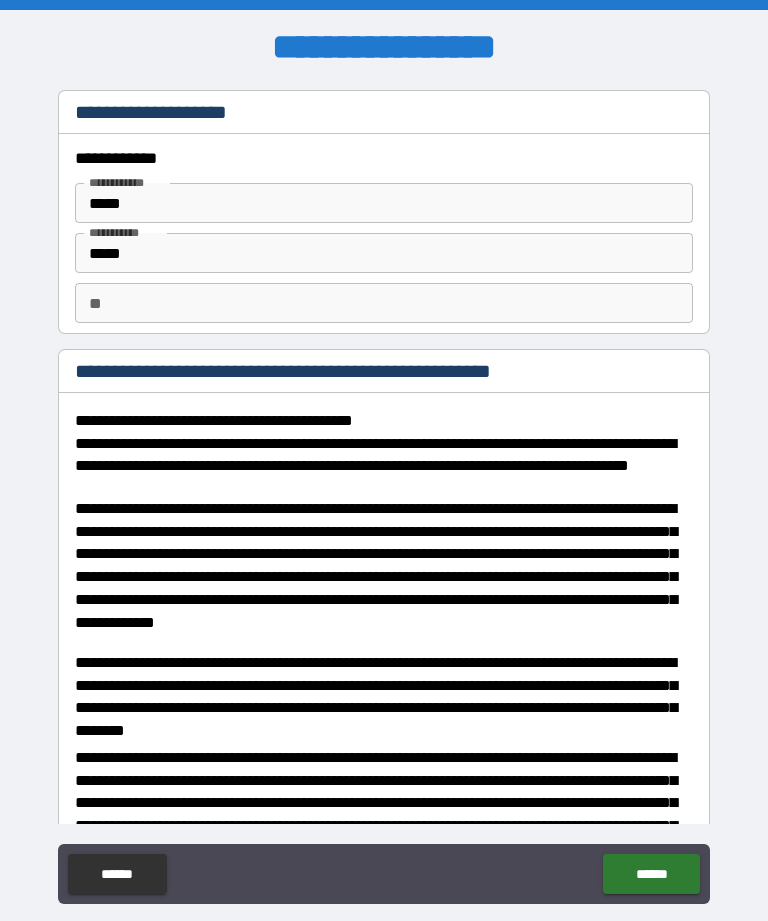 click on "**" at bounding box center (384, 303) 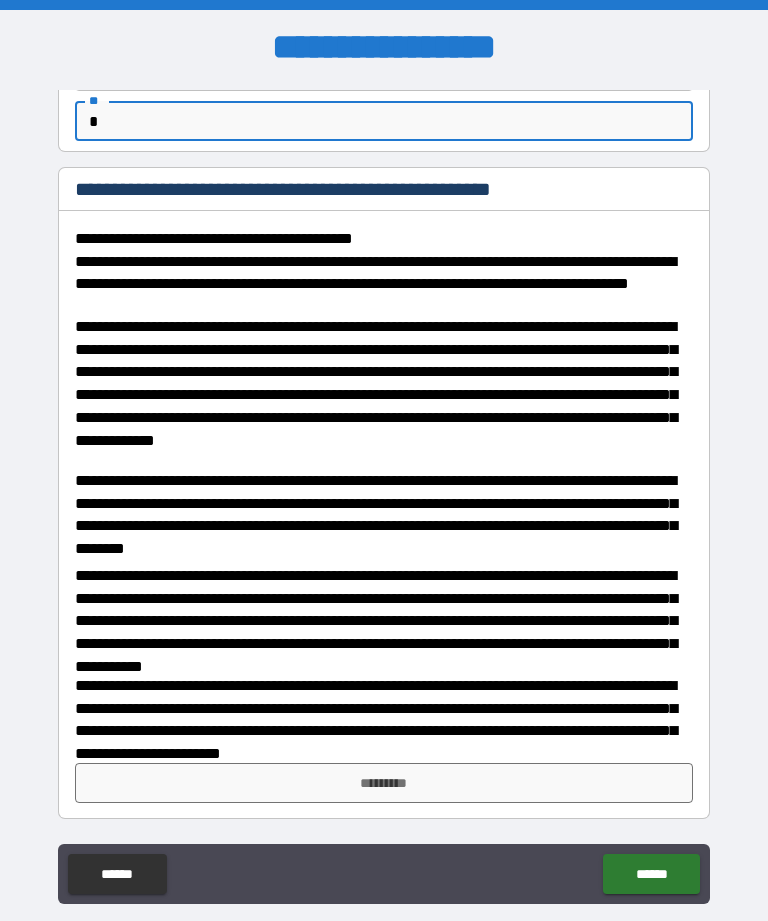 scroll, scrollTop: 182, scrollLeft: 0, axis: vertical 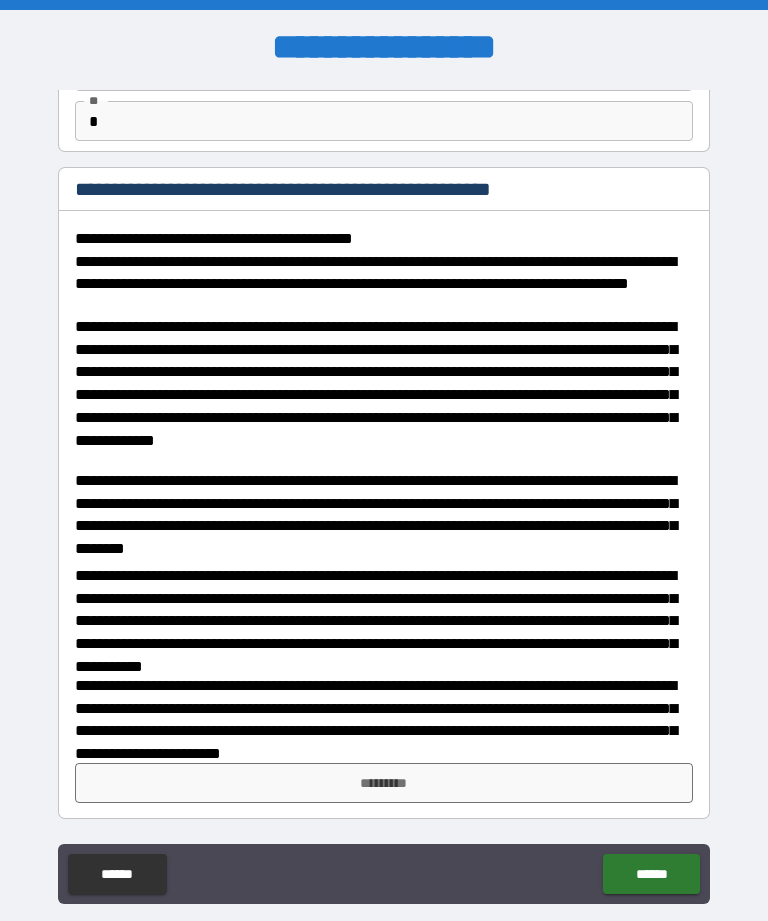 click on "*********" at bounding box center [384, 783] 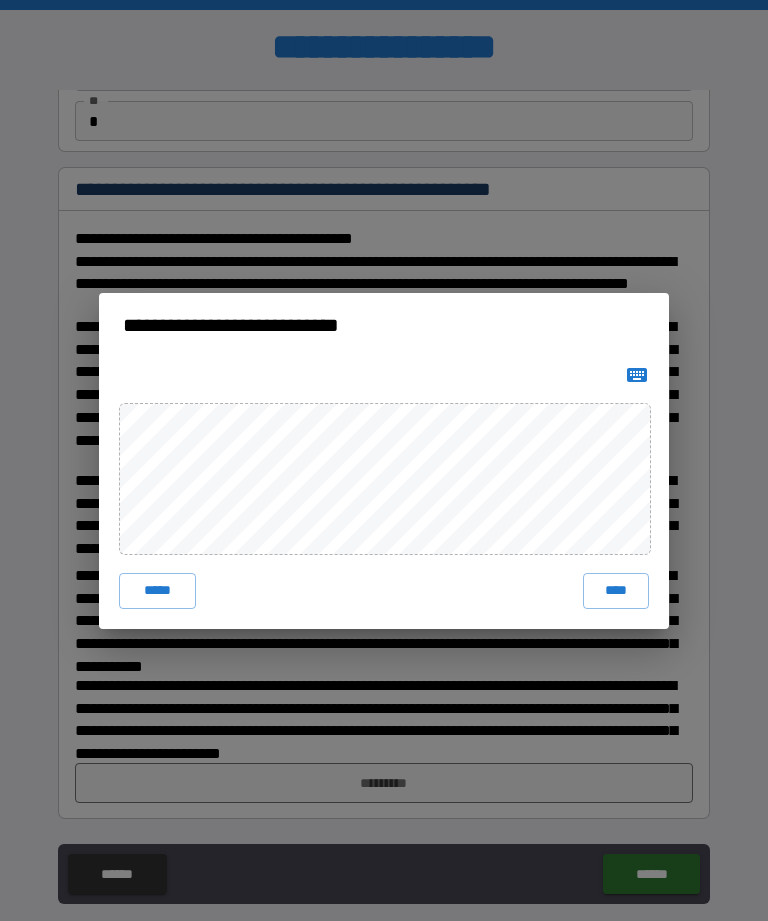 click on "****" at bounding box center [616, 591] 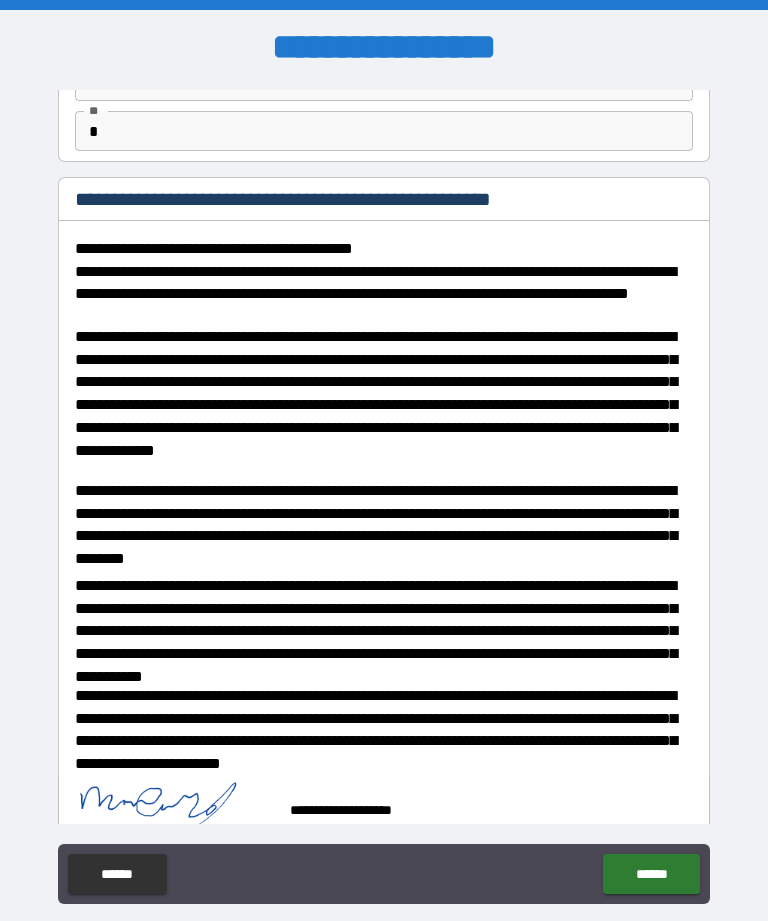click on "******" at bounding box center (651, 874) 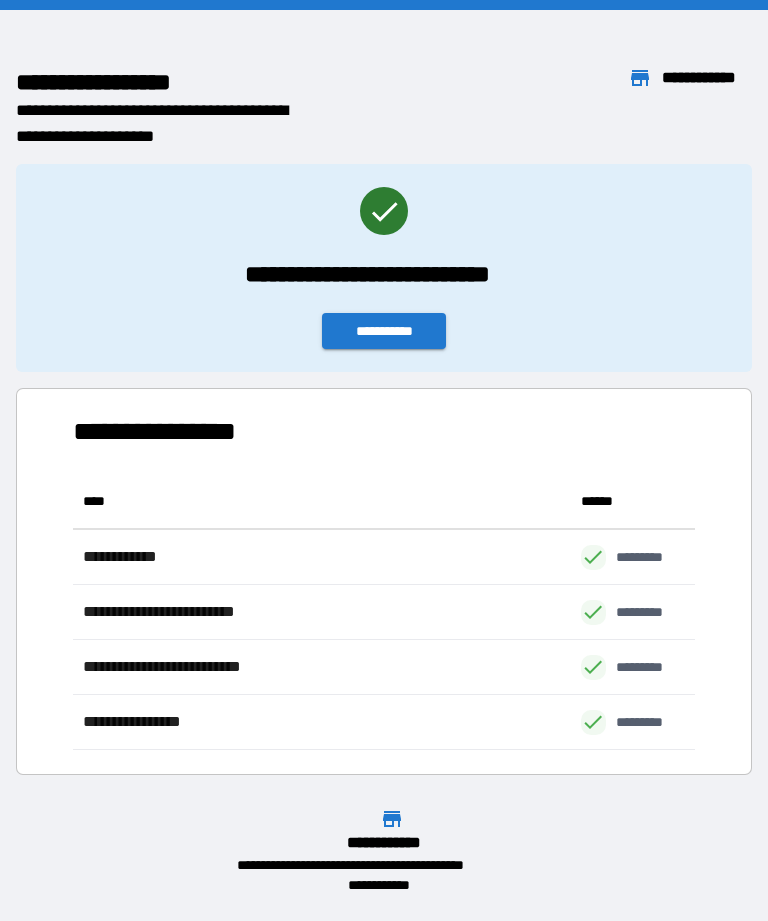 scroll, scrollTop: 276, scrollLeft: 622, axis: both 